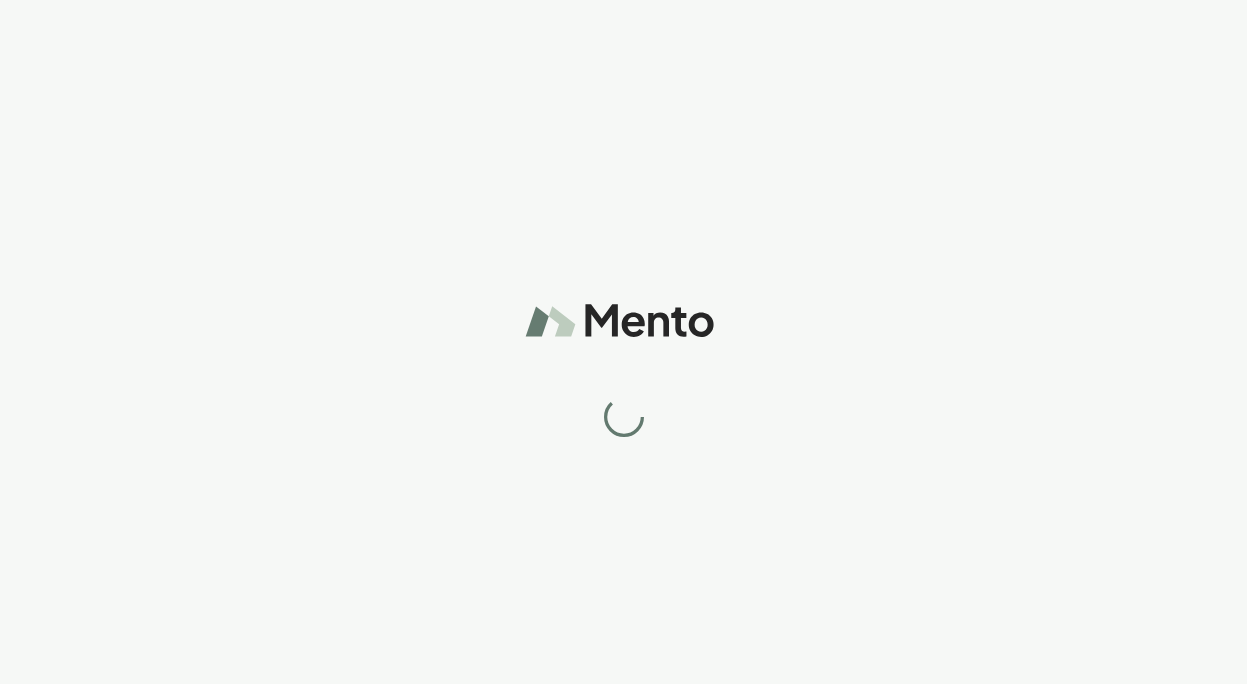 scroll, scrollTop: 0, scrollLeft: 0, axis: both 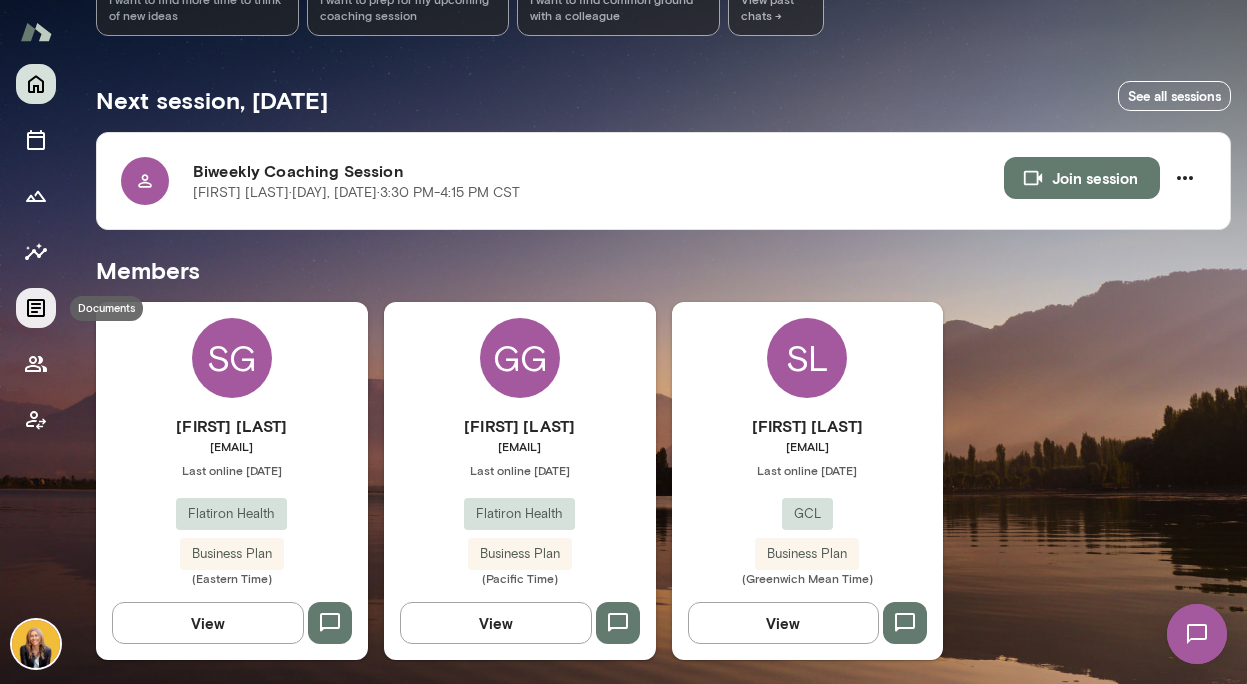 click 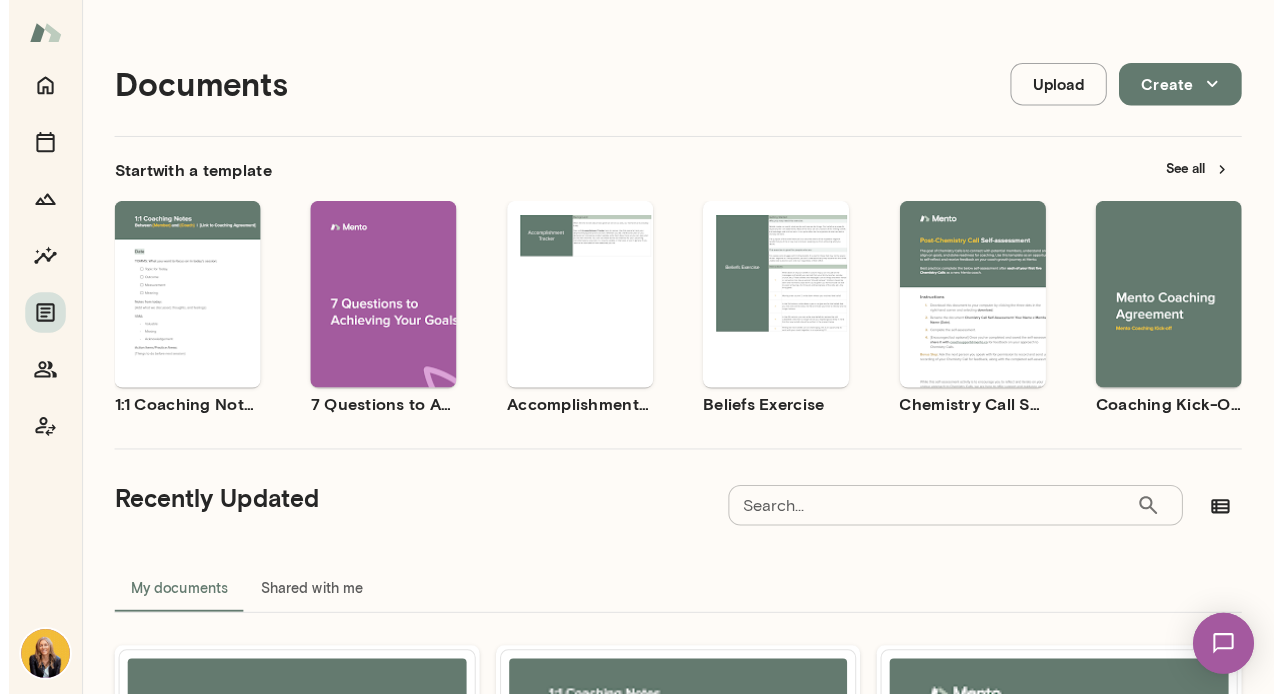 scroll, scrollTop: 0, scrollLeft: 0, axis: both 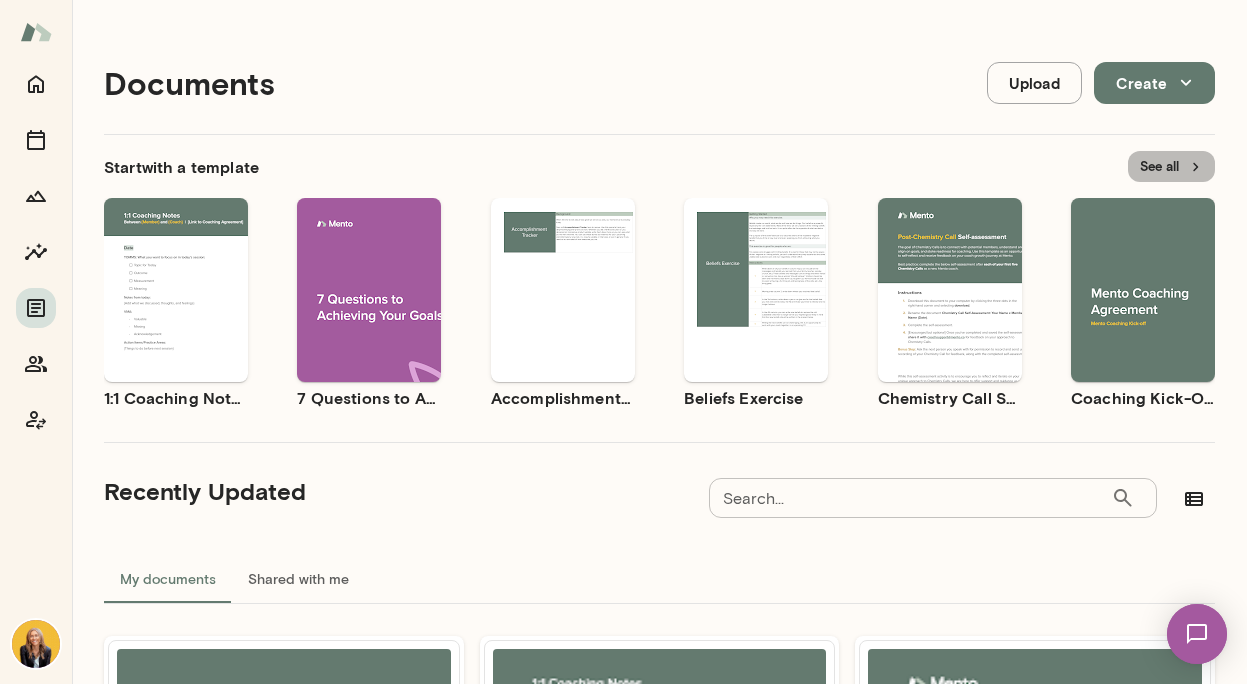click on "See all" at bounding box center [1171, 166] 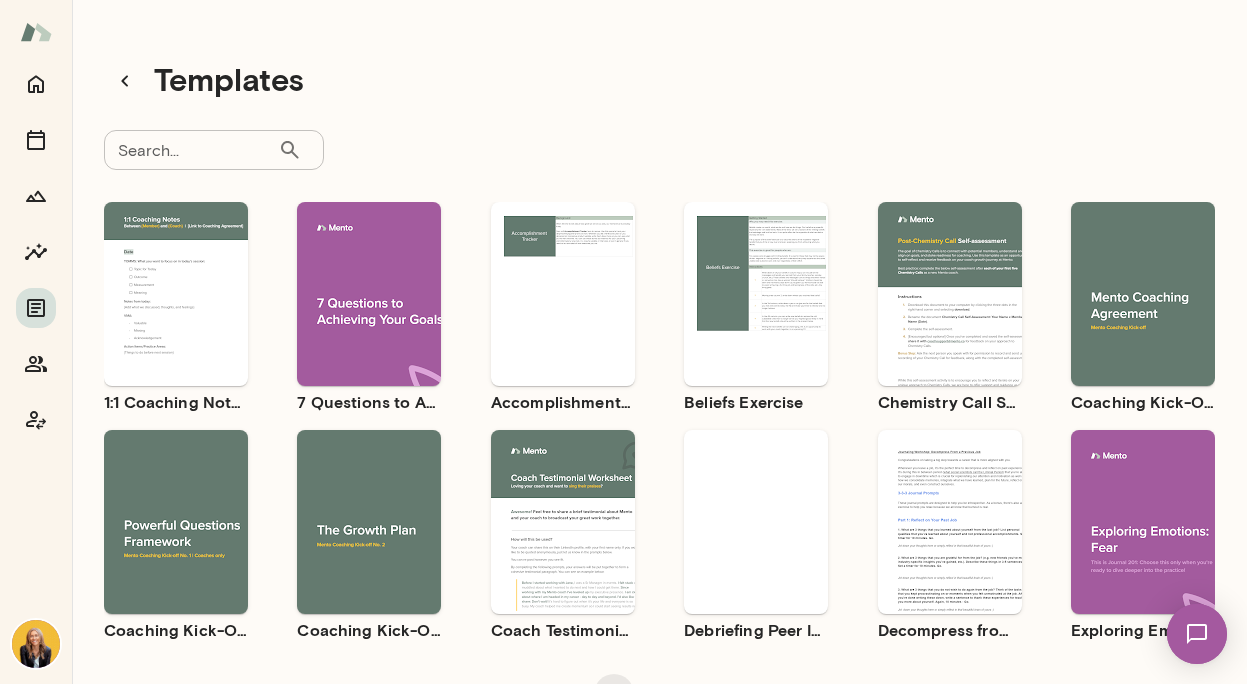 click on "Search..." at bounding box center [191, 150] 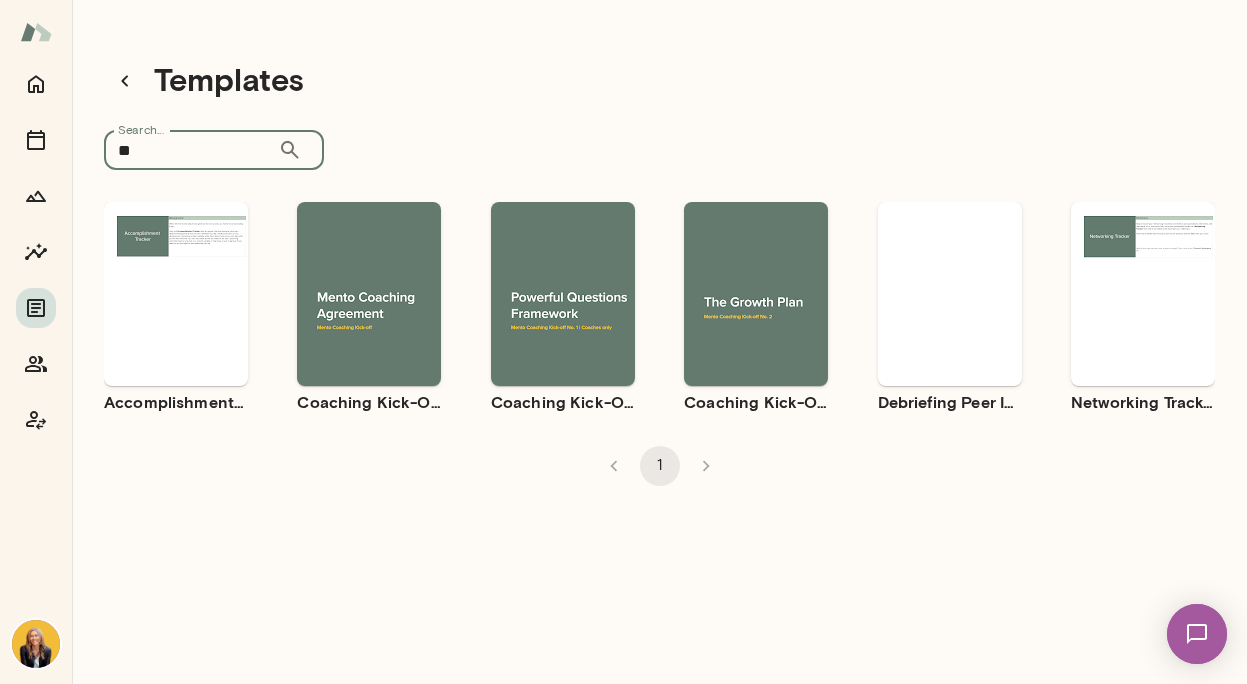 type on "**" 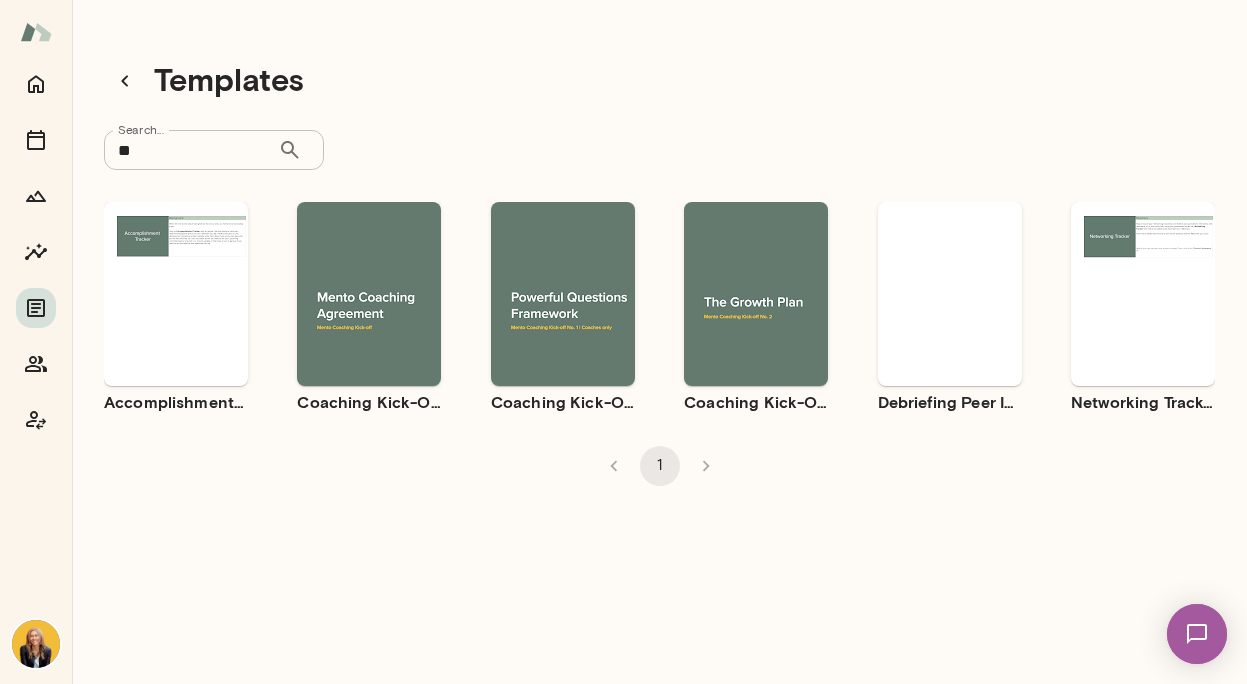 click on "Use template Preview" at bounding box center [563, 294] 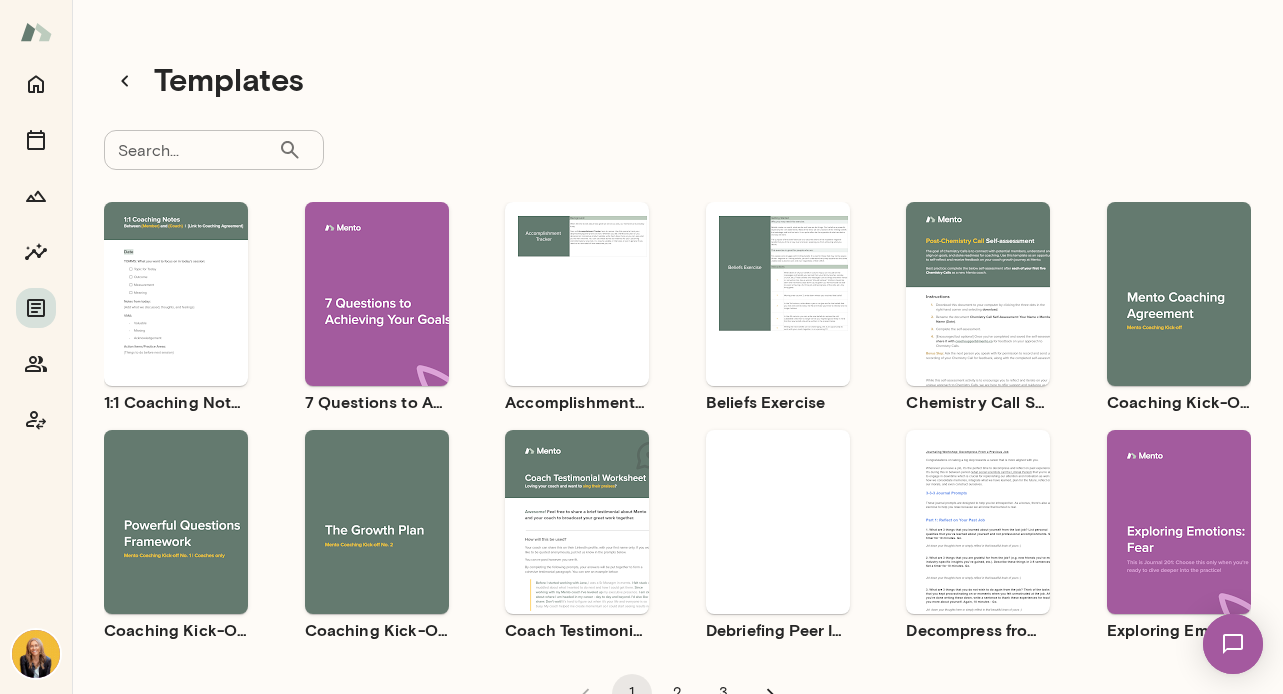 click on "Use template Preview" at bounding box center [778, 294] 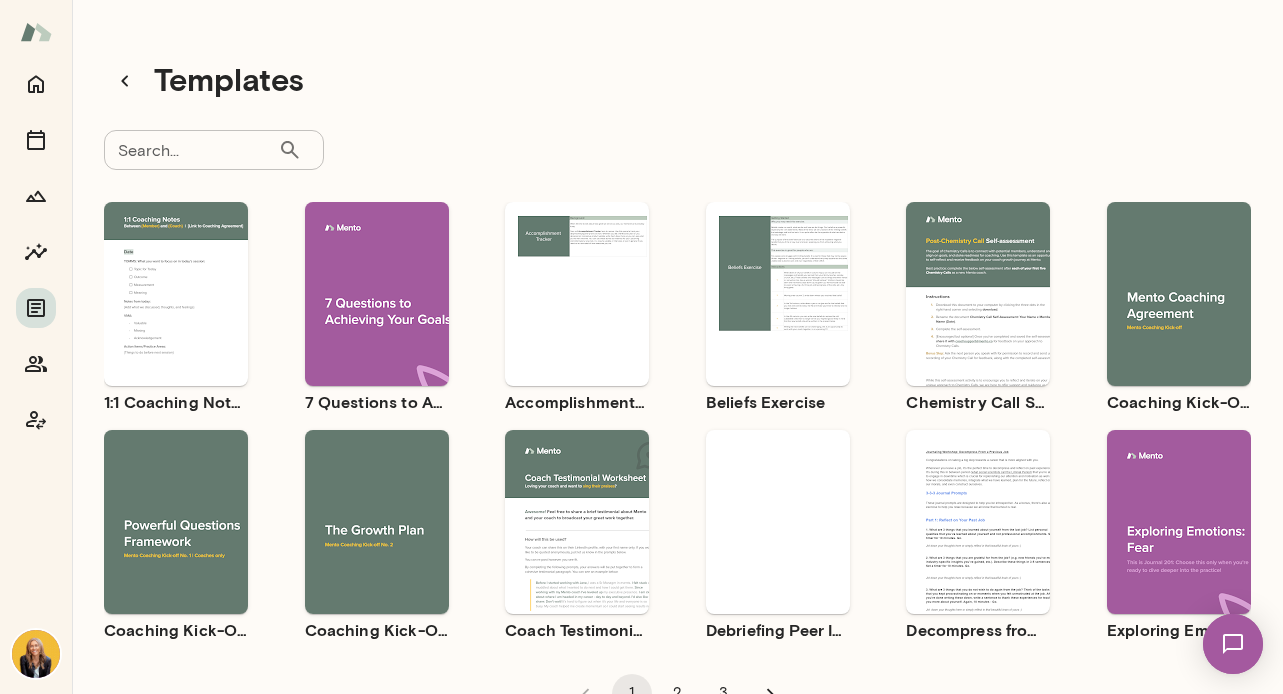 click on "Use template Preview" at bounding box center (377, 522) 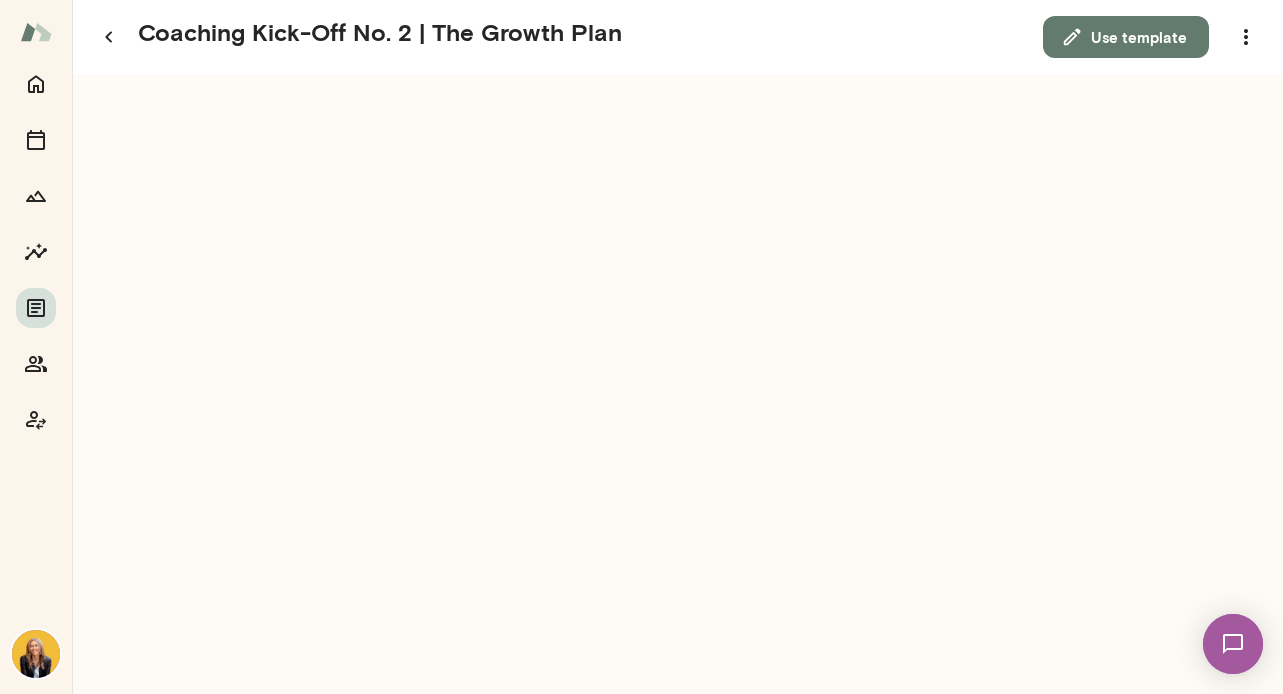 click on "Use template" at bounding box center [1126, 37] 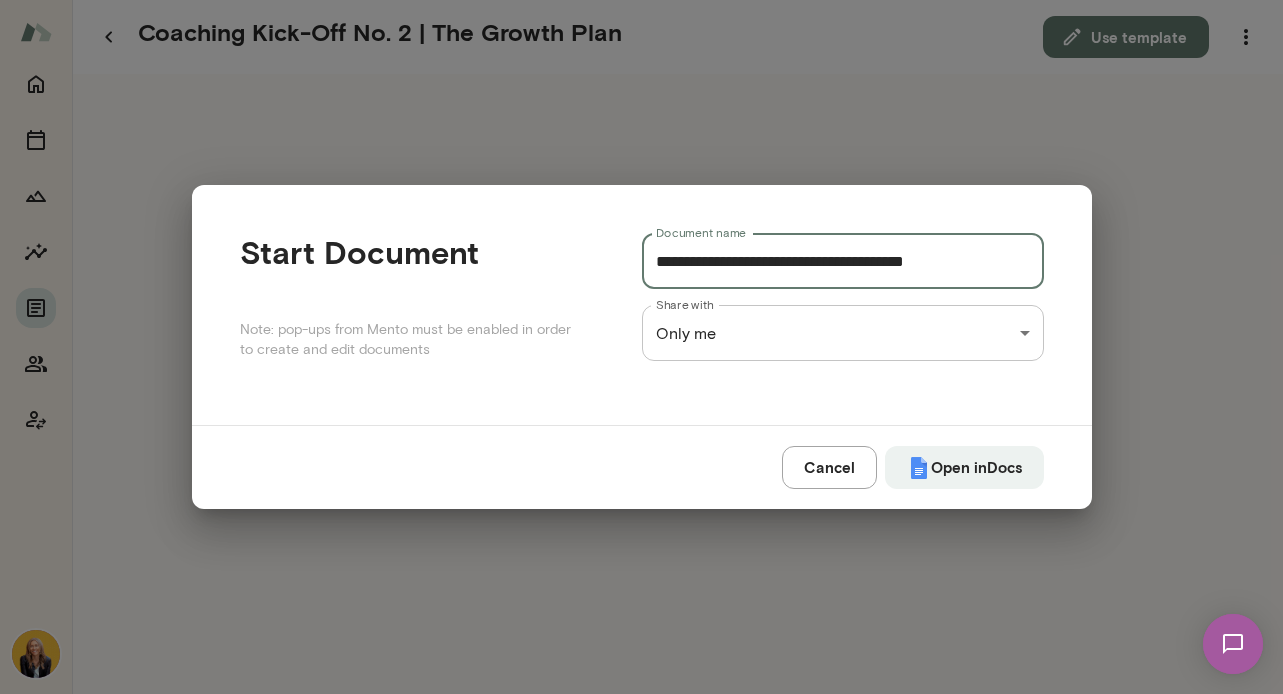 click on "**********" at bounding box center [843, 261] 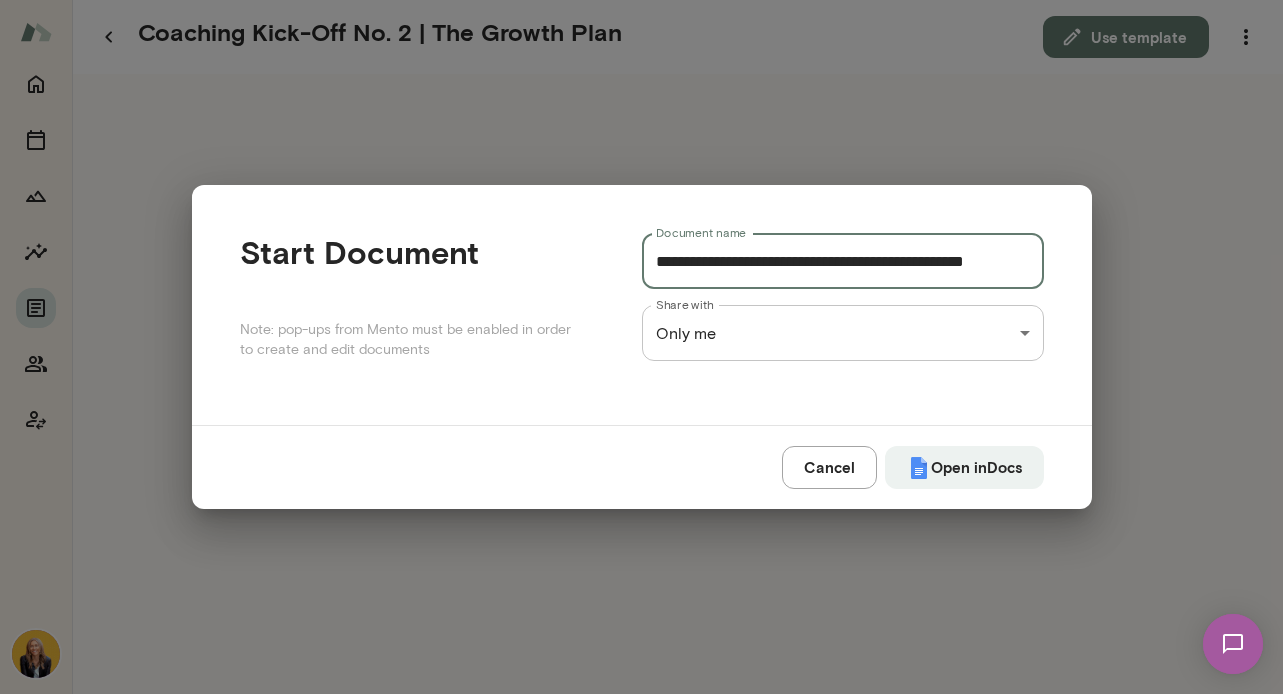 type on "**********" 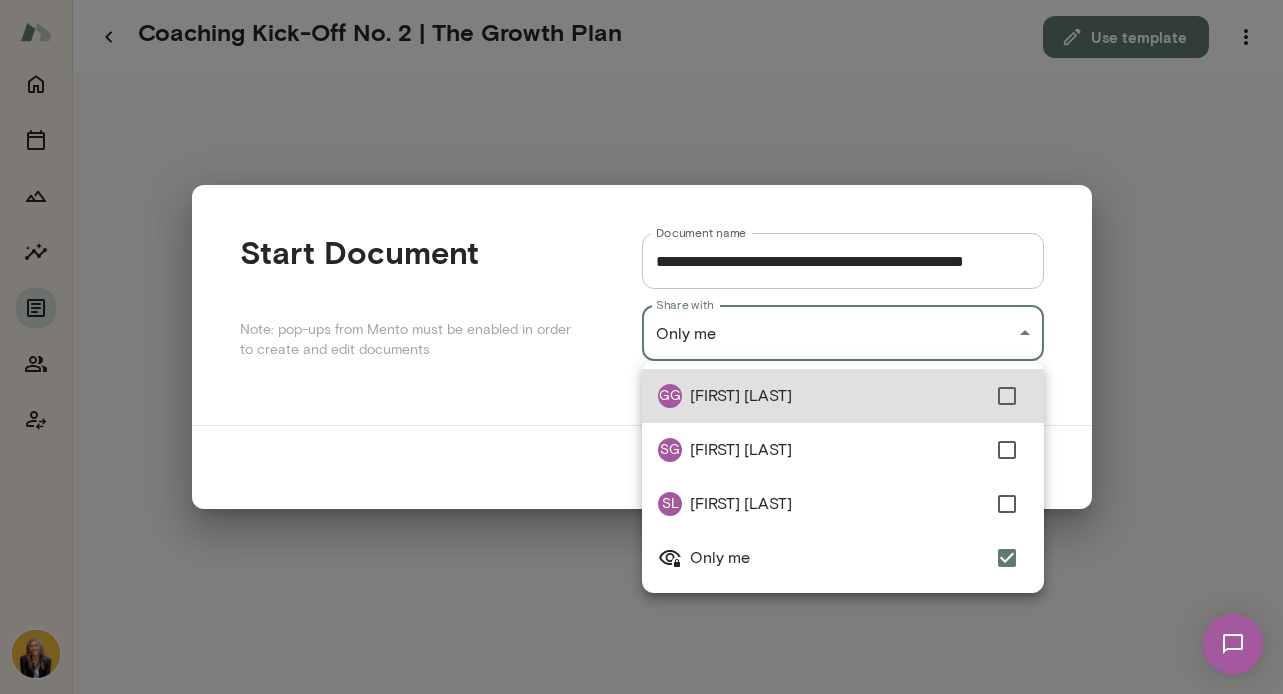type on "**********" 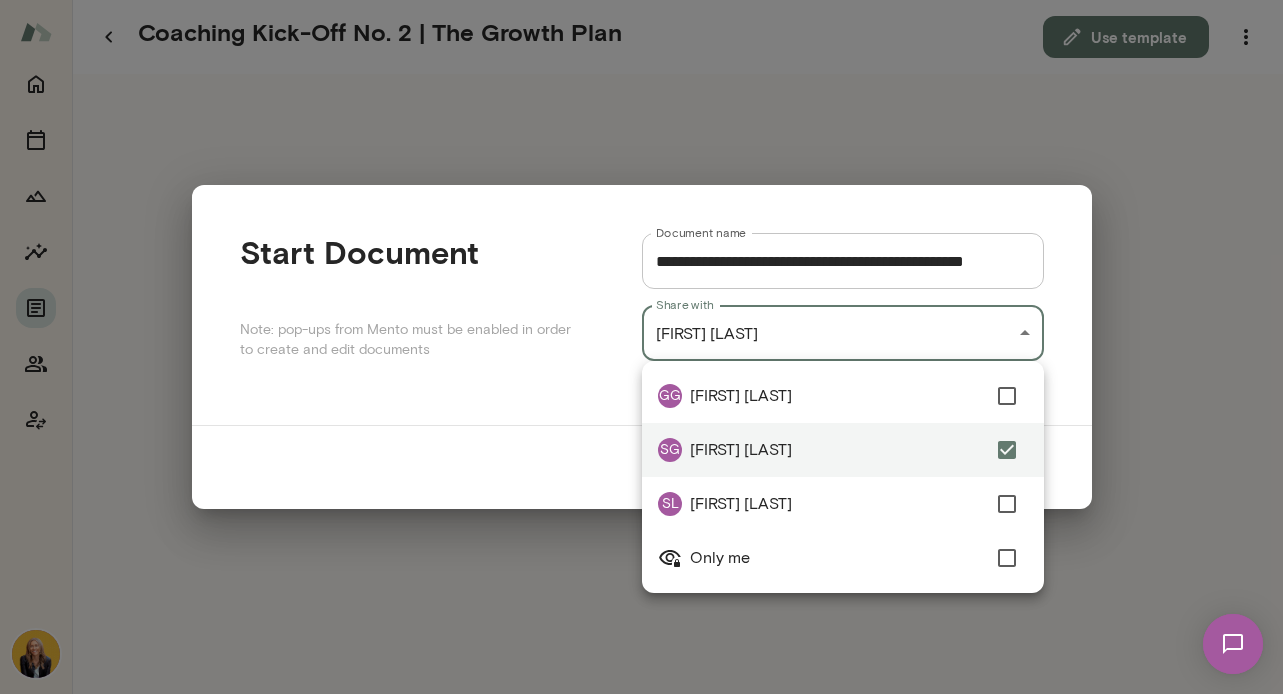 click at bounding box center [641, 347] 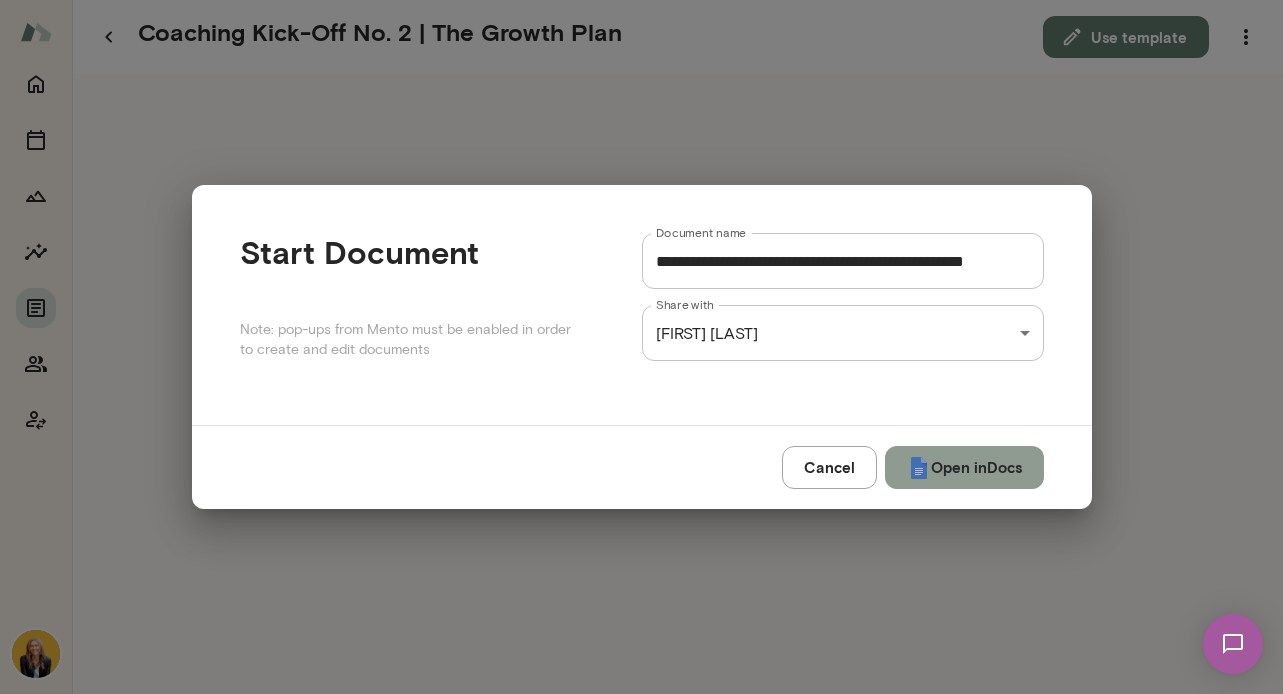 click on "Open in  Docs" at bounding box center (964, 467) 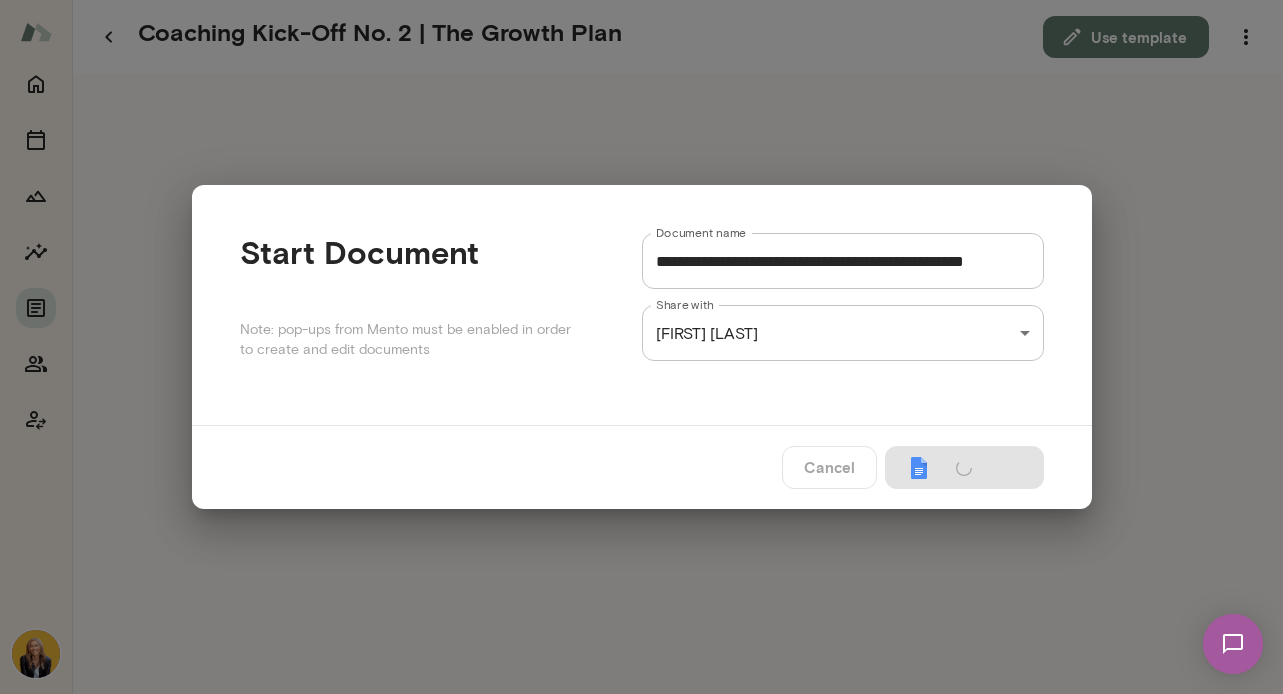 type on "**********" 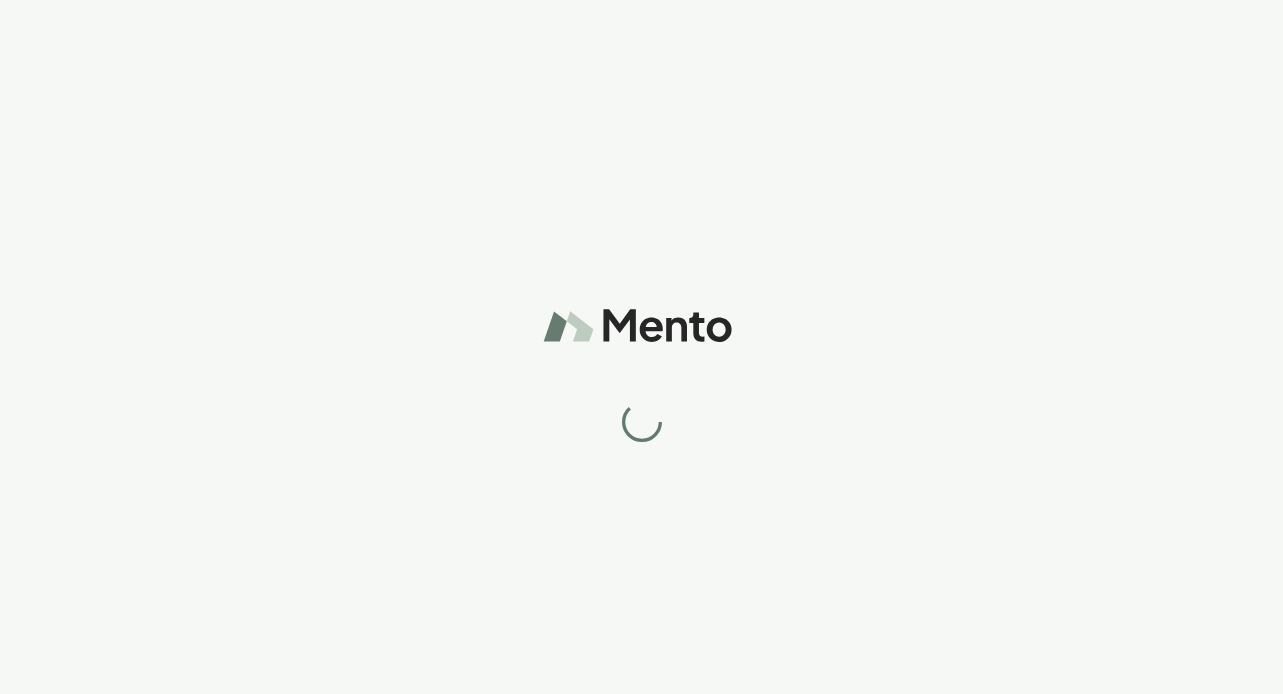 scroll, scrollTop: 0, scrollLeft: 0, axis: both 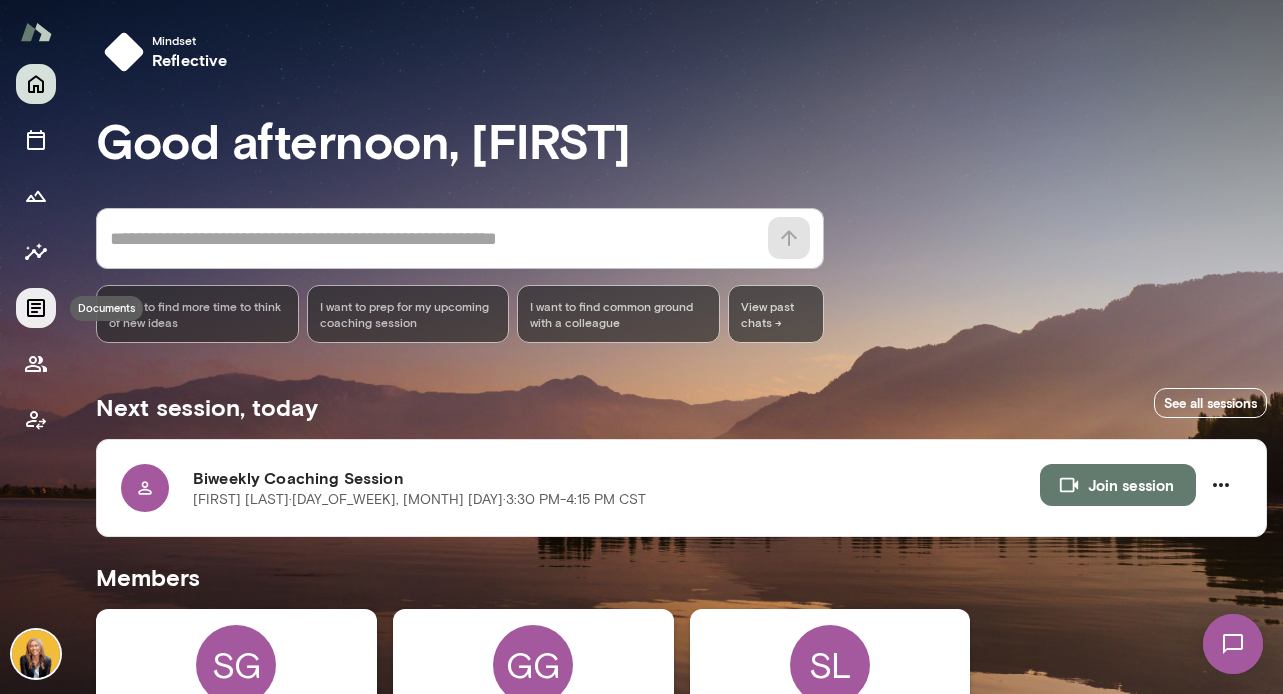 click 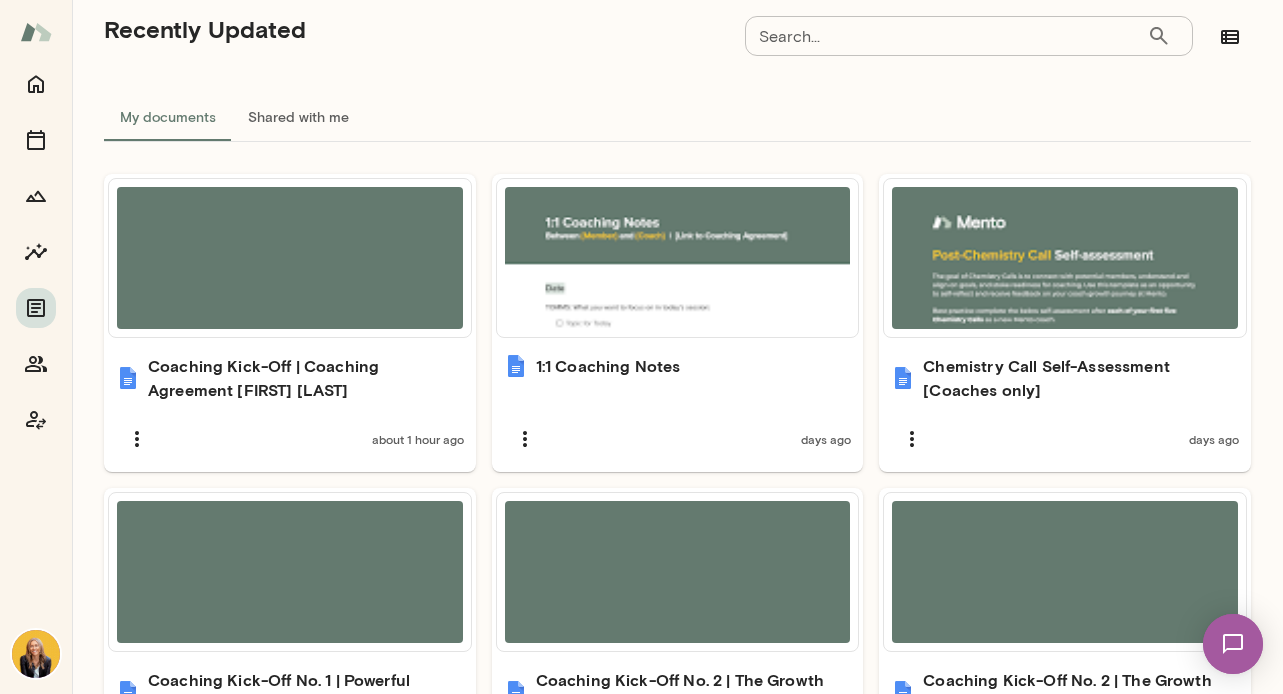 scroll, scrollTop: 0, scrollLeft: 0, axis: both 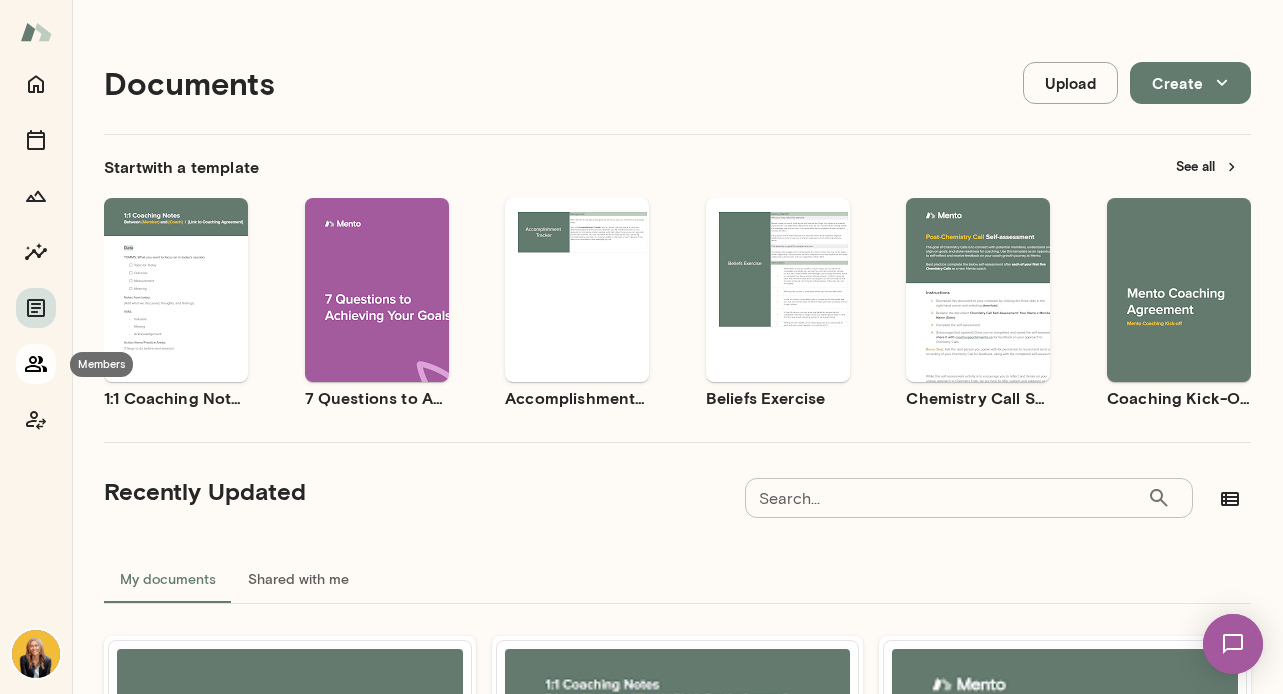click 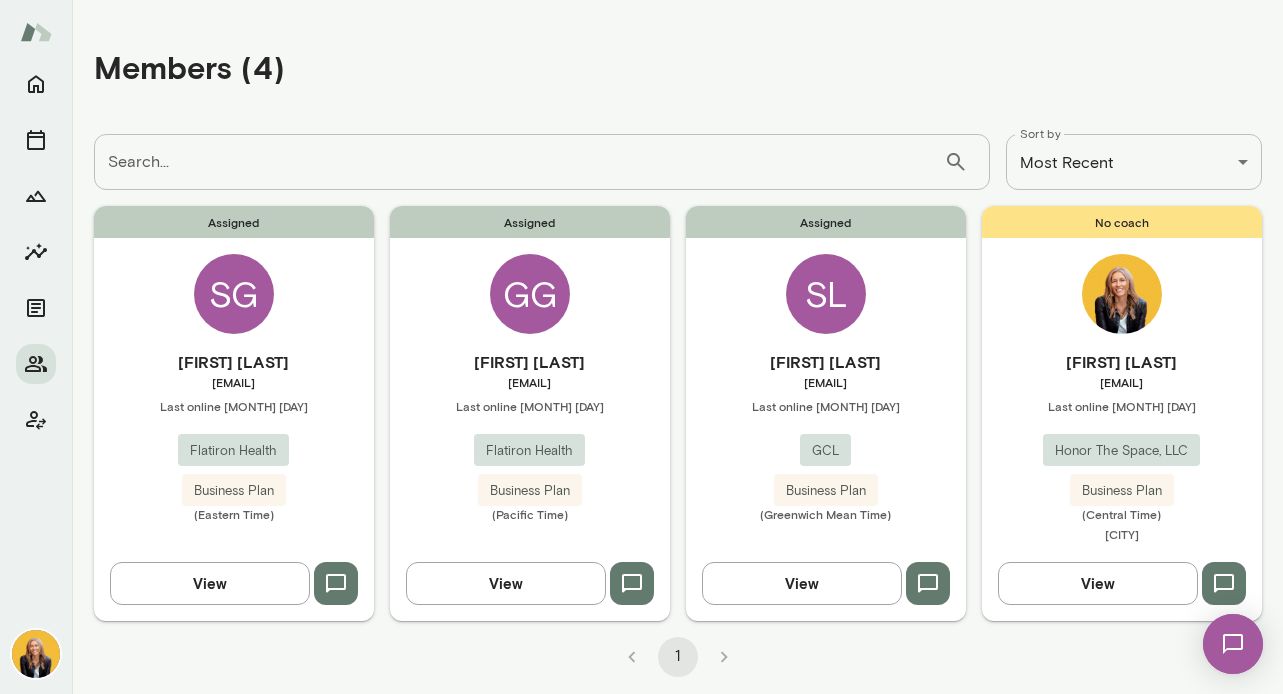 click on "SG" at bounding box center [234, 294] 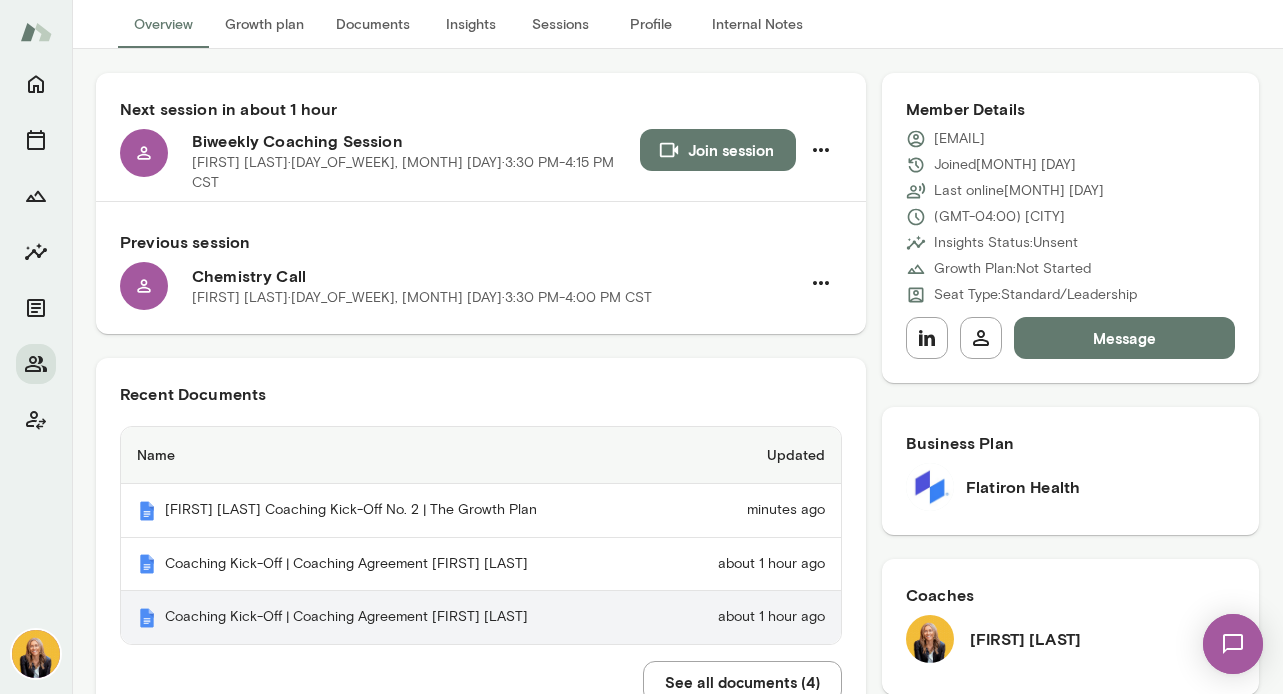 scroll, scrollTop: 283, scrollLeft: 0, axis: vertical 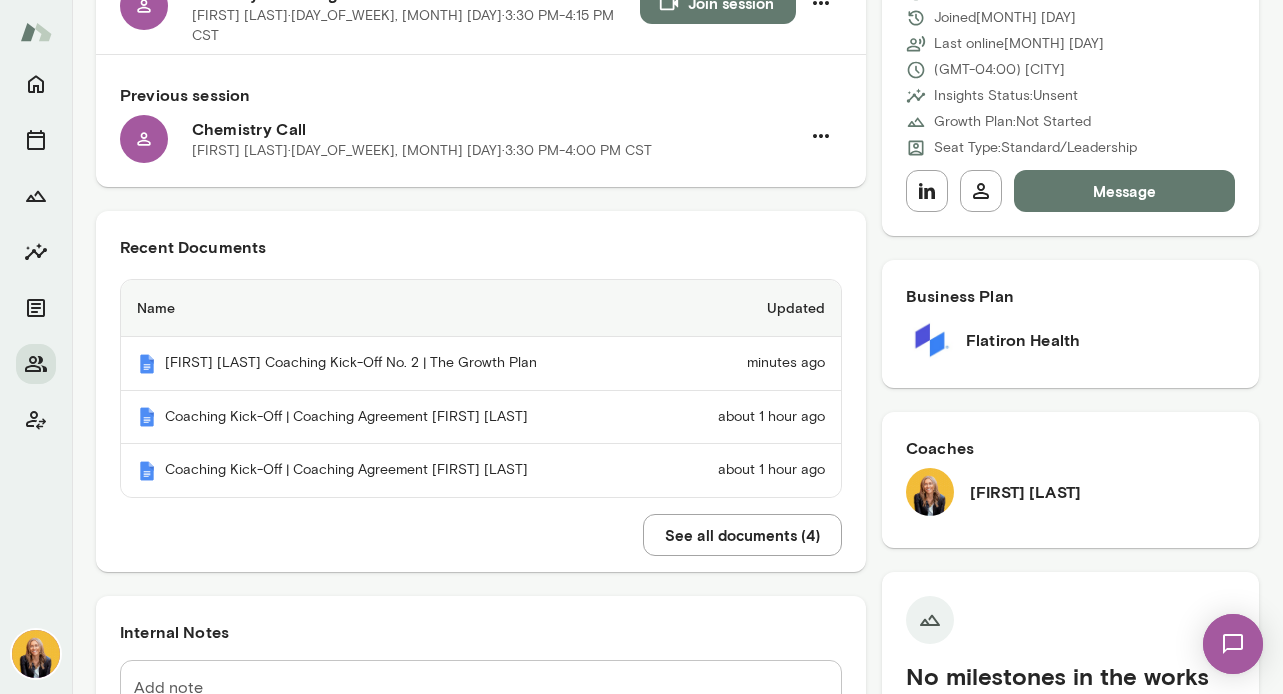 click on "See all documents ( 4 )" at bounding box center [742, 535] 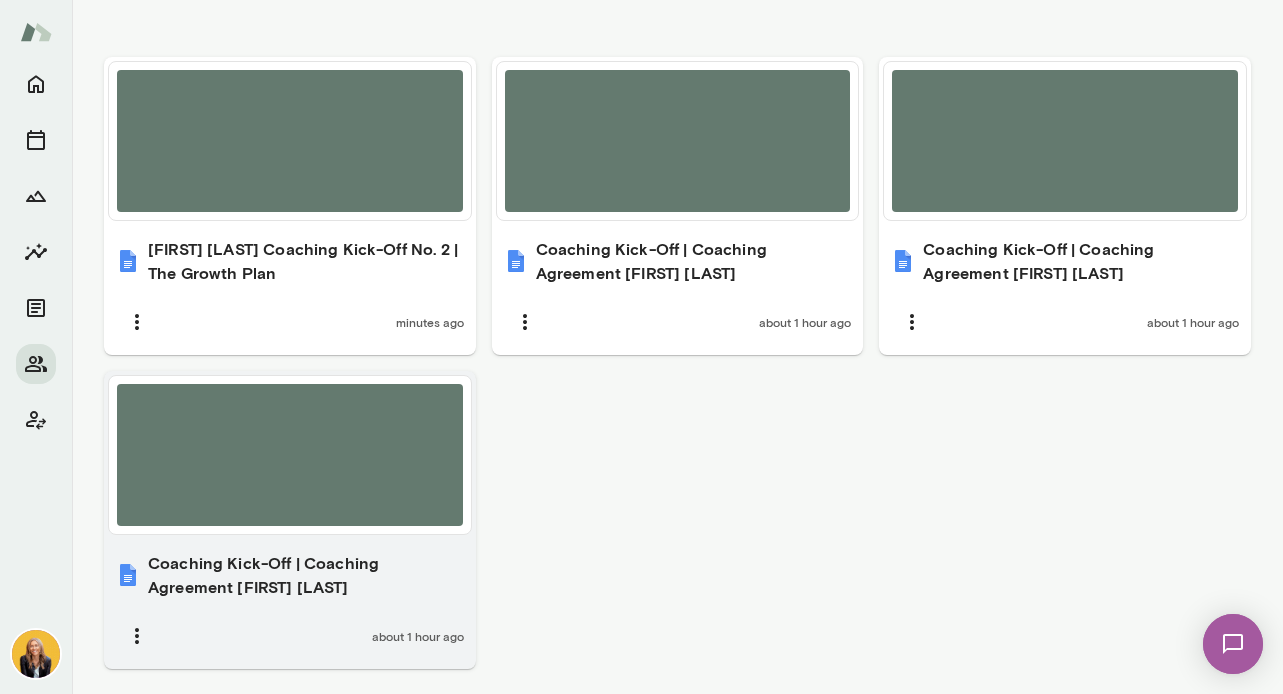 scroll, scrollTop: 722, scrollLeft: 0, axis: vertical 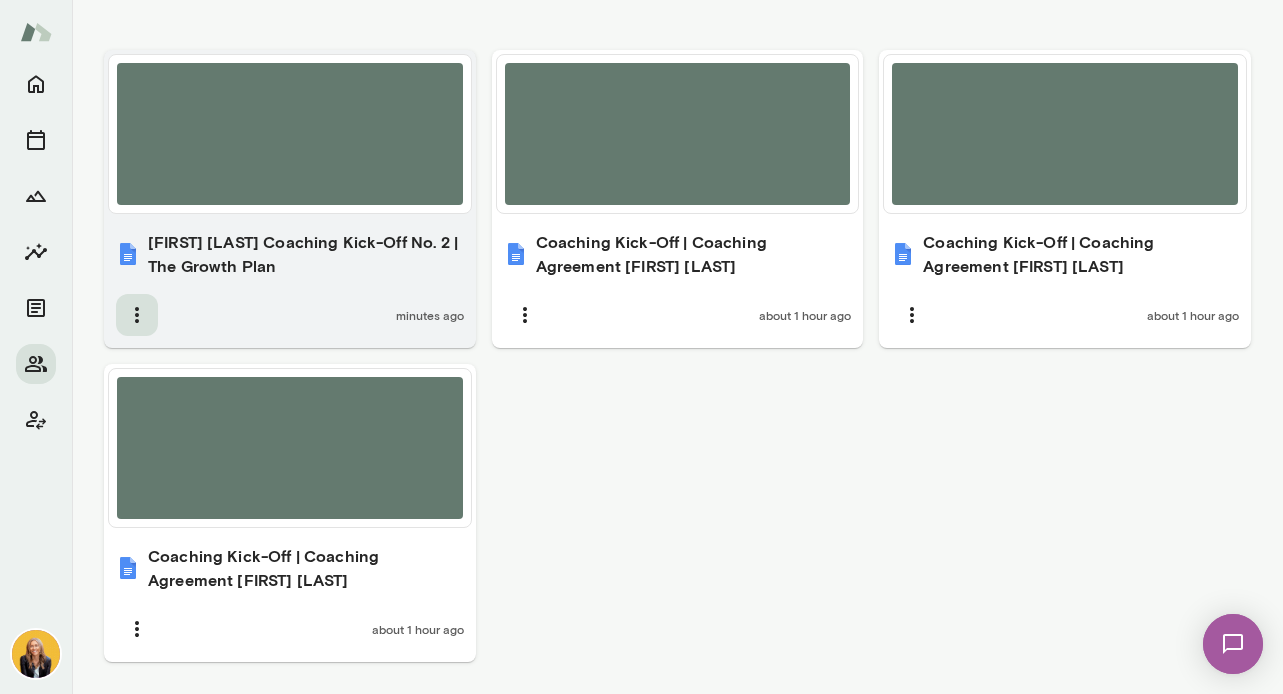 click 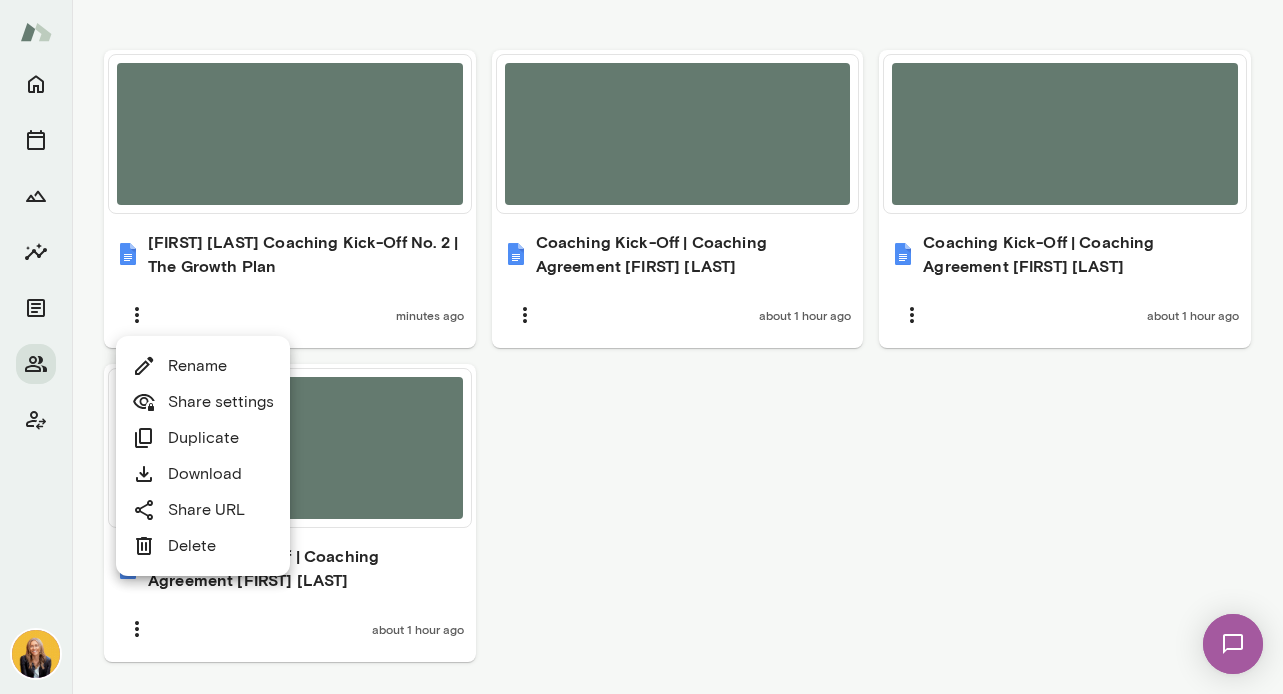 click at bounding box center [641, 347] 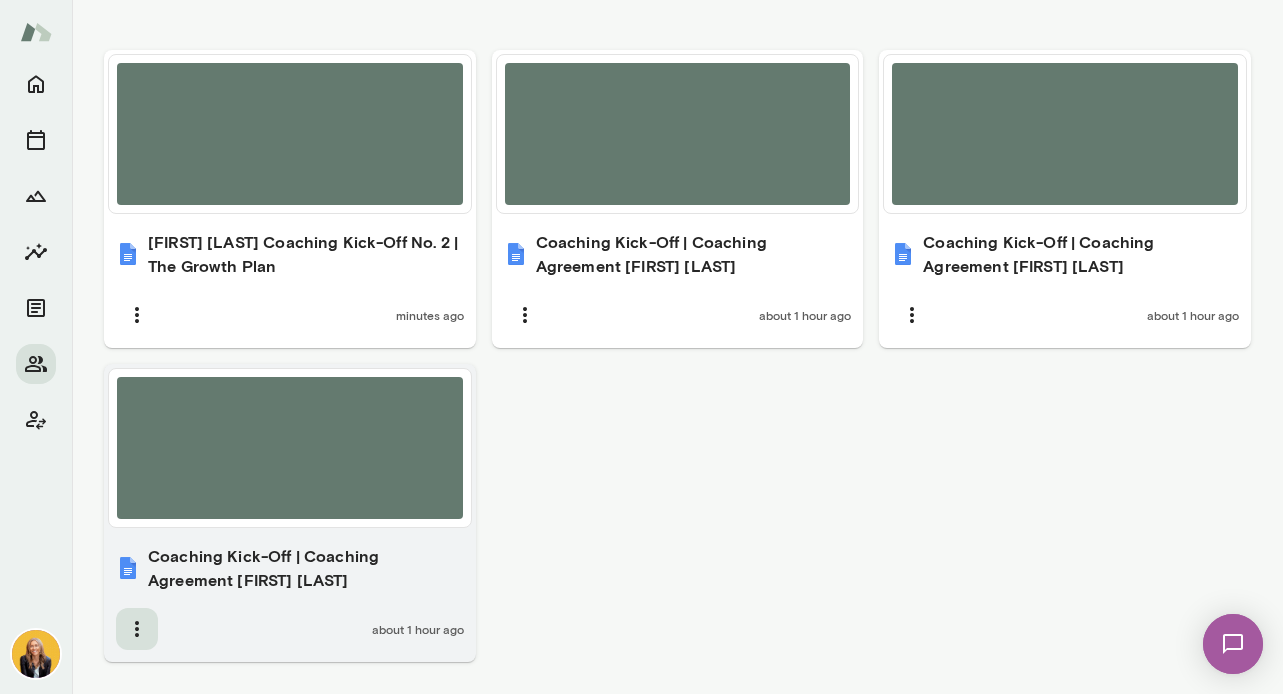 click 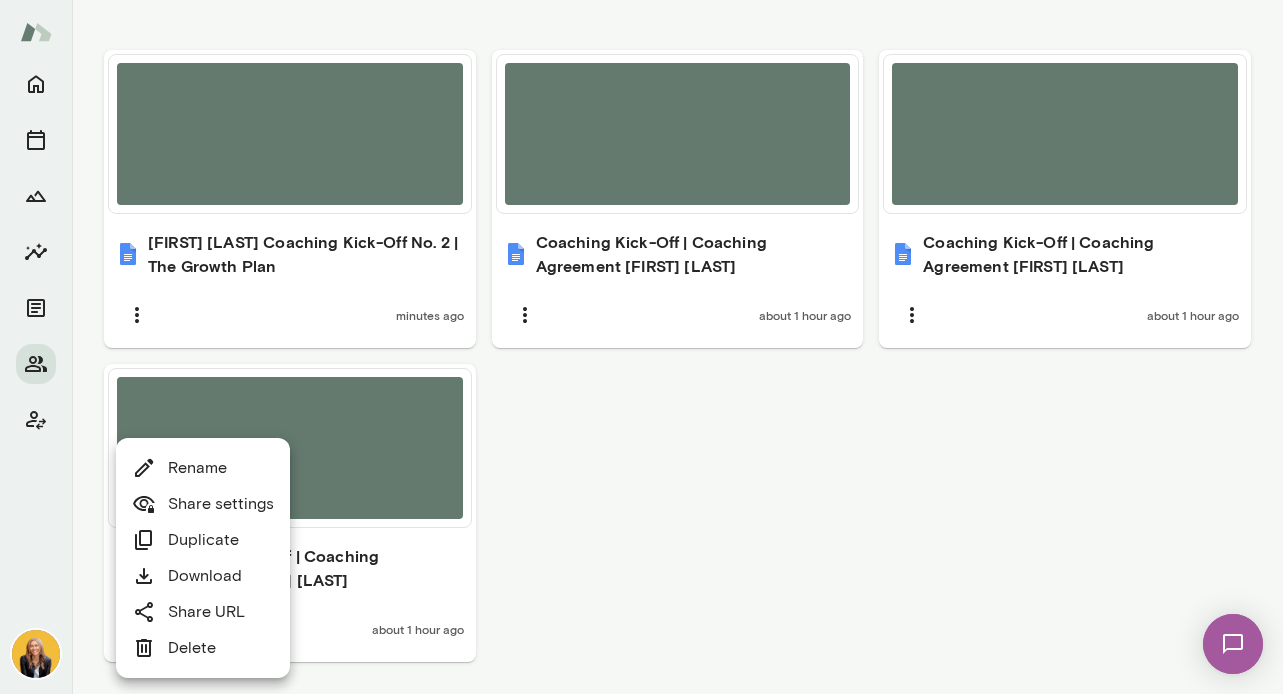 click on "Rename" at bounding box center [179, 468] 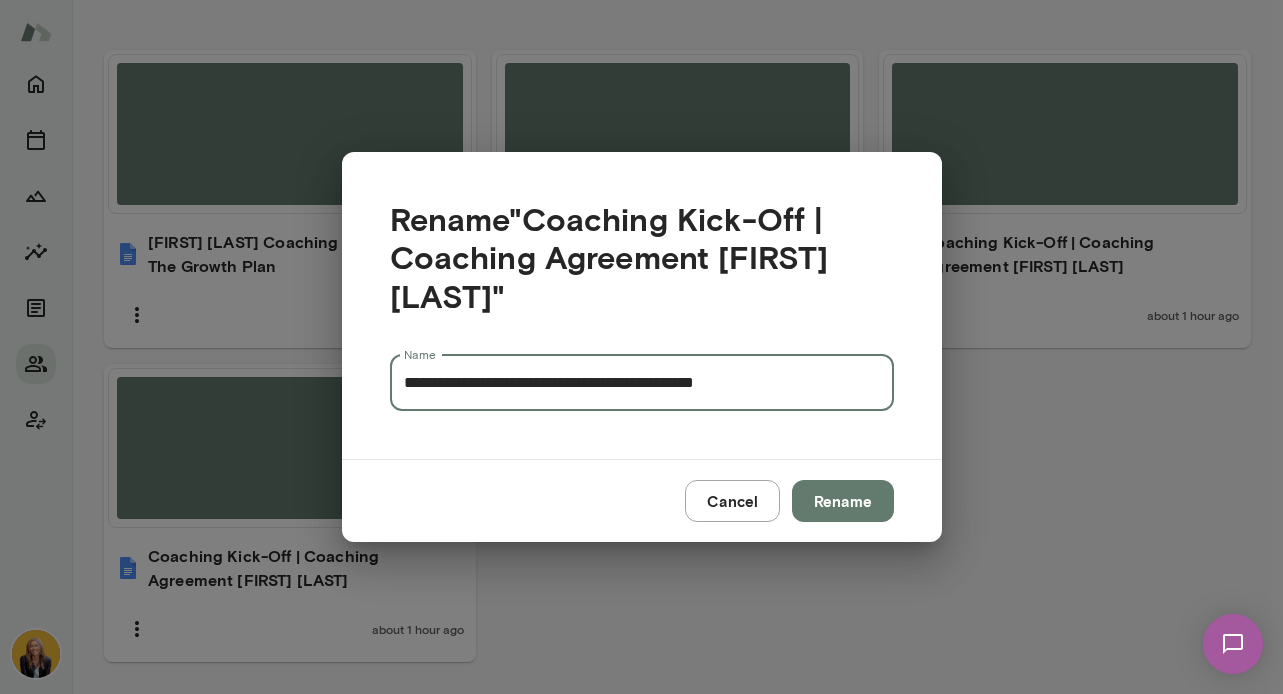 drag, startPoint x: 551, startPoint y: 363, endPoint x: 357, endPoint y: 355, distance: 194.16487 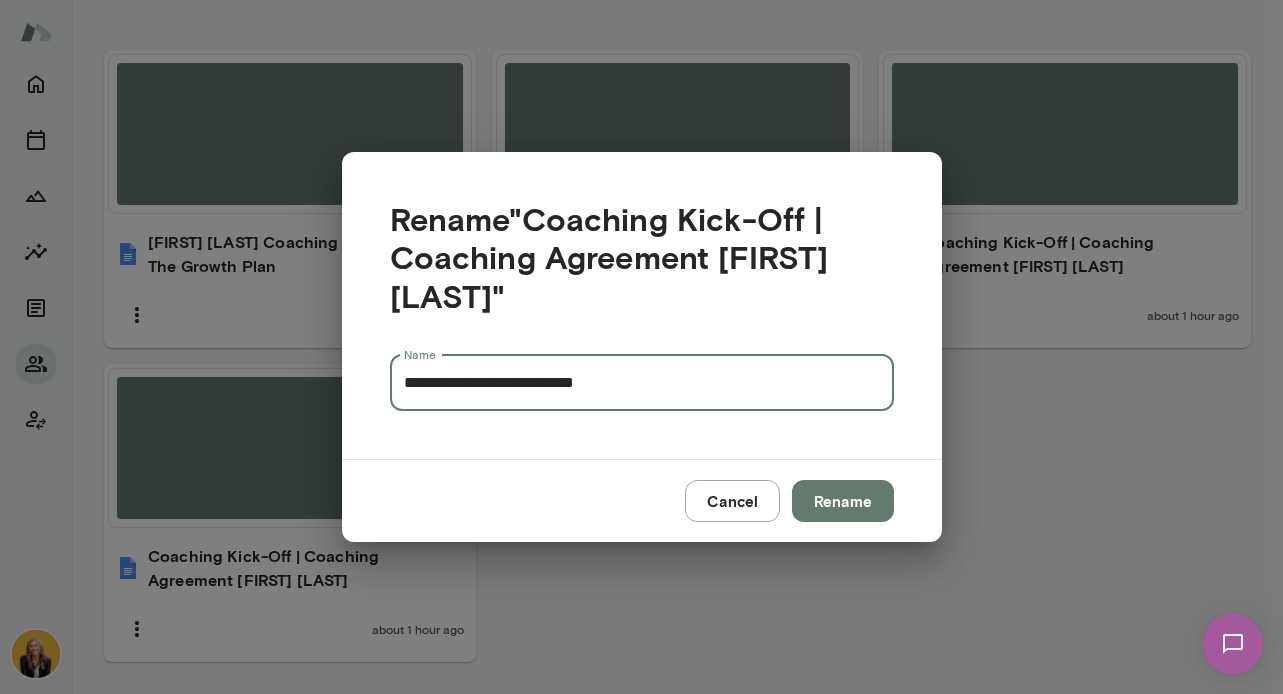 type on "**********" 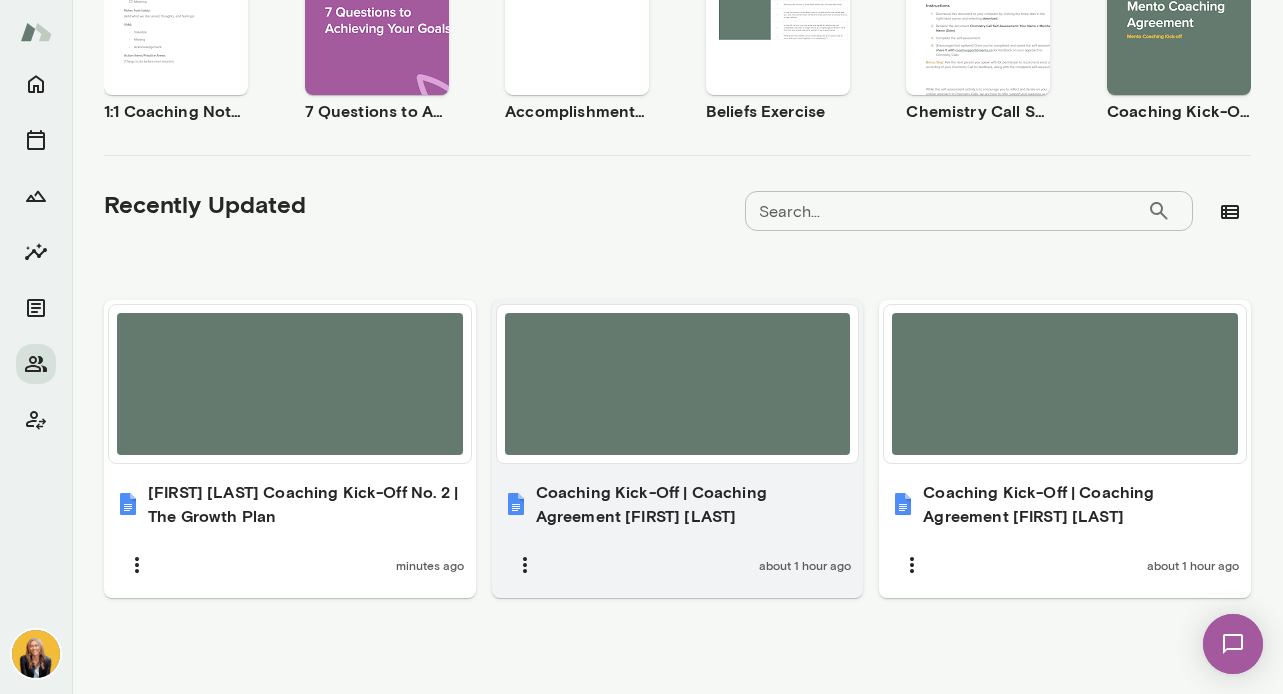 scroll, scrollTop: 0, scrollLeft: 0, axis: both 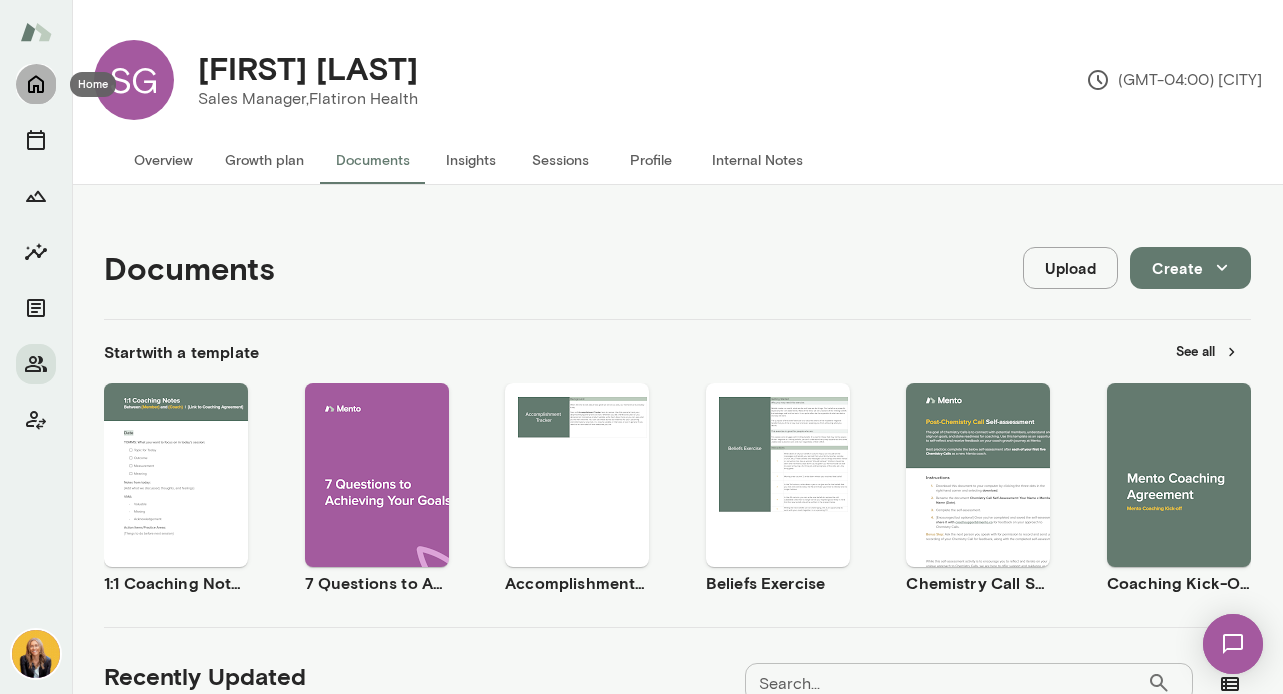 click 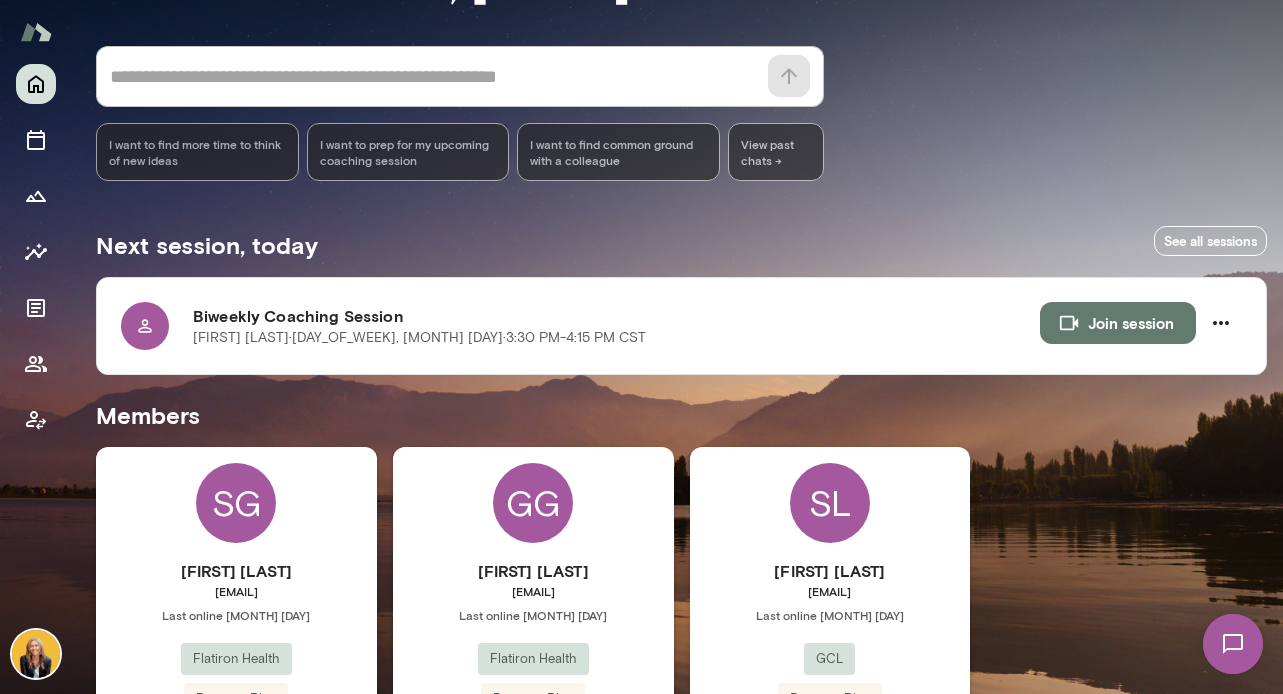 scroll, scrollTop: 297, scrollLeft: 0, axis: vertical 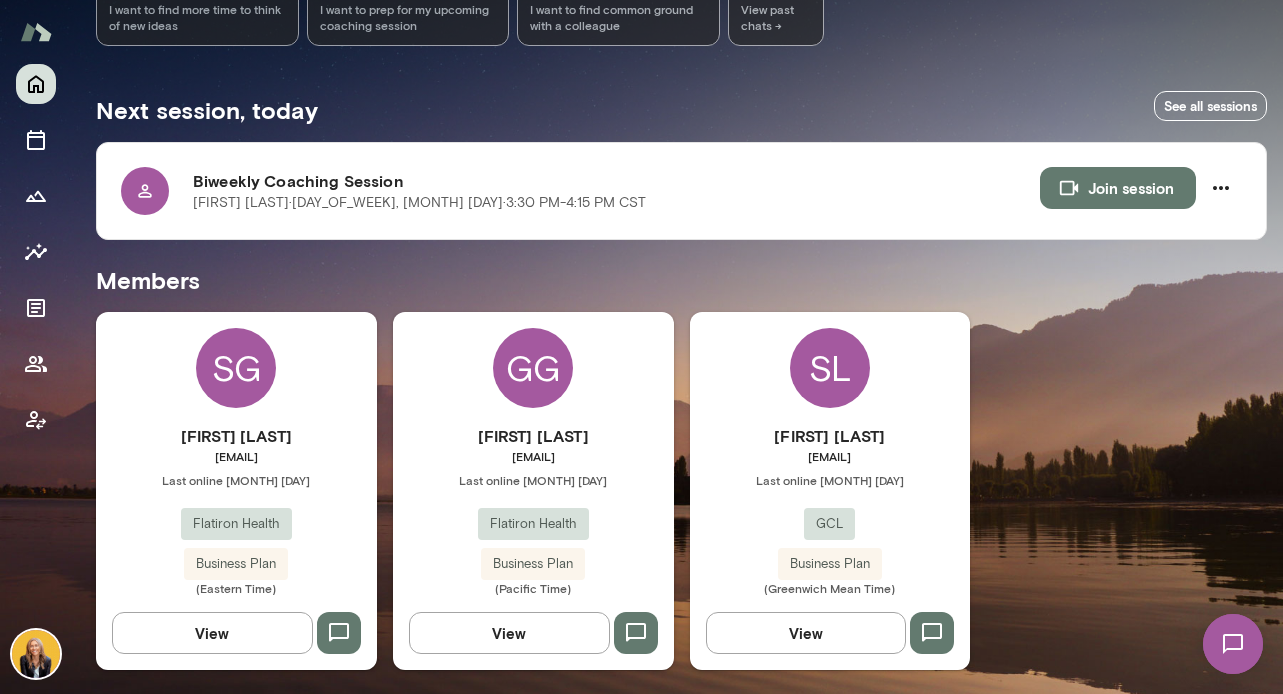 click on "Last online July 14" at bounding box center (236, 480) 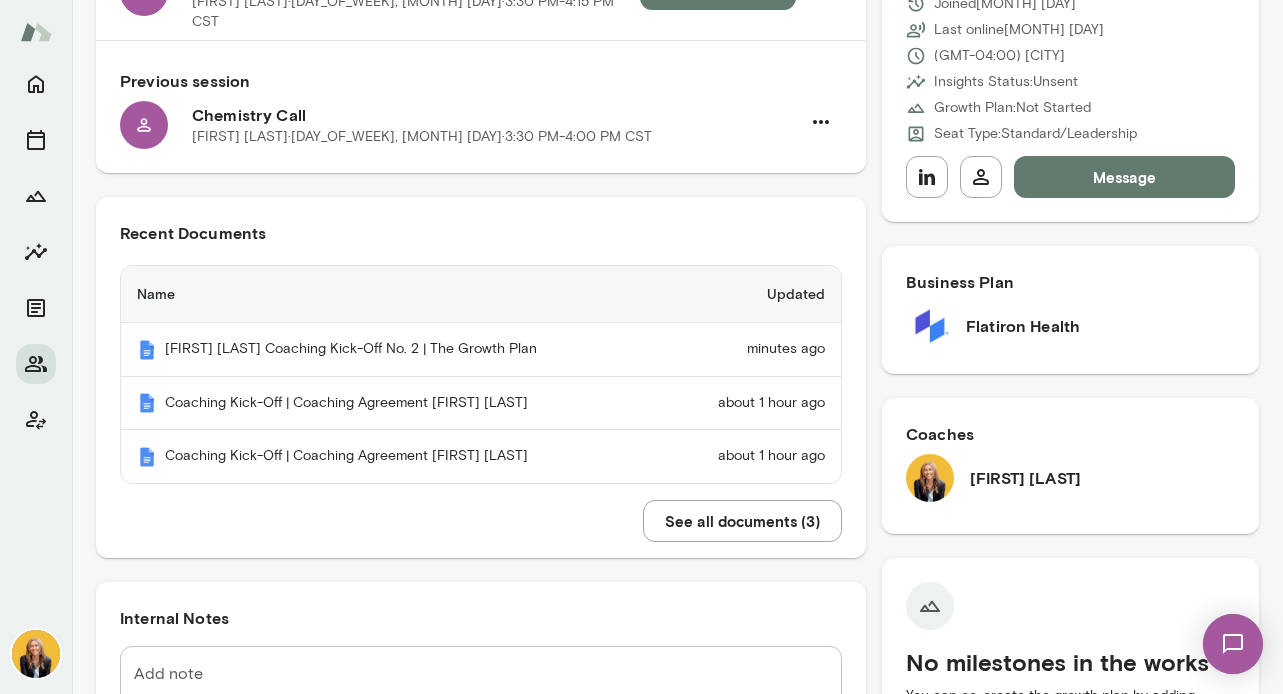 click on "See all documents ( 3 )" at bounding box center (742, 521) 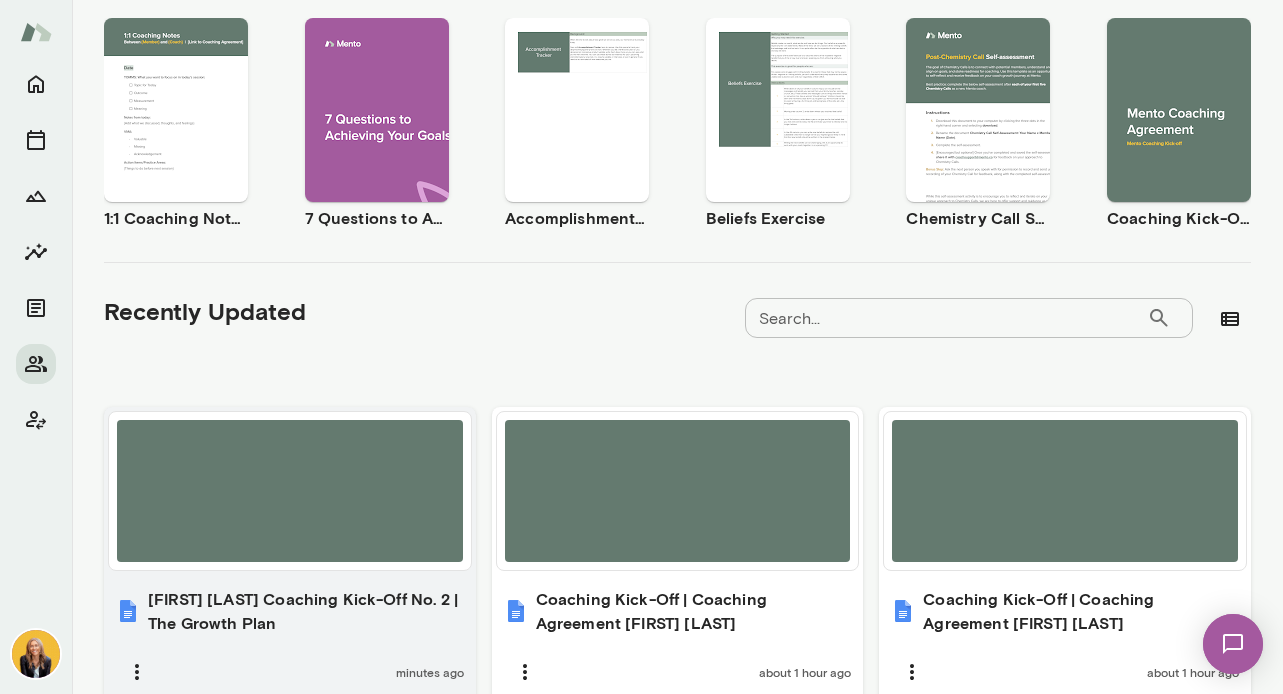 scroll, scrollTop: 472, scrollLeft: 0, axis: vertical 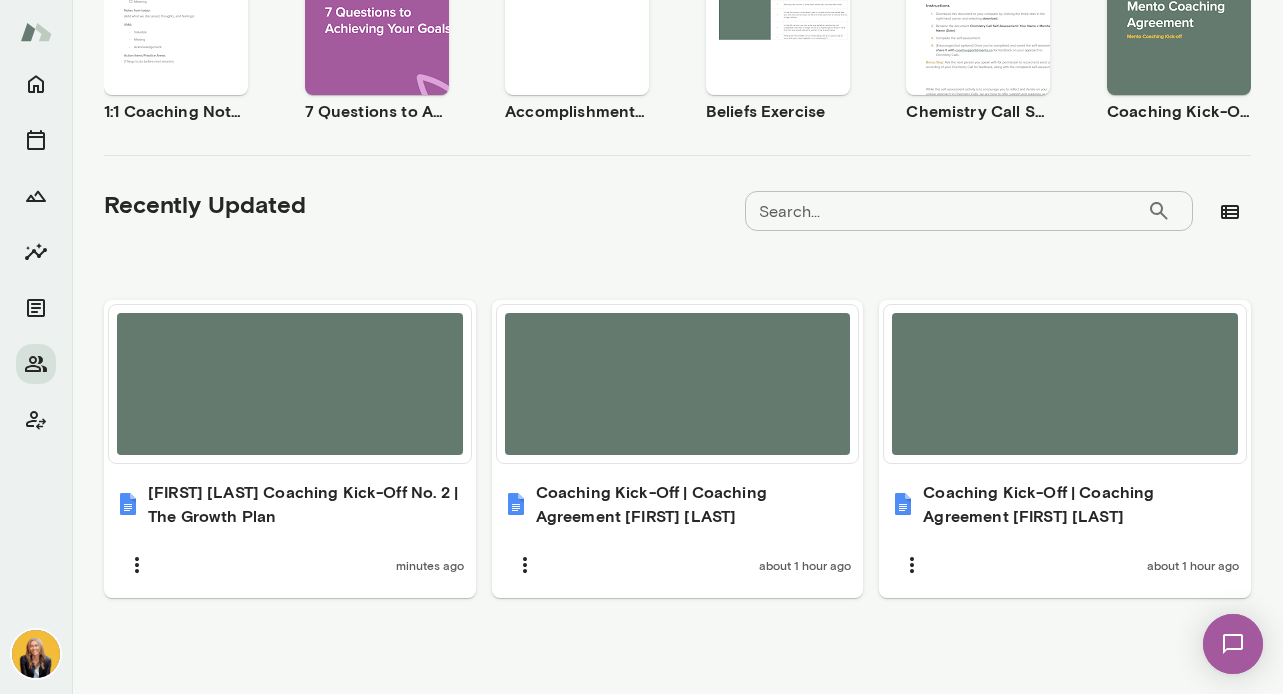 click on "Start   with a template See all Use template Preview 1:1 Coaching Notes Use template Preview 7 Questions to Achieving Your Goals Use template Preview Accomplishment Tracker Use template Preview Beliefs Exercise Use template Preview Chemistry Call Self-Assessment [Coaches only] Use template Preview Coaching Kick-Off | Coaching Agreement Recently Updated Search... ​ Search... [Shea G.] Coaching Kick-Off No. 2 | The Growth Plan 10 minutes ago Coaching Kick-Off | Coaching Agreement [Shea G.] about 1 hour ago Coaching Kick-Off | Coaching Agreement [Shea G.] about 1 hour ago" at bounding box center [677, 255] 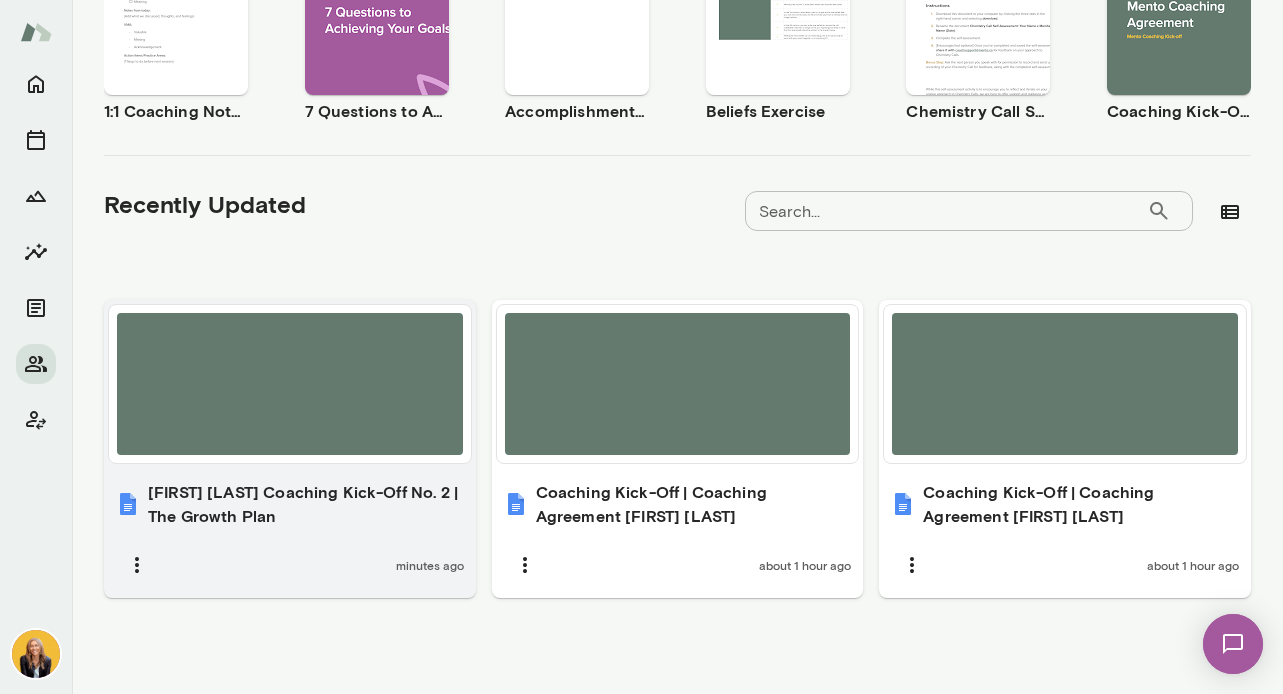 click at bounding box center [290, 384] 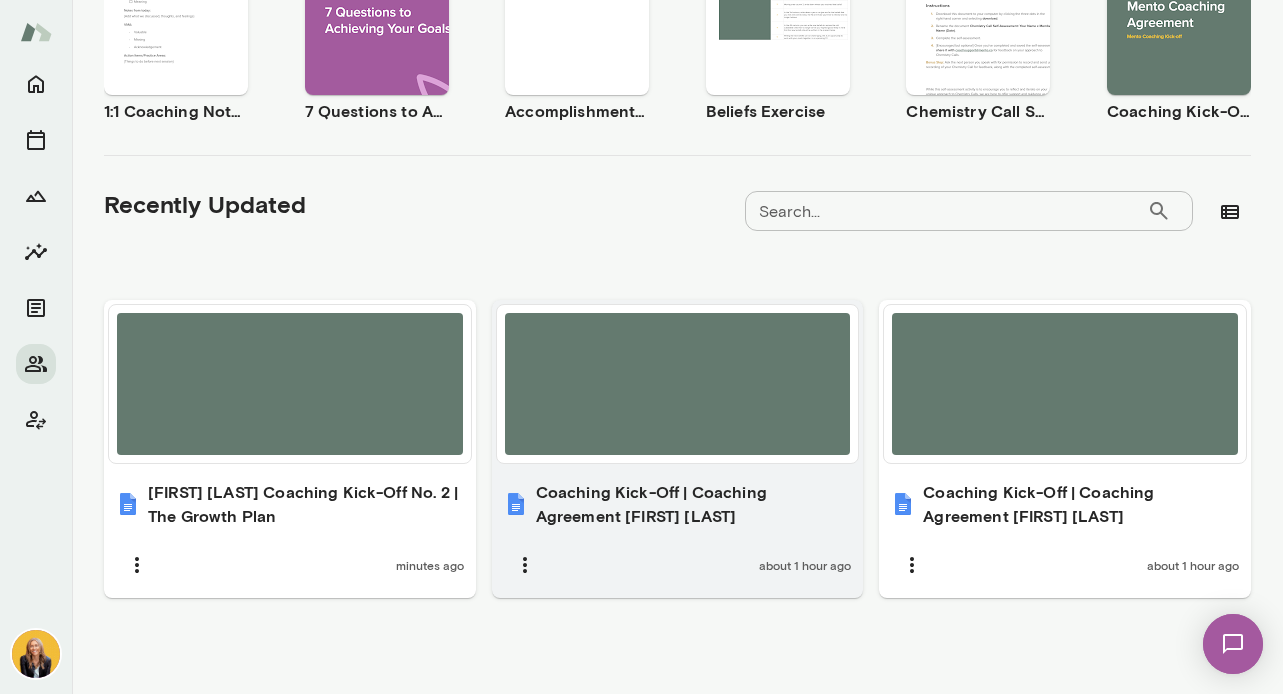 click at bounding box center (678, 384) 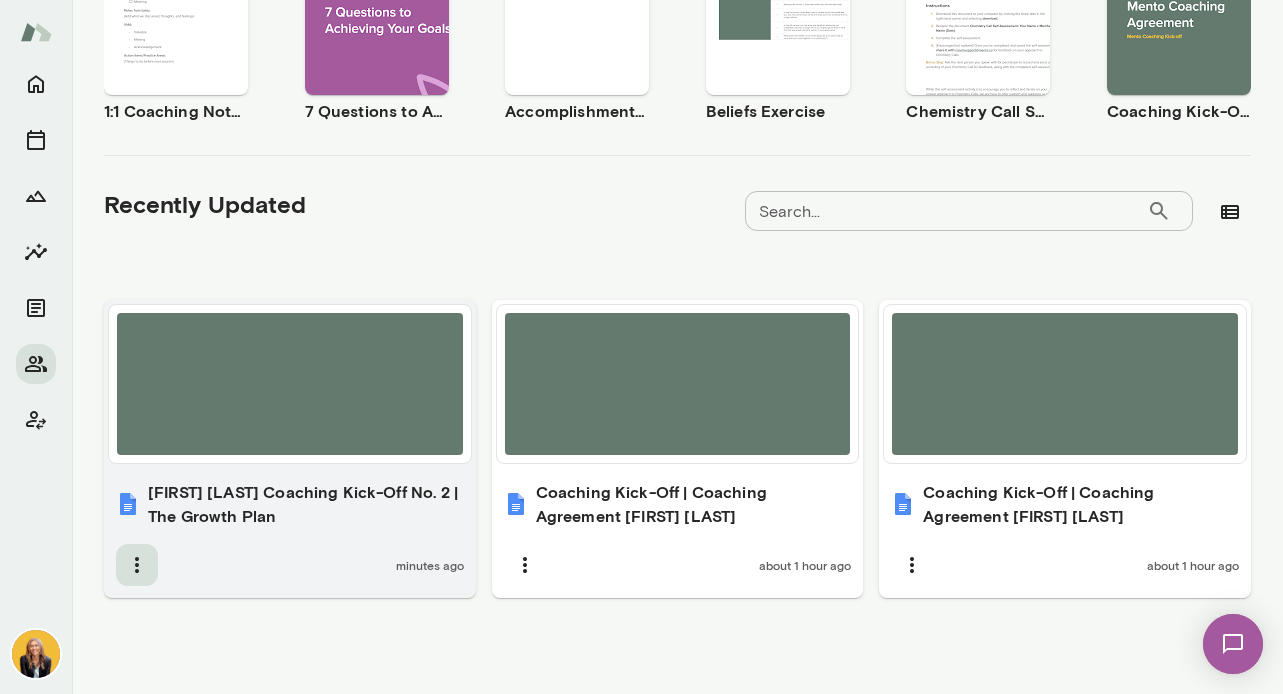 click 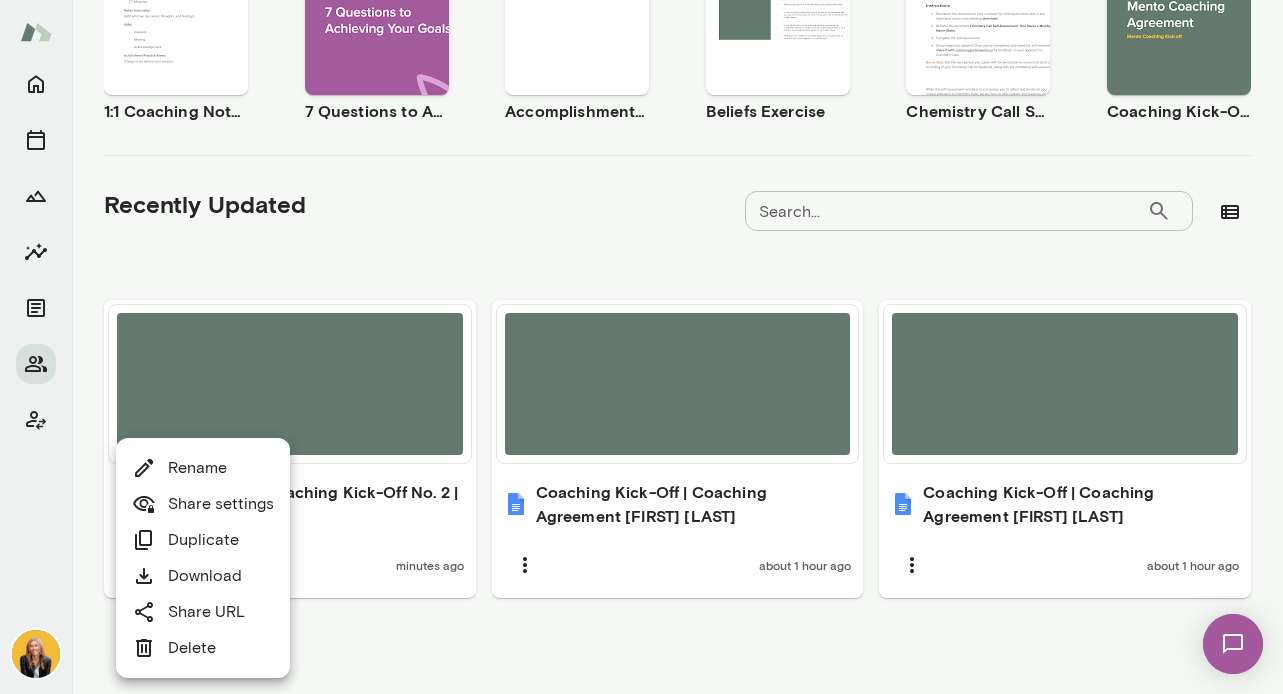click on "Delete" at bounding box center [174, 648] 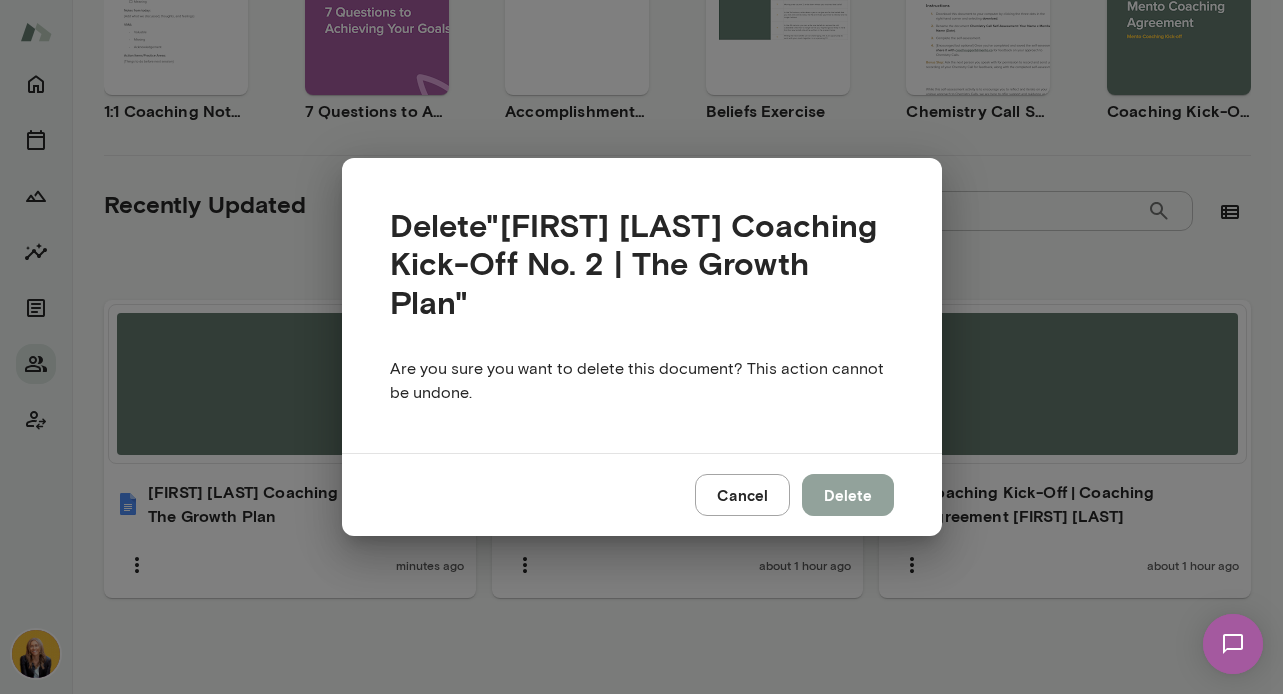 click on "Delete" at bounding box center (848, 495) 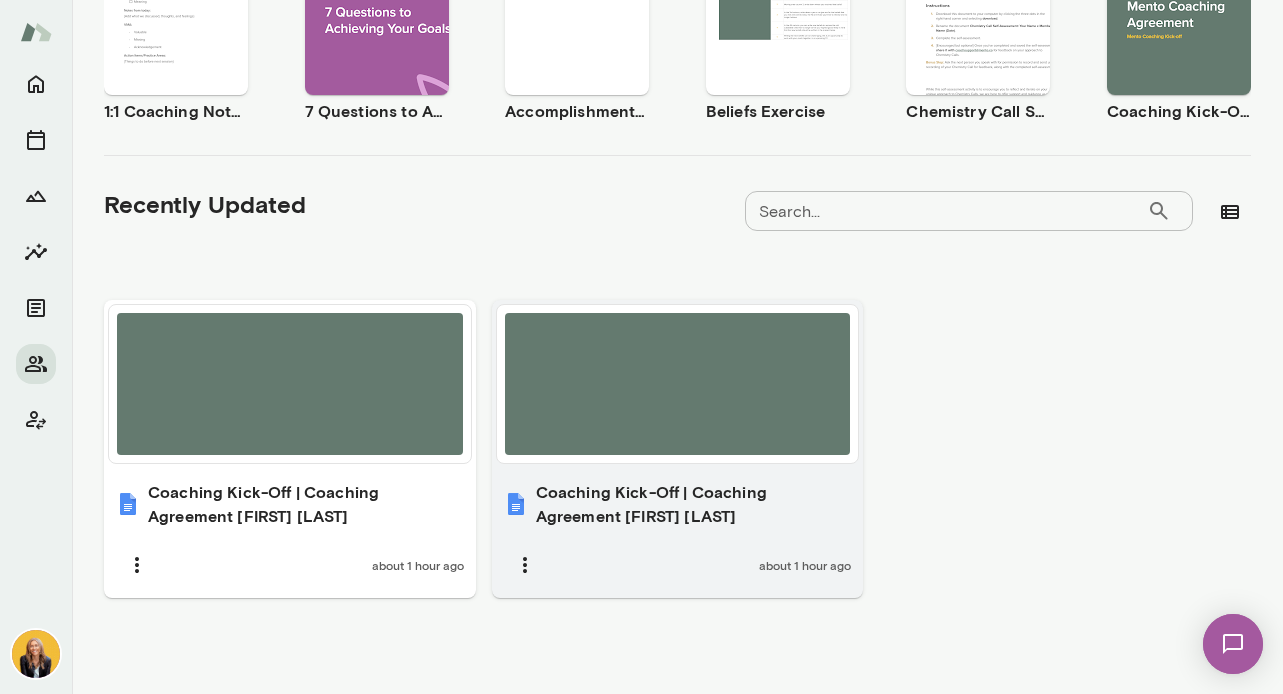 click on "Coaching Kick-Off | Coaching Agreement [[INITIAL] [LAST]]" at bounding box center (694, 504) 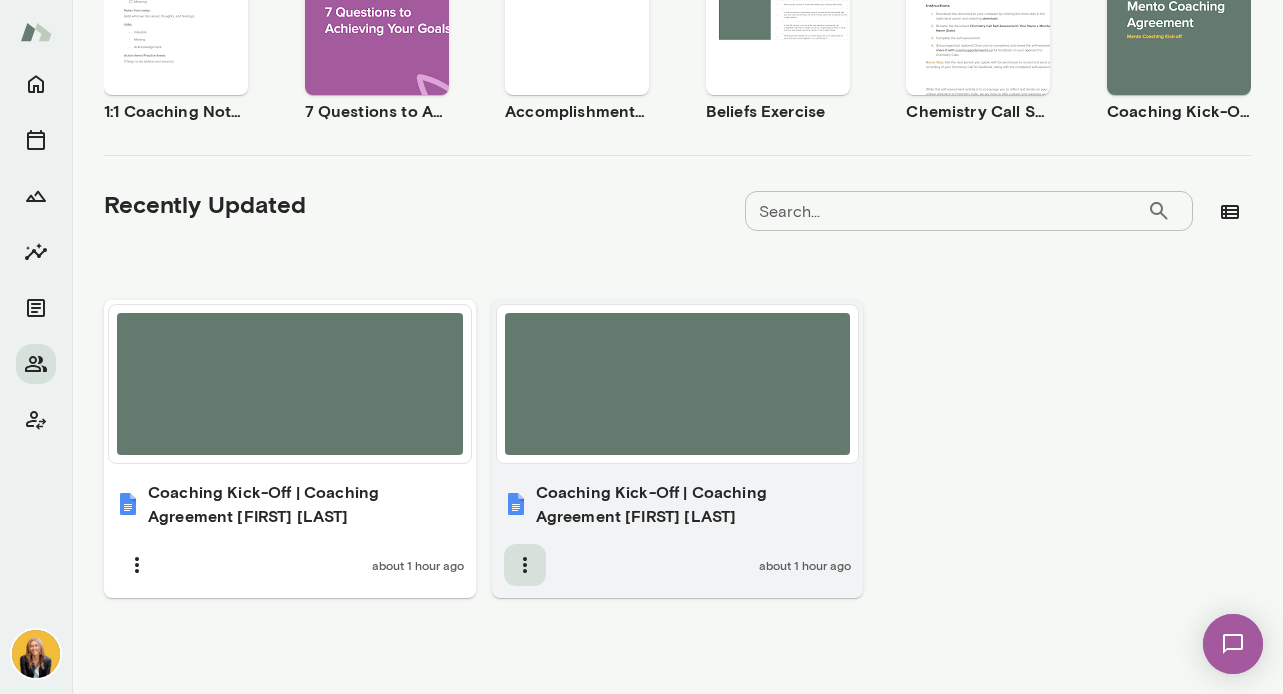 click 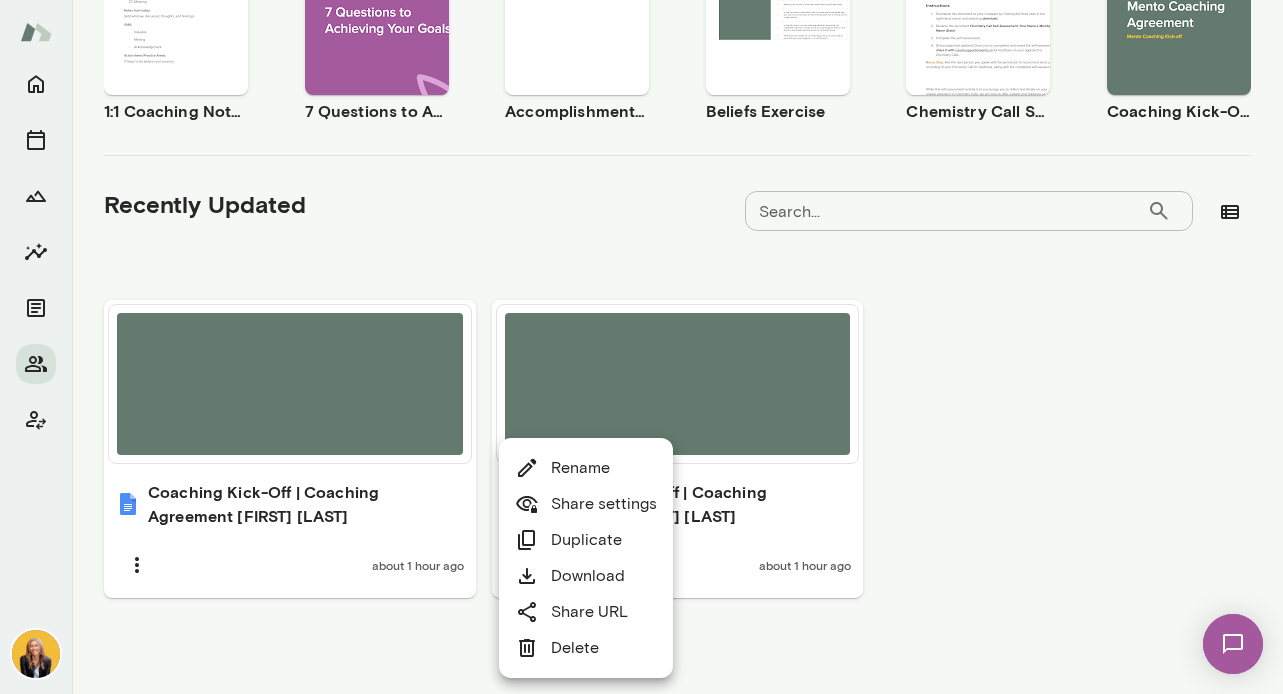 click on "Delete" at bounding box center (557, 648) 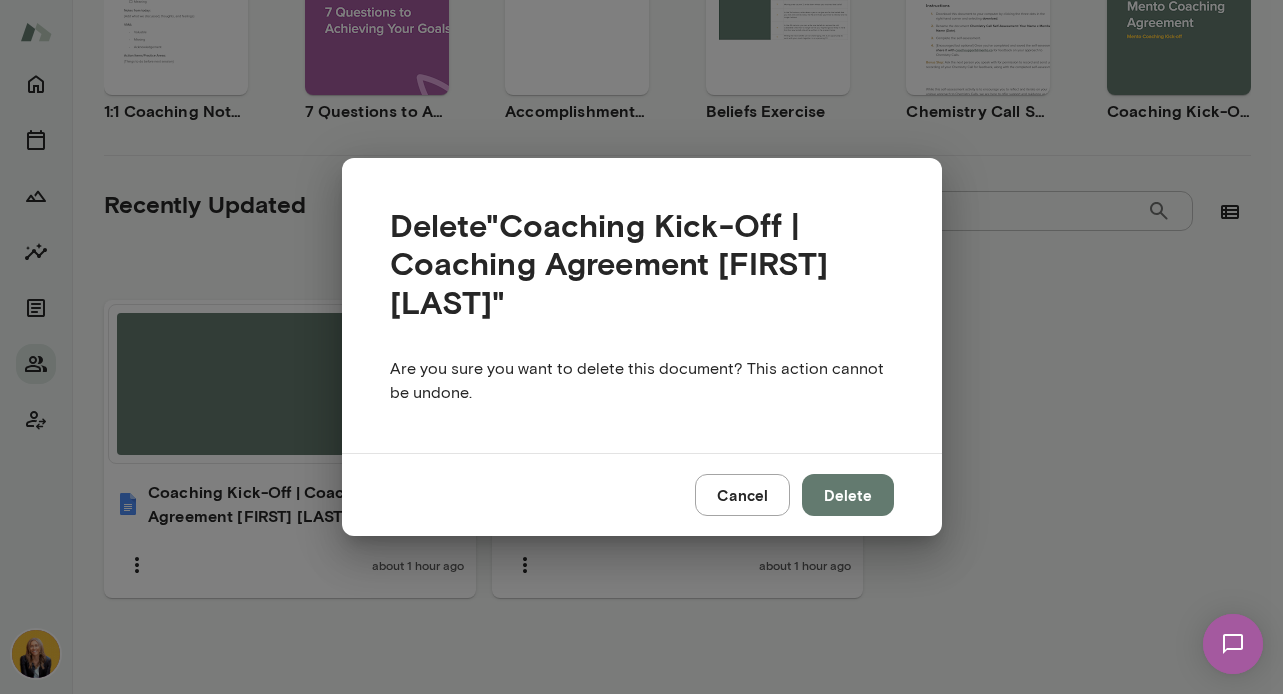 click on "Delete" at bounding box center [848, 495] 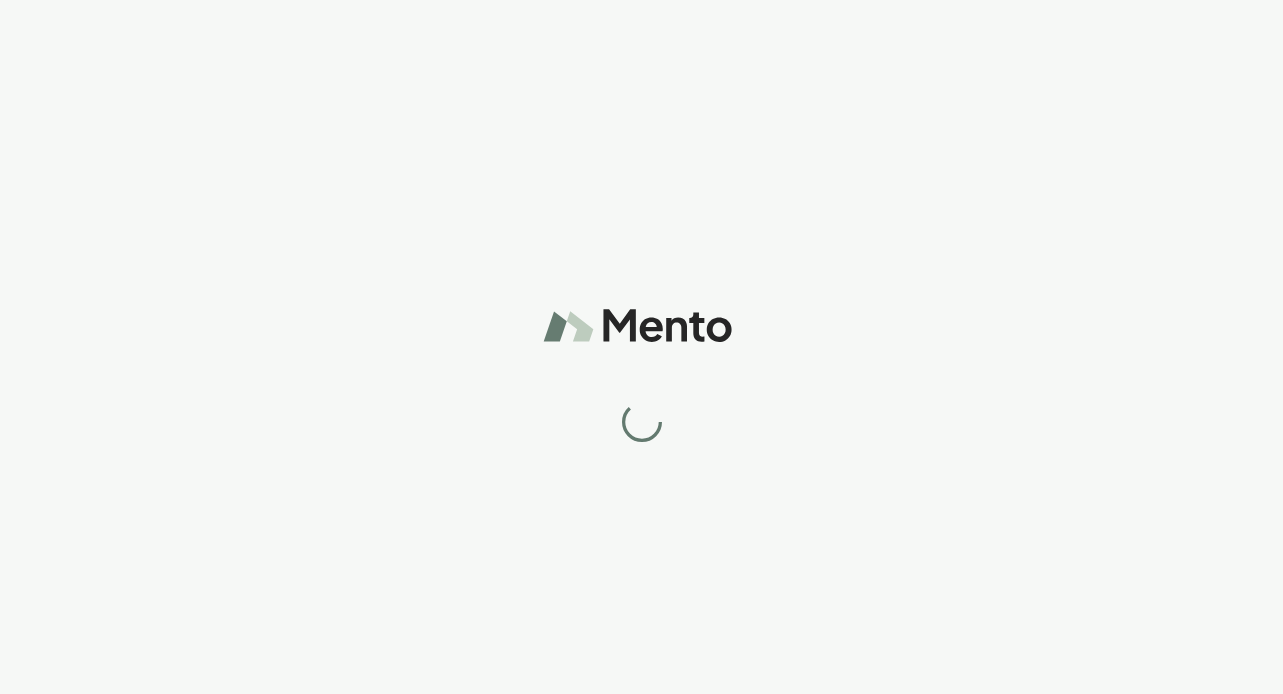 scroll, scrollTop: 0, scrollLeft: 0, axis: both 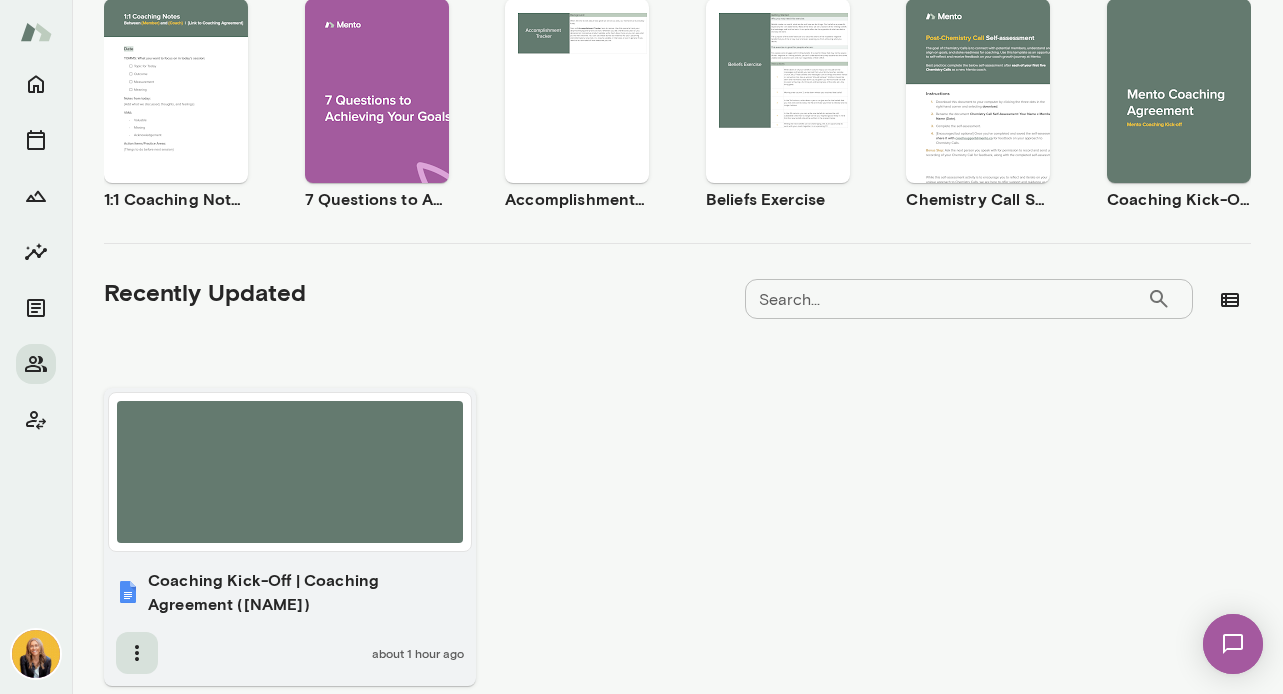 click 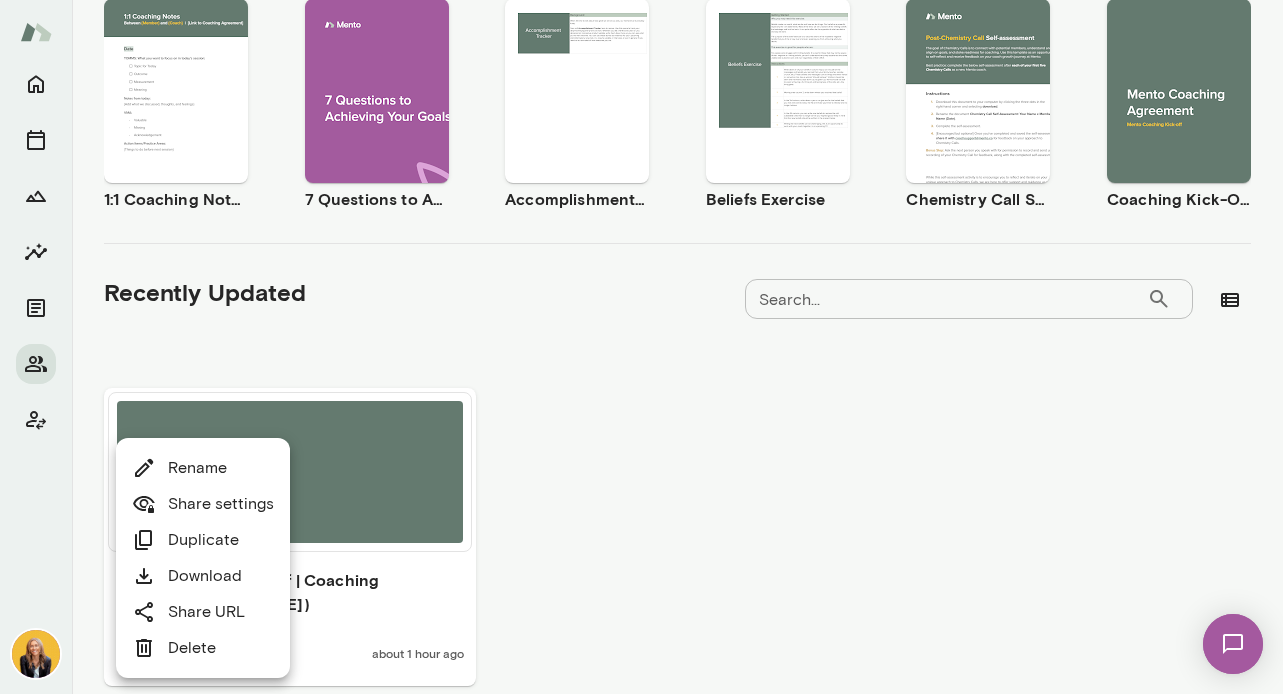 click on "Rename" at bounding box center (203, 468) 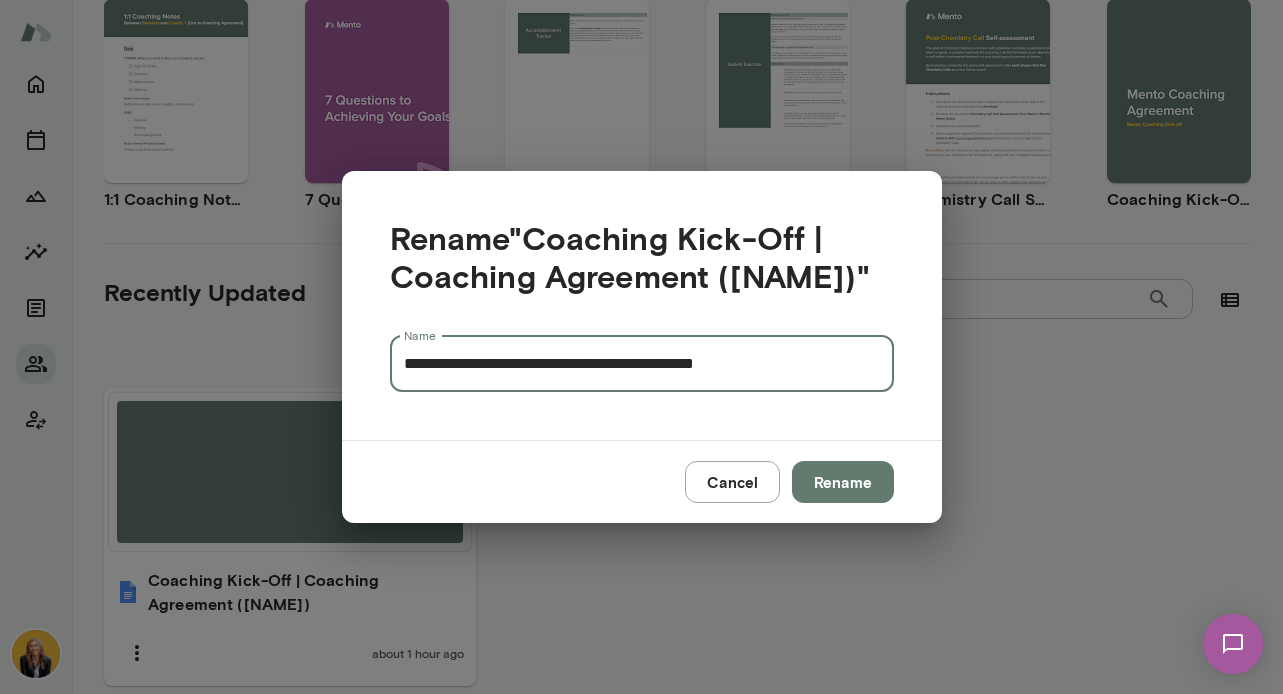 drag, startPoint x: 821, startPoint y: 370, endPoint x: 393, endPoint y: 372, distance: 428.00467 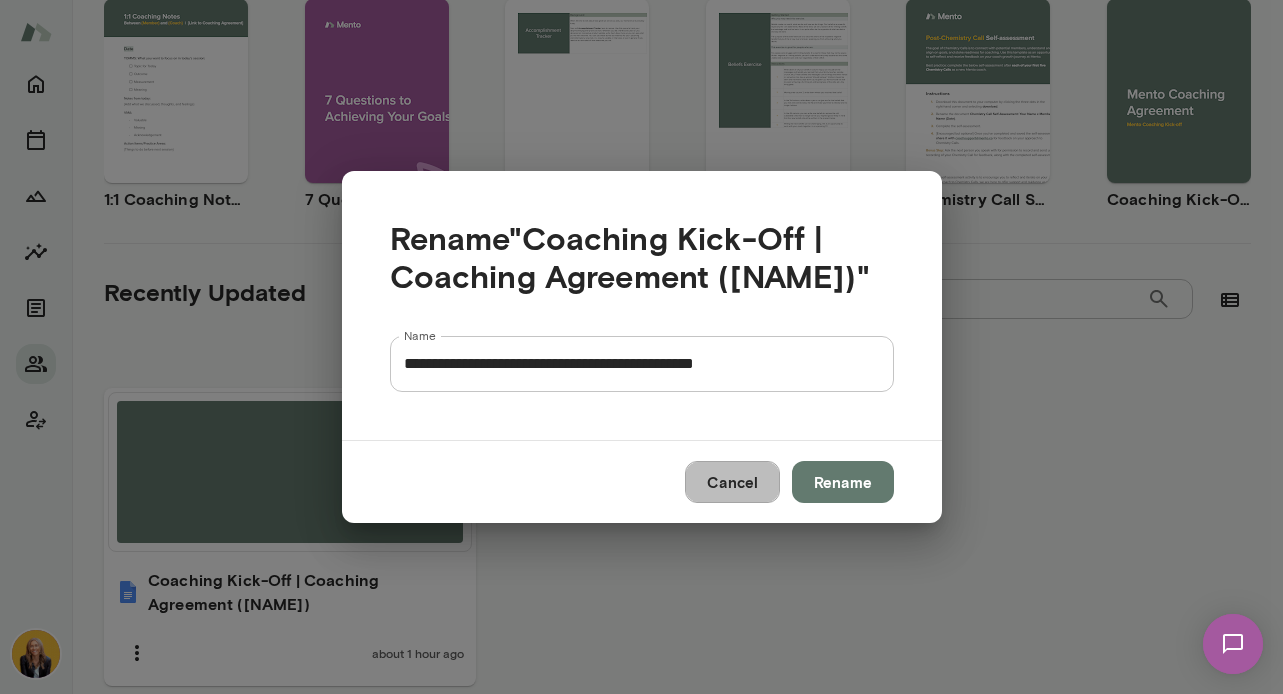 click on "Cancel" at bounding box center [732, 482] 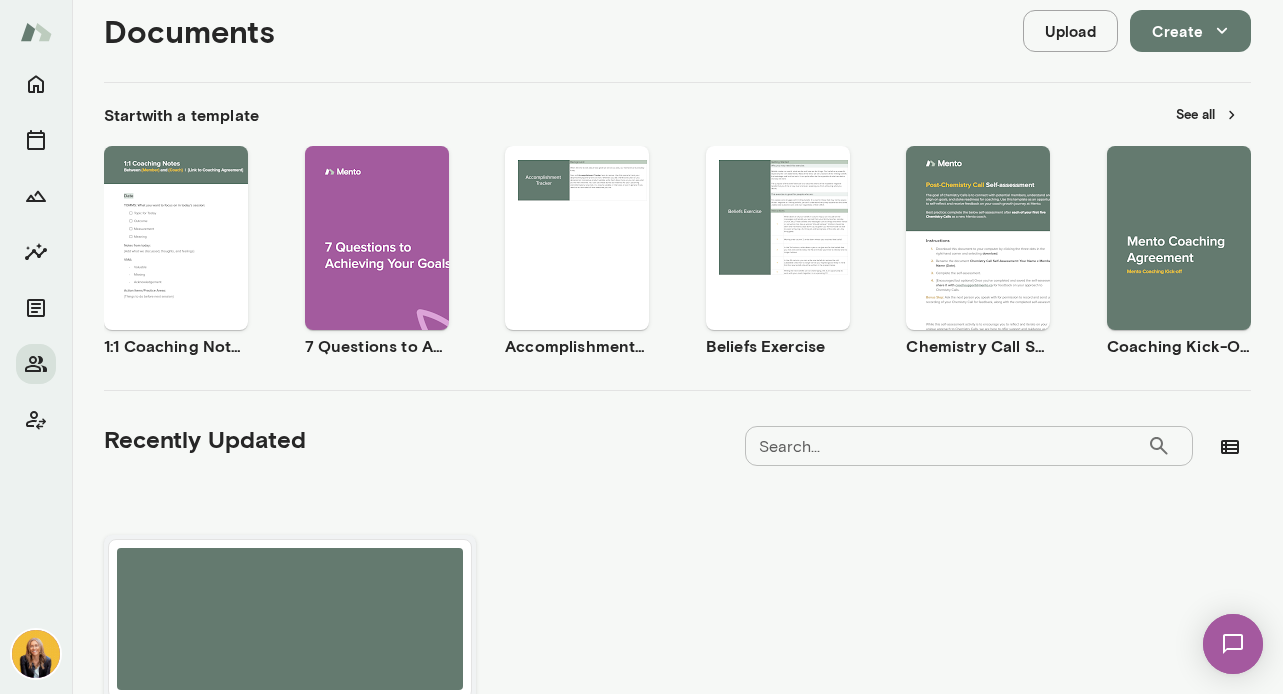 scroll, scrollTop: 198, scrollLeft: 0, axis: vertical 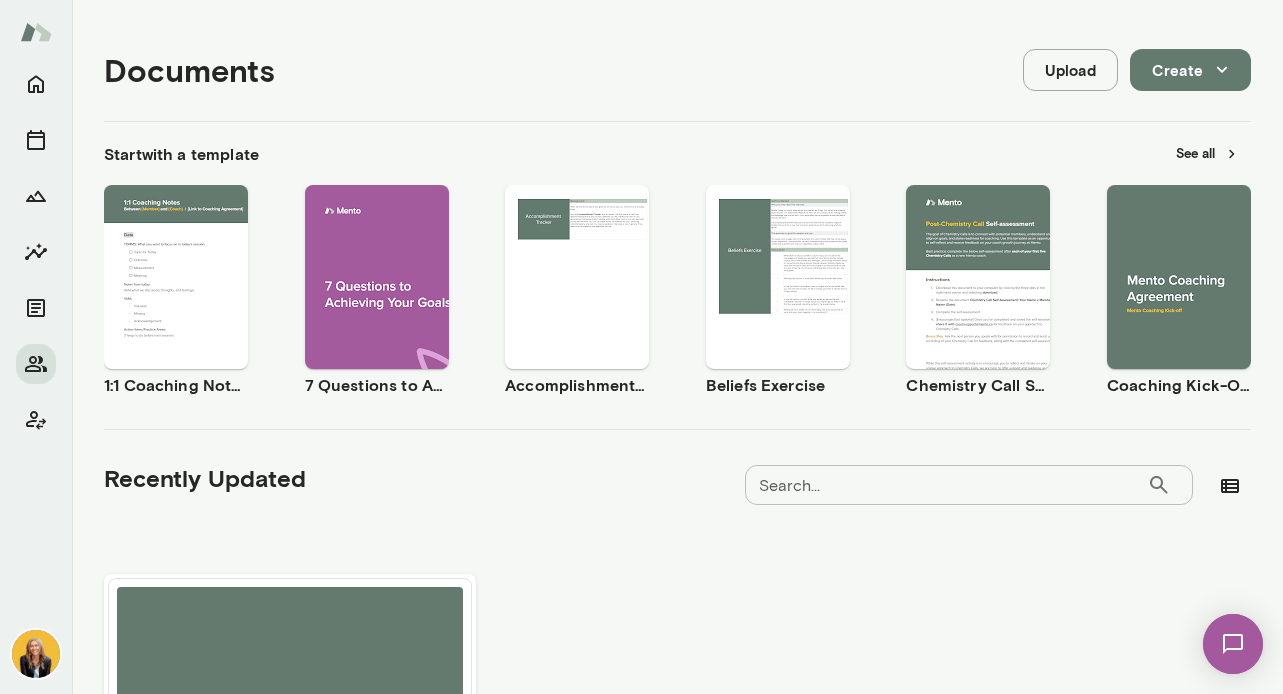 click on "See all" at bounding box center [1207, 153] 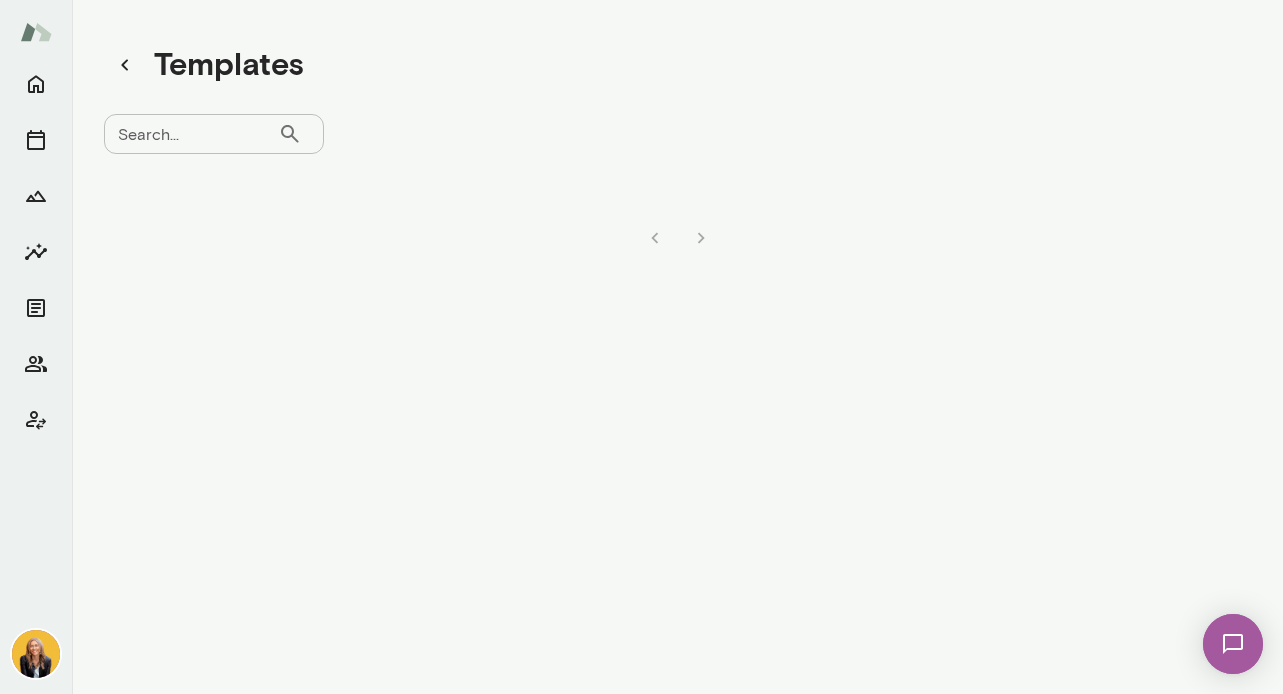 scroll, scrollTop: 16, scrollLeft: 0, axis: vertical 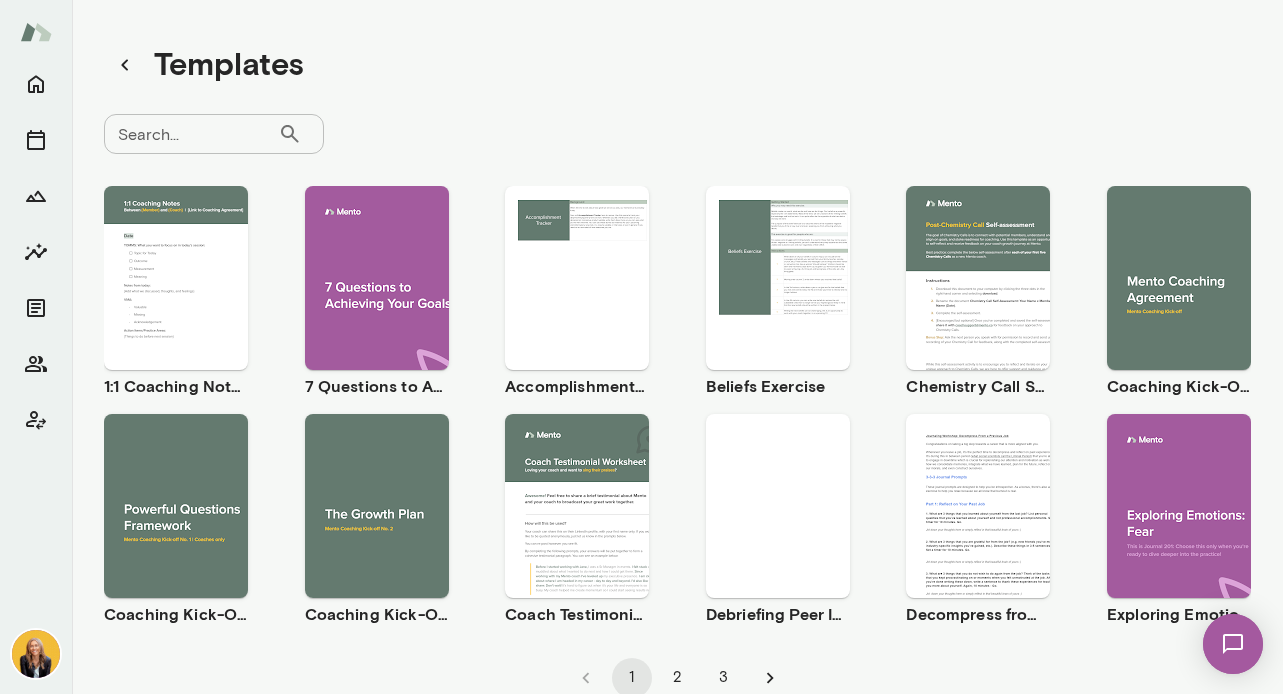 click on "Use template" at bounding box center [377, 489] 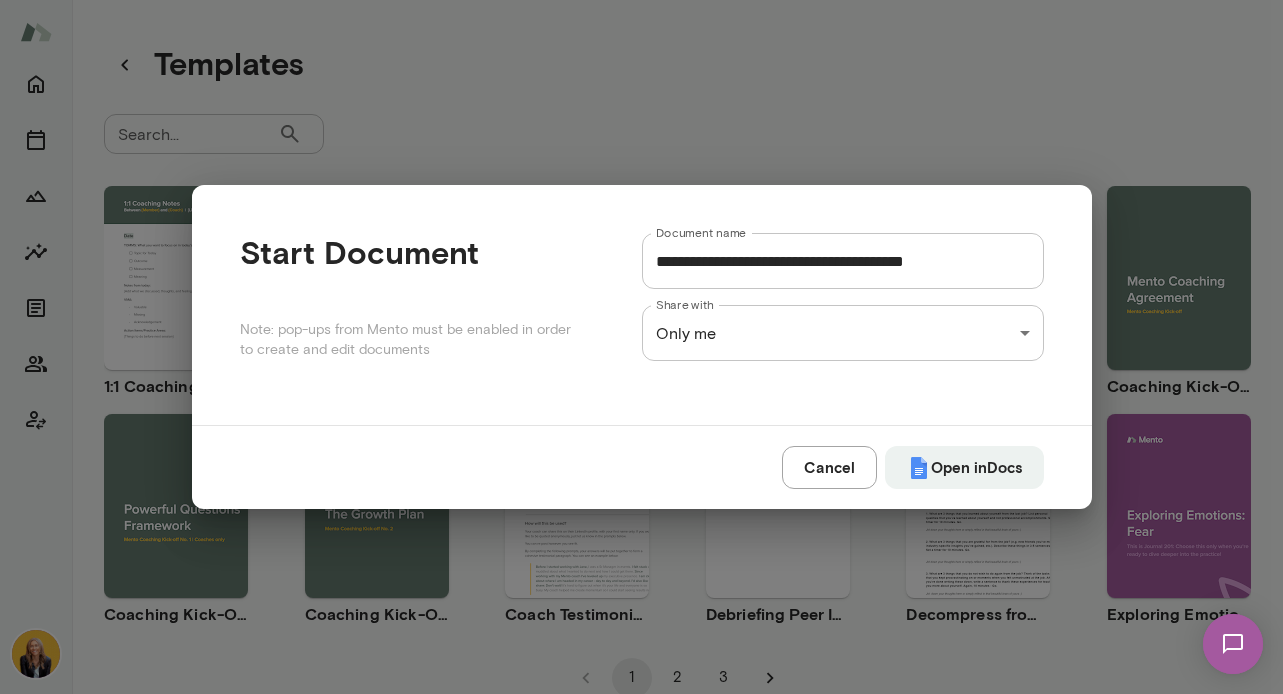 click on "**********" at bounding box center [843, 261] 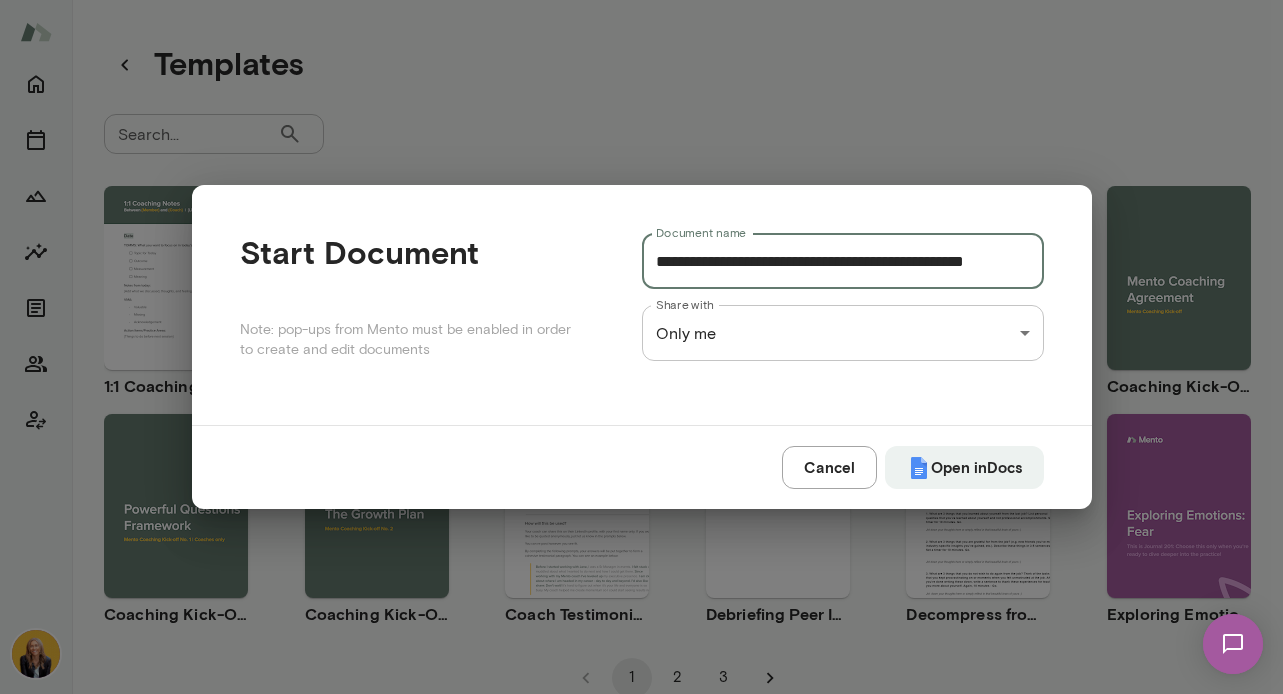 scroll, scrollTop: 0, scrollLeft: 6, axis: horizontal 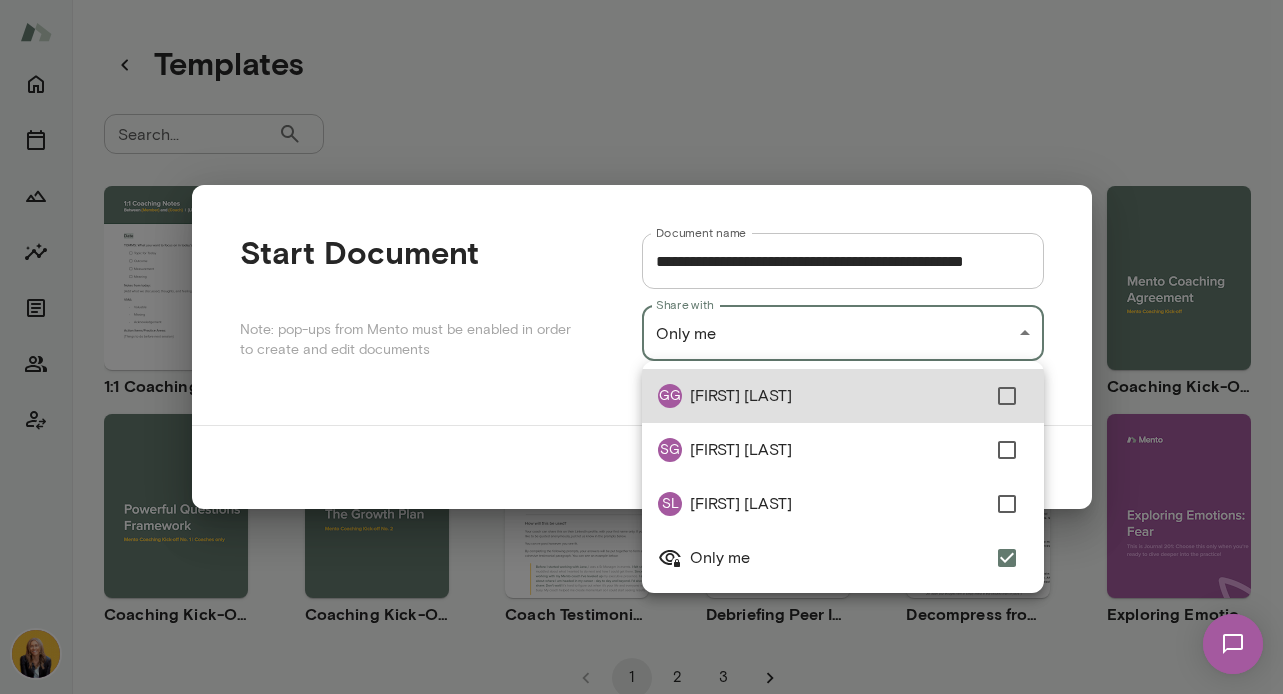 type on "**********" 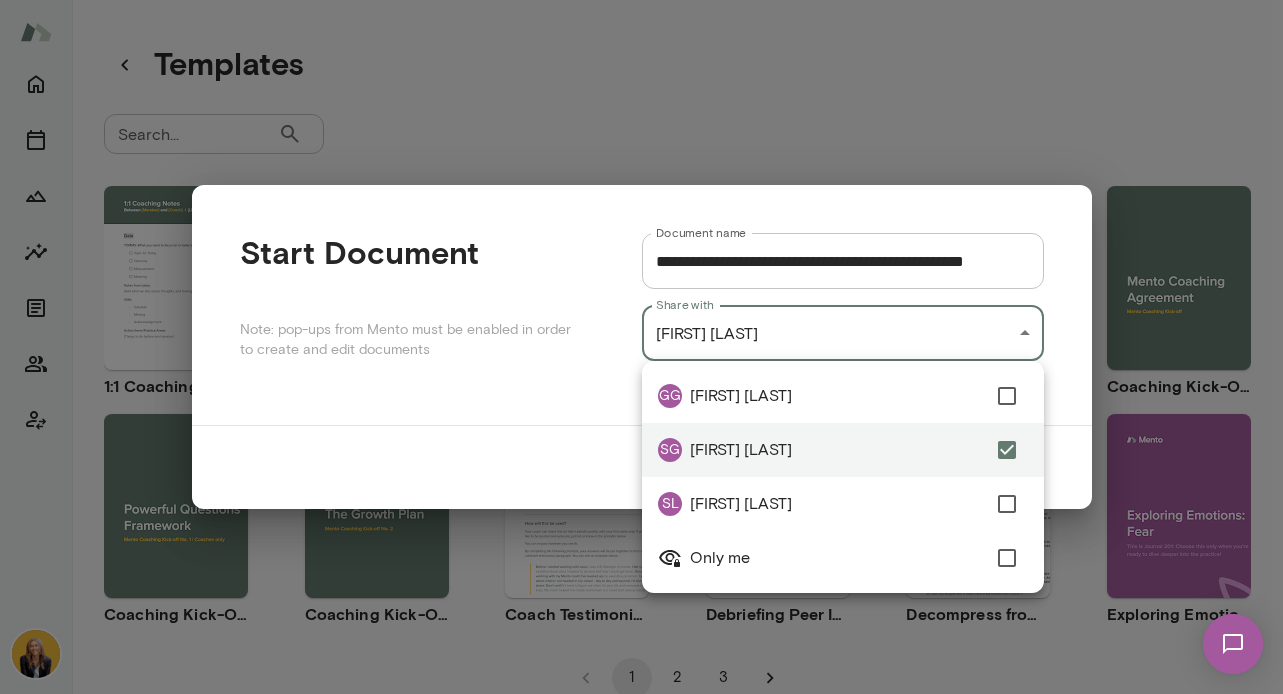 click at bounding box center (641, 347) 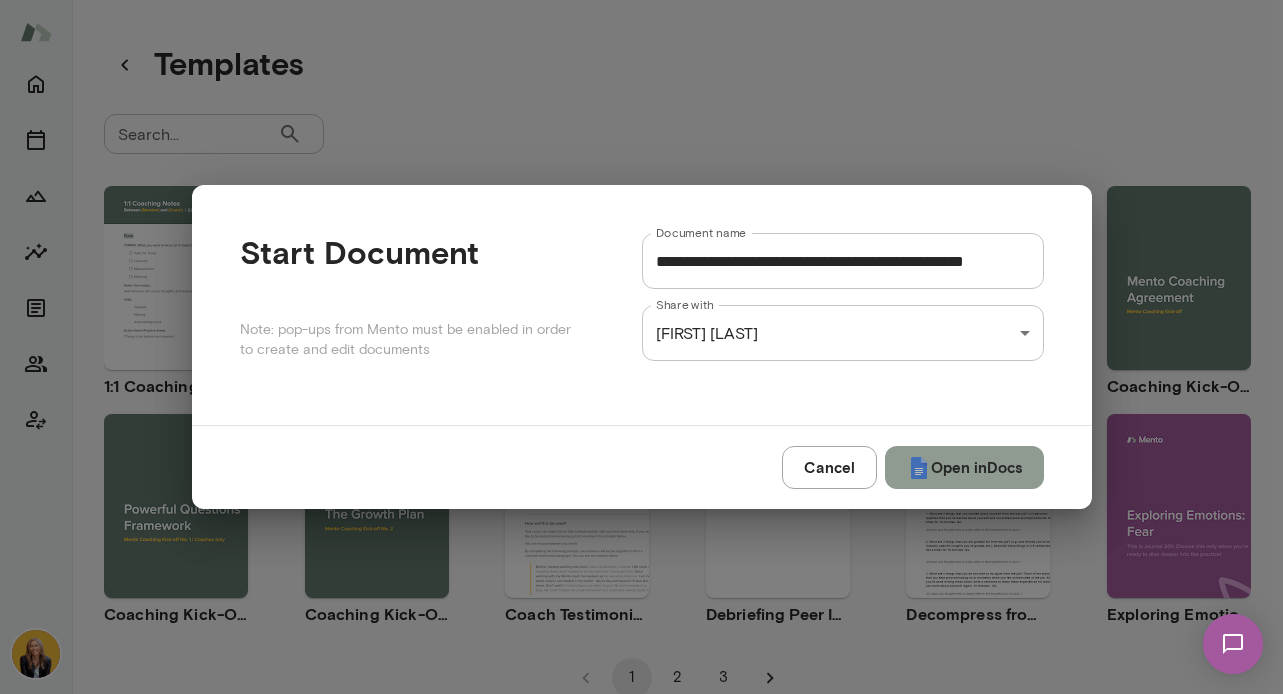 click on "Open in  Docs" at bounding box center (964, 467) 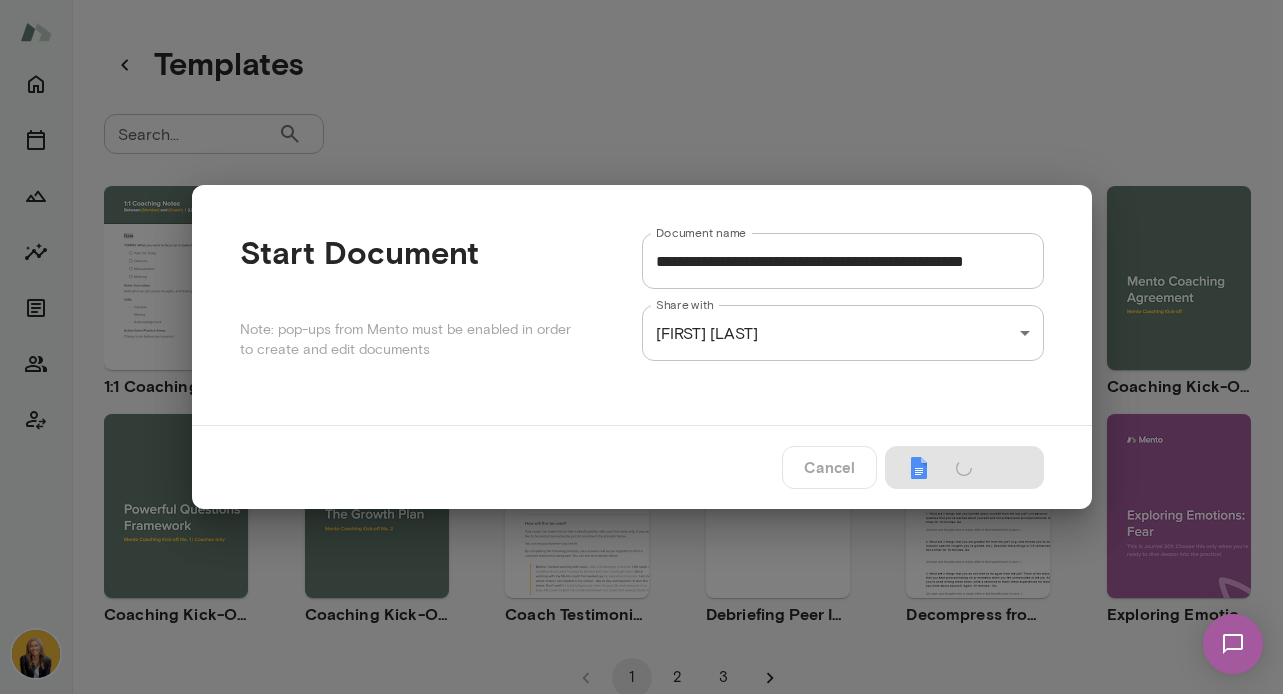 type on "**********" 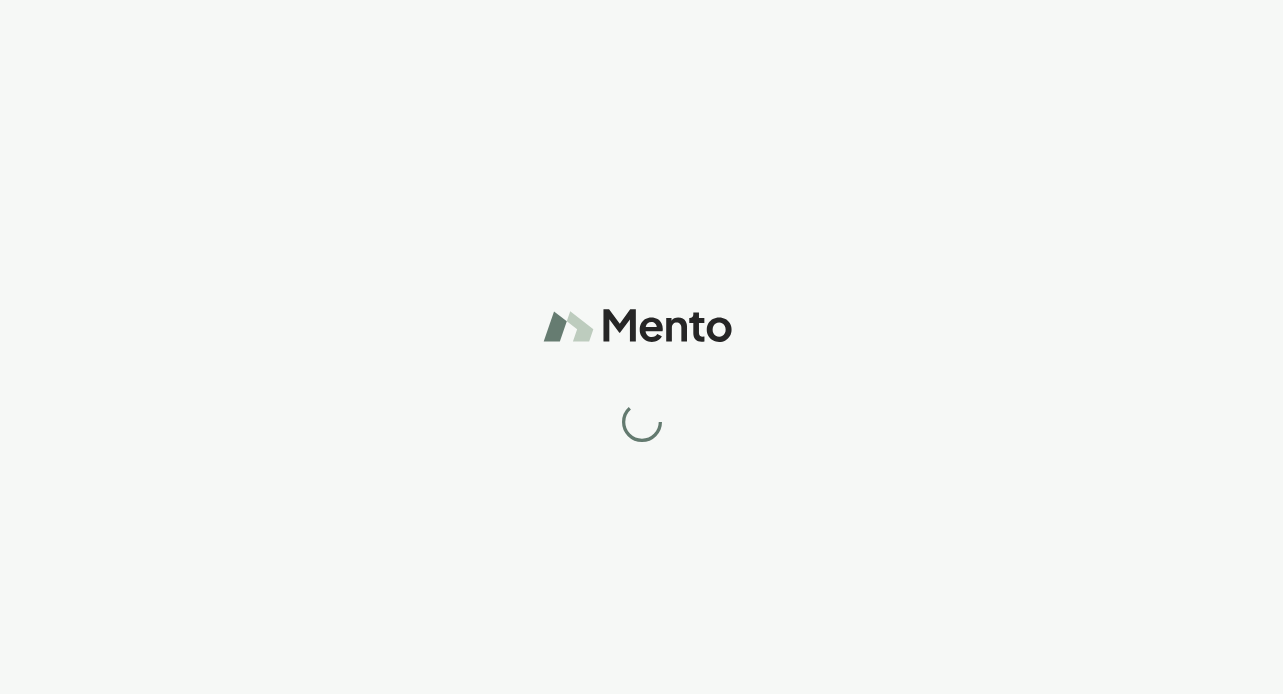 scroll, scrollTop: 0, scrollLeft: 0, axis: both 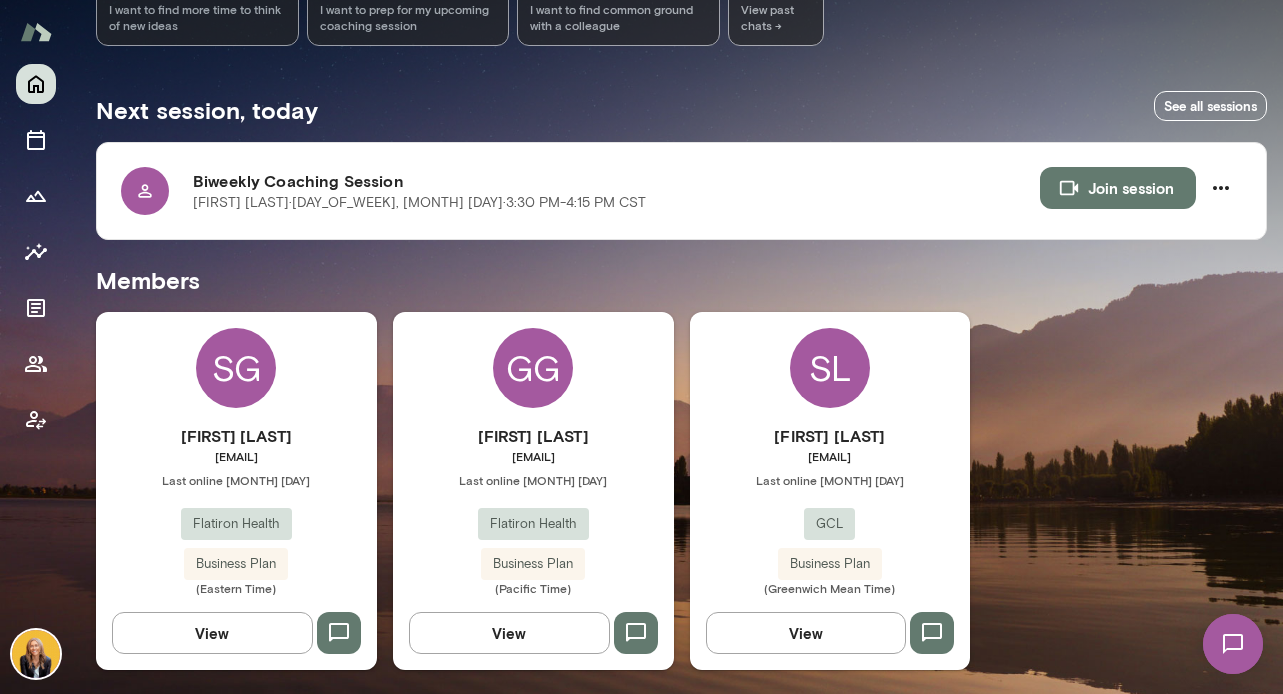 click on "[FIRST] [LAST] [EMAIL] Last online [MONTH] [DAY] [COMPANY] [TIMEZONE] [GENERAL_TEXT]" at bounding box center [236, 491] 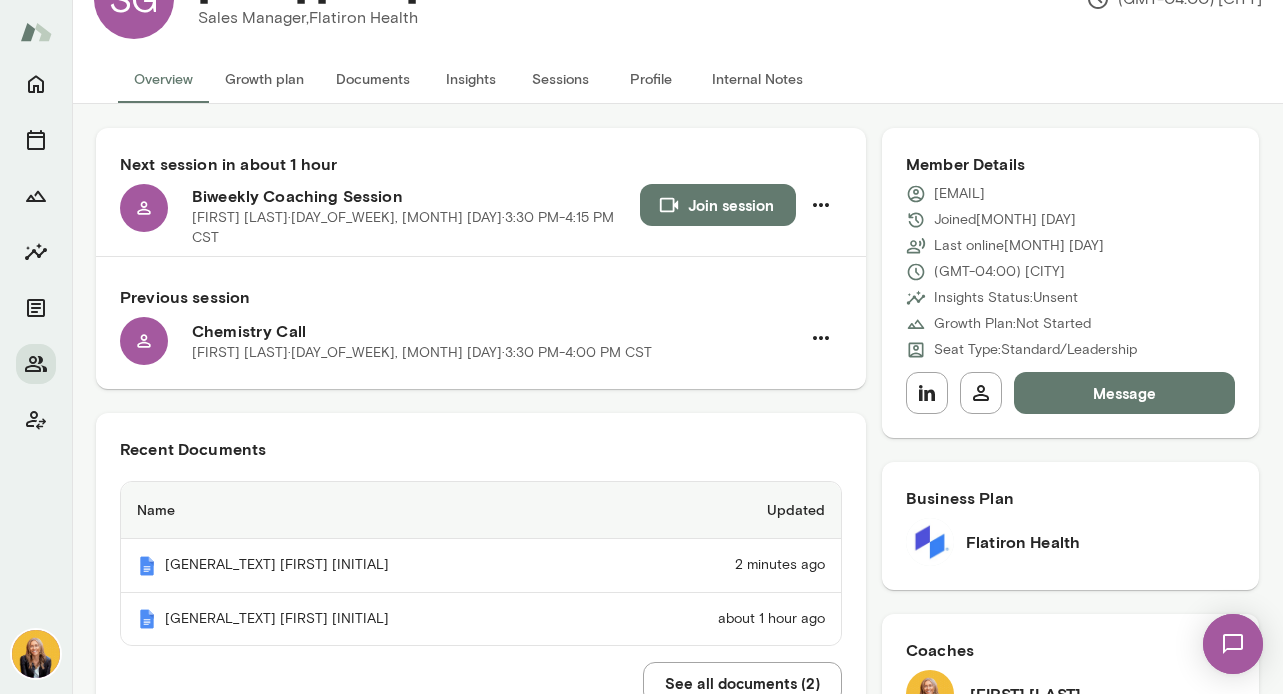 scroll, scrollTop: 80, scrollLeft: 0, axis: vertical 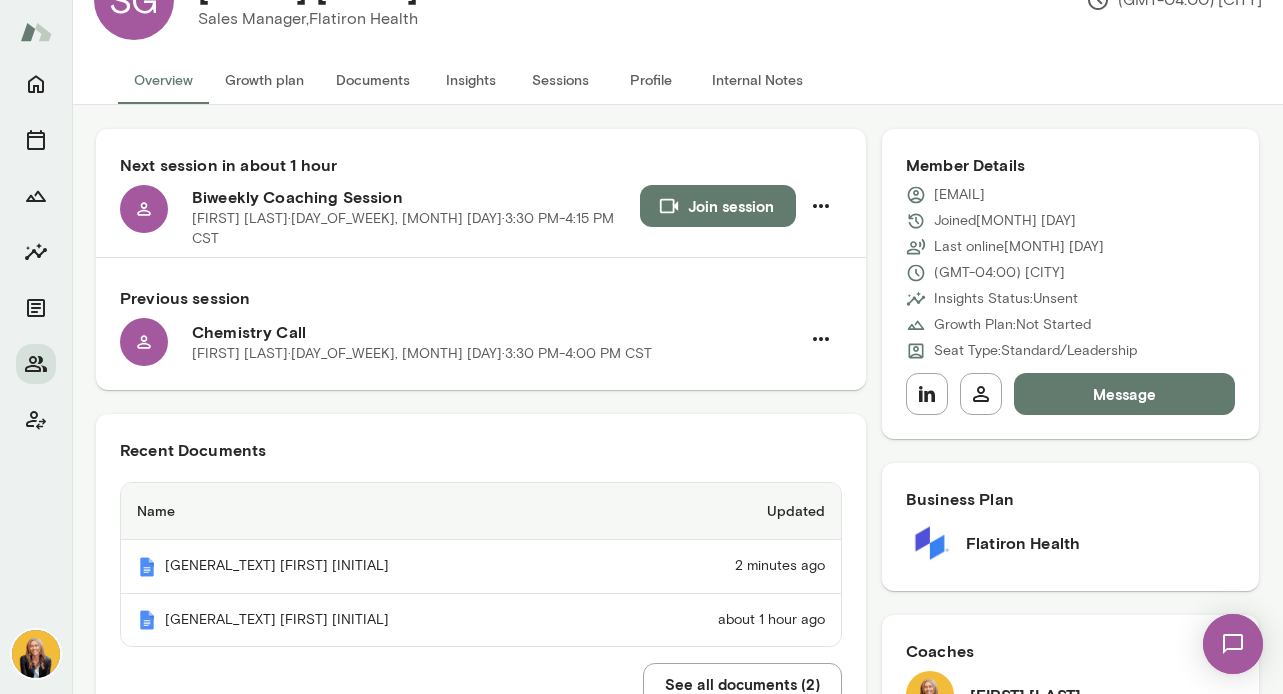click on "Growth plan" at bounding box center (264, 80) 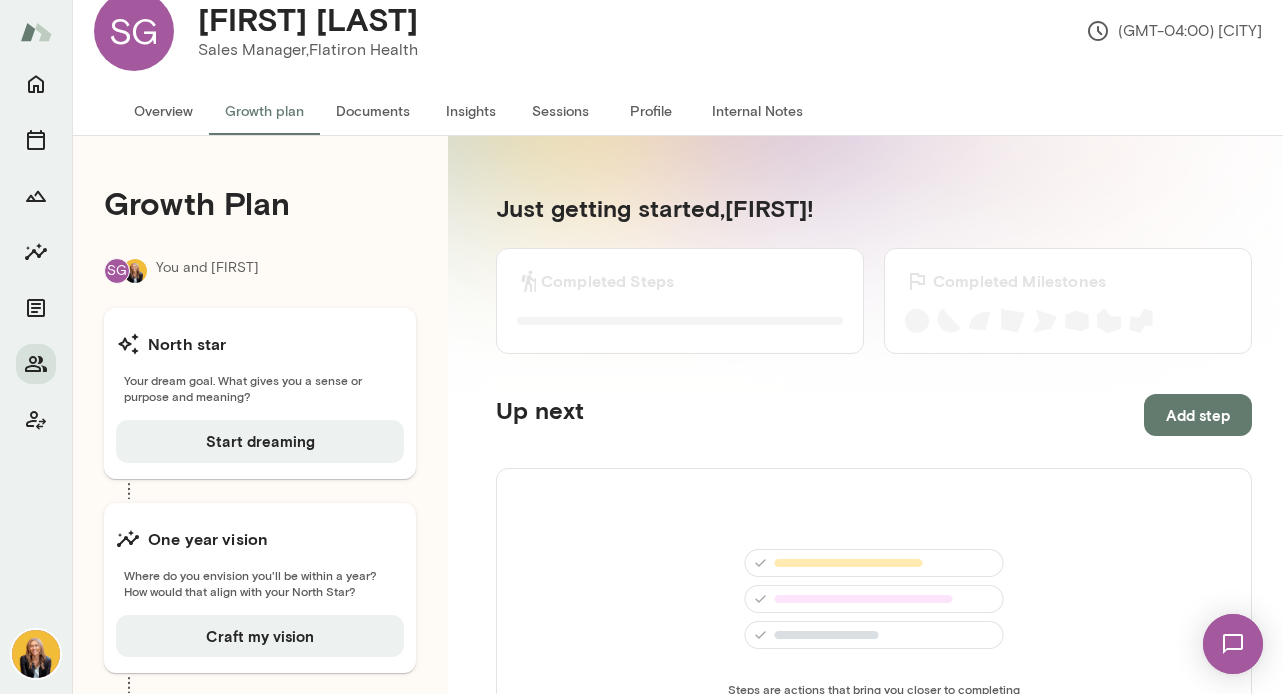 scroll, scrollTop: 46, scrollLeft: 0, axis: vertical 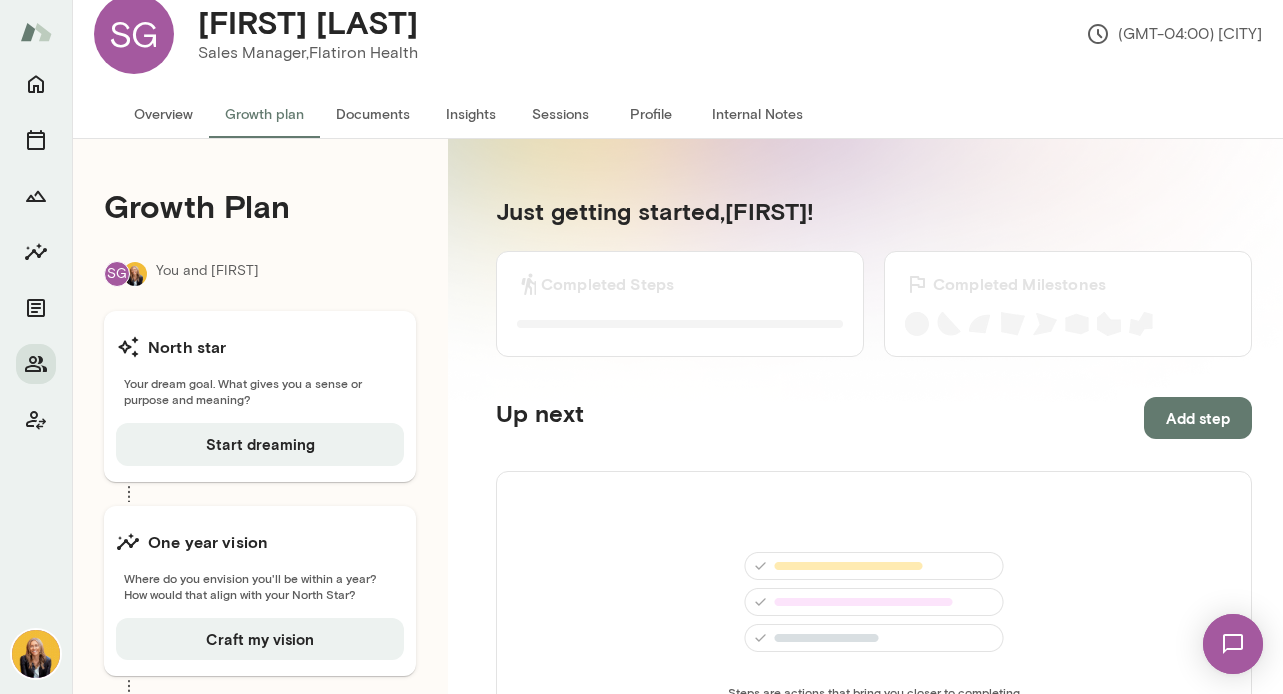 click on "Documents" at bounding box center (373, 114) 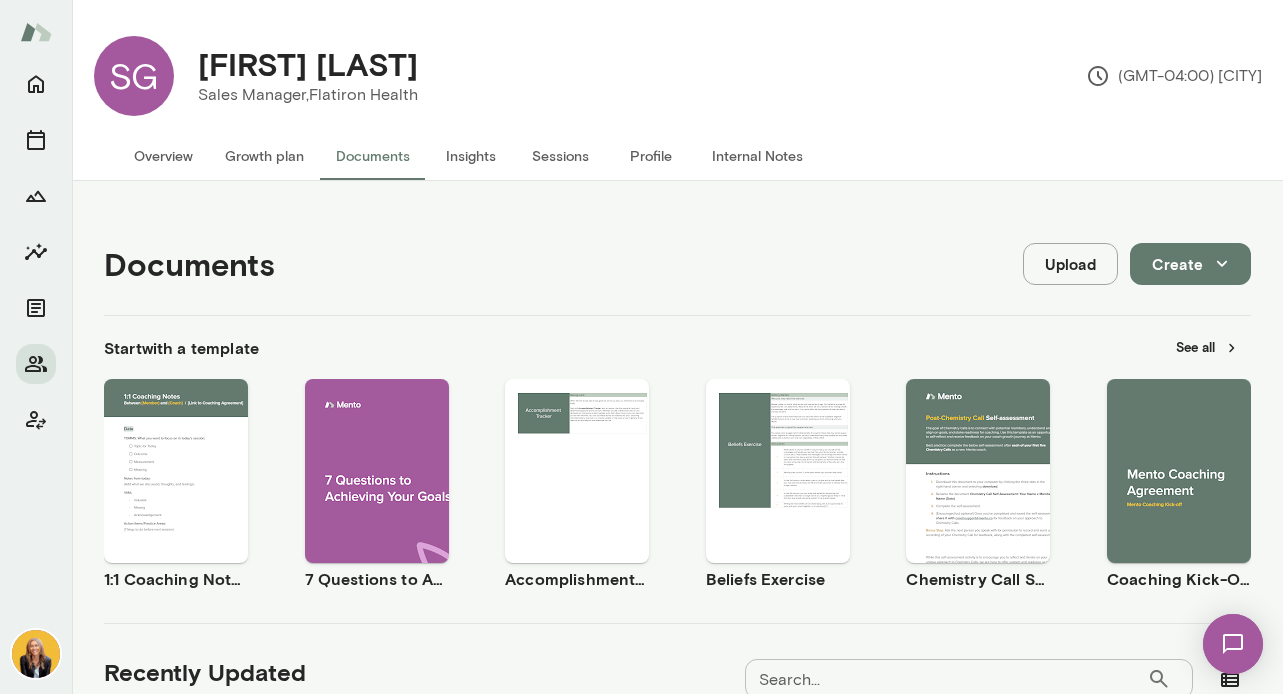 scroll, scrollTop: 0, scrollLeft: 0, axis: both 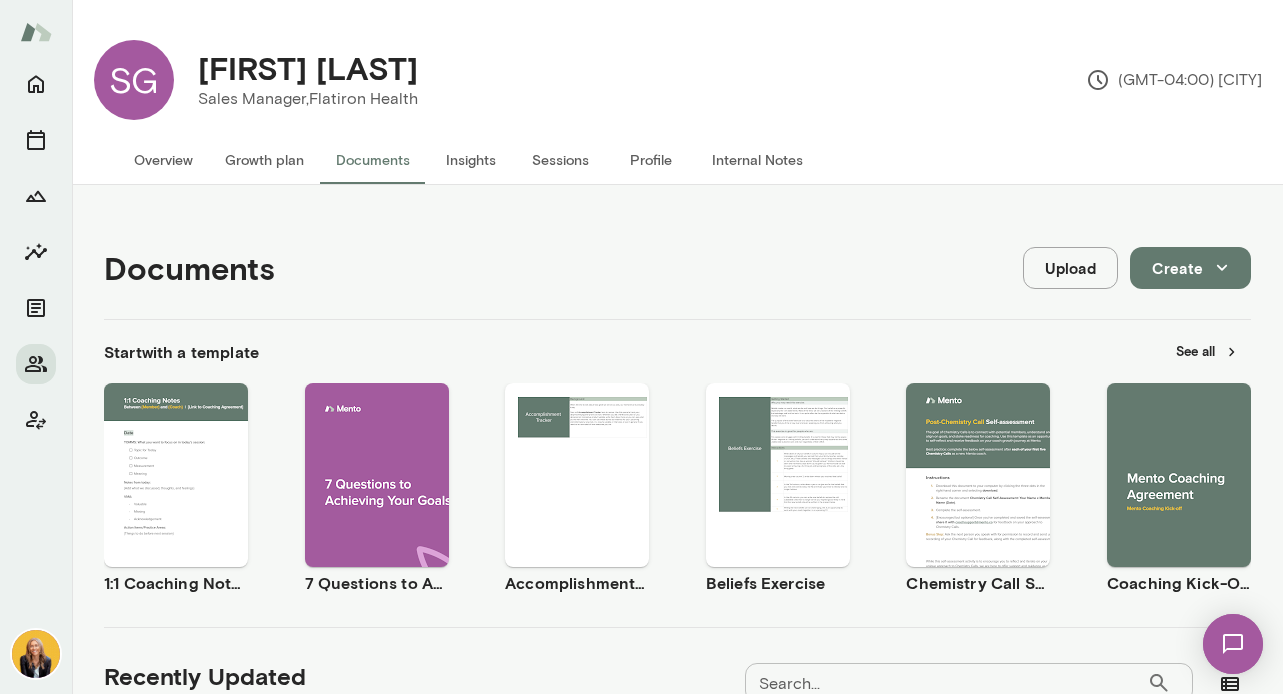 click on "Insights" at bounding box center (471, 160) 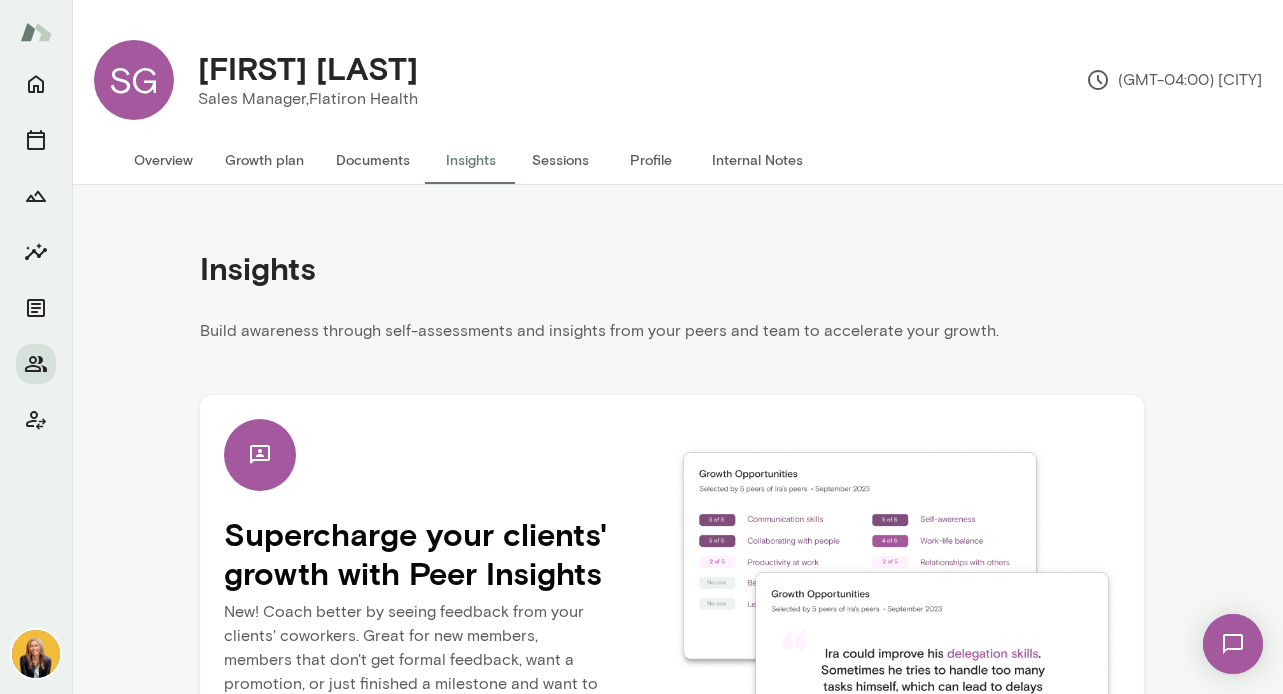 click on "Sessions" at bounding box center (561, 160) 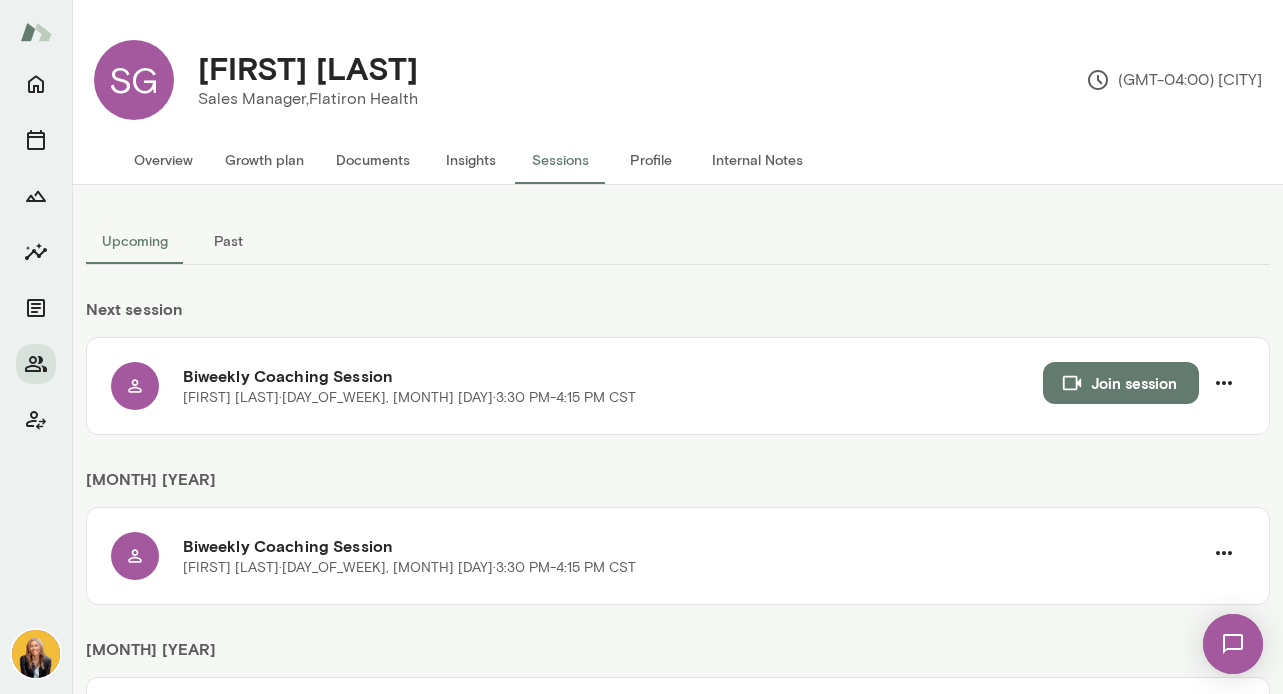 click on "Profile" at bounding box center [651, 160] 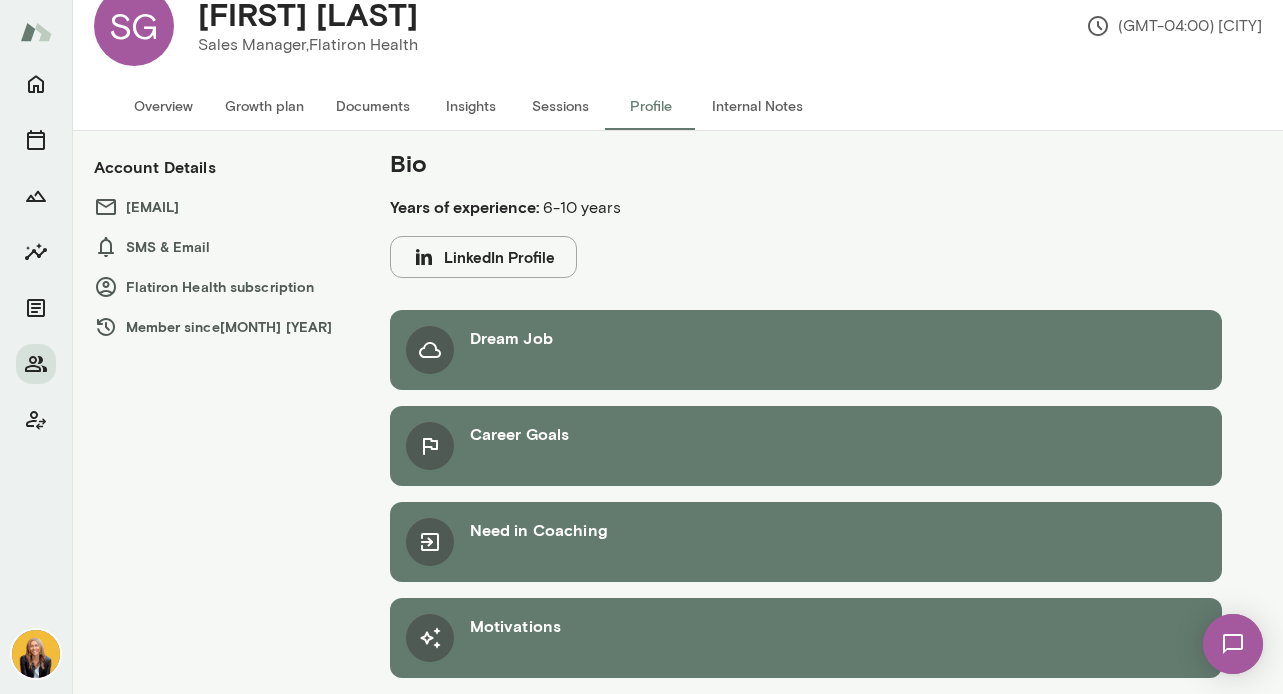 scroll, scrollTop: 50, scrollLeft: 0, axis: vertical 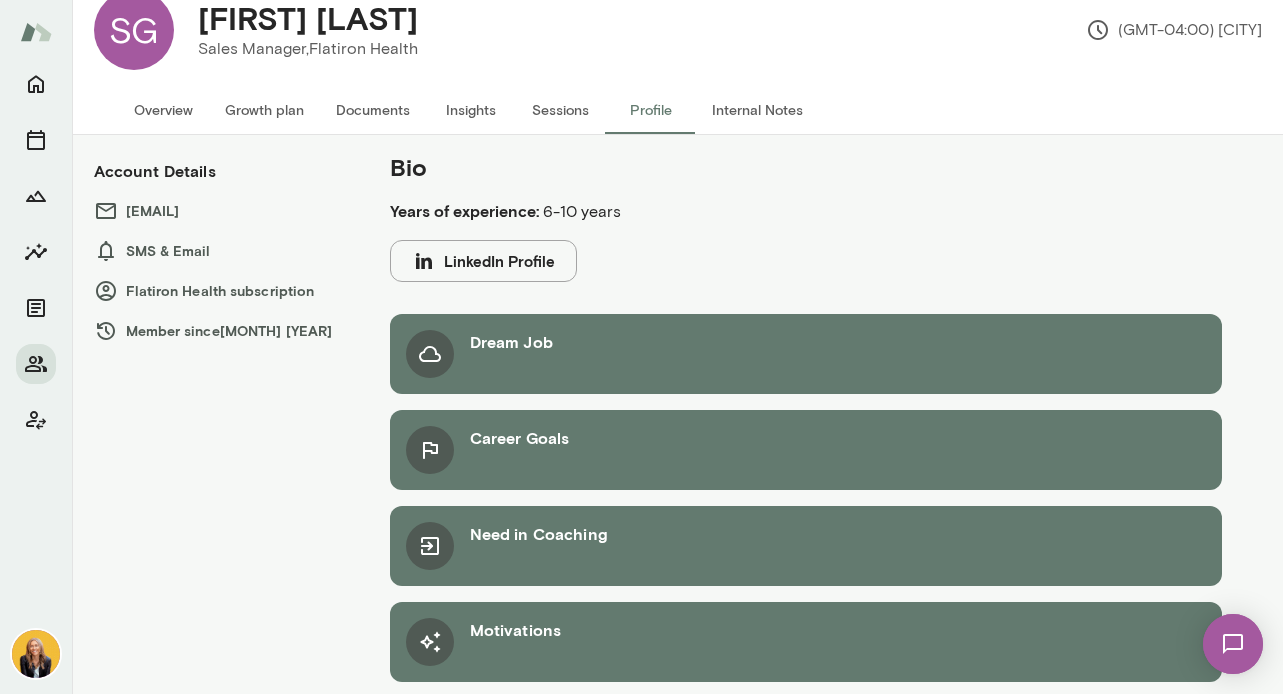 click on "Internal Notes" at bounding box center [757, 110] 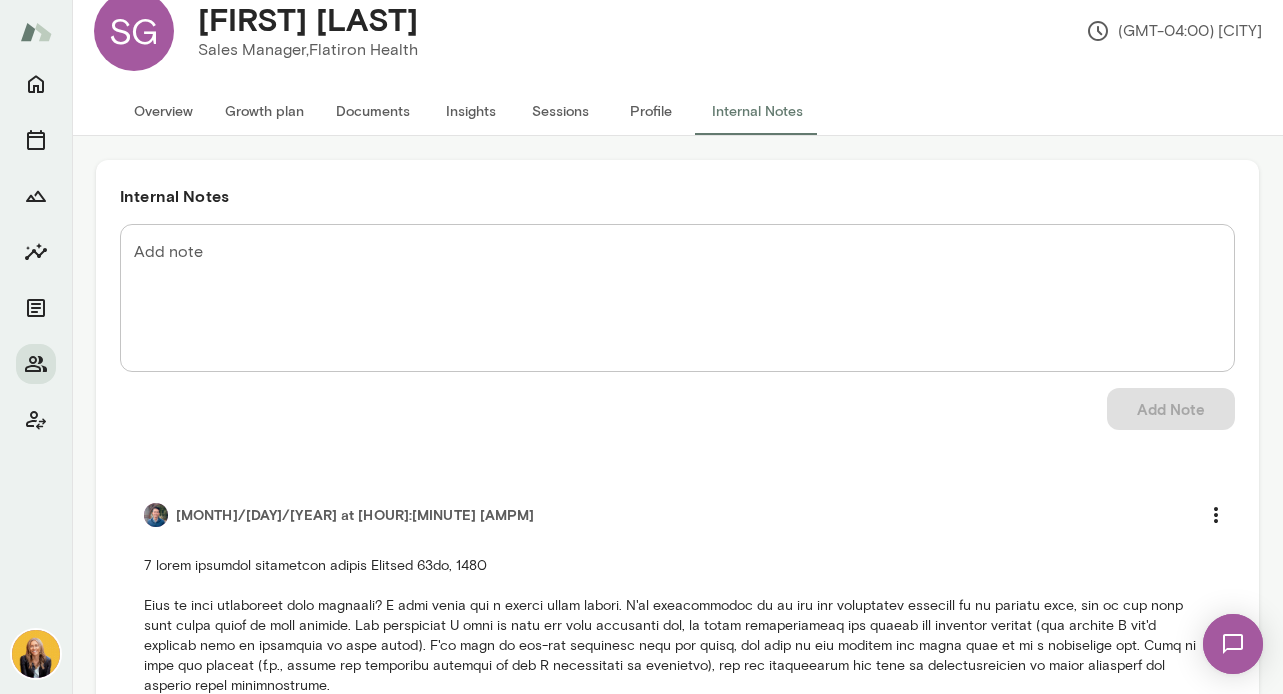 scroll, scrollTop: 45, scrollLeft: 0, axis: vertical 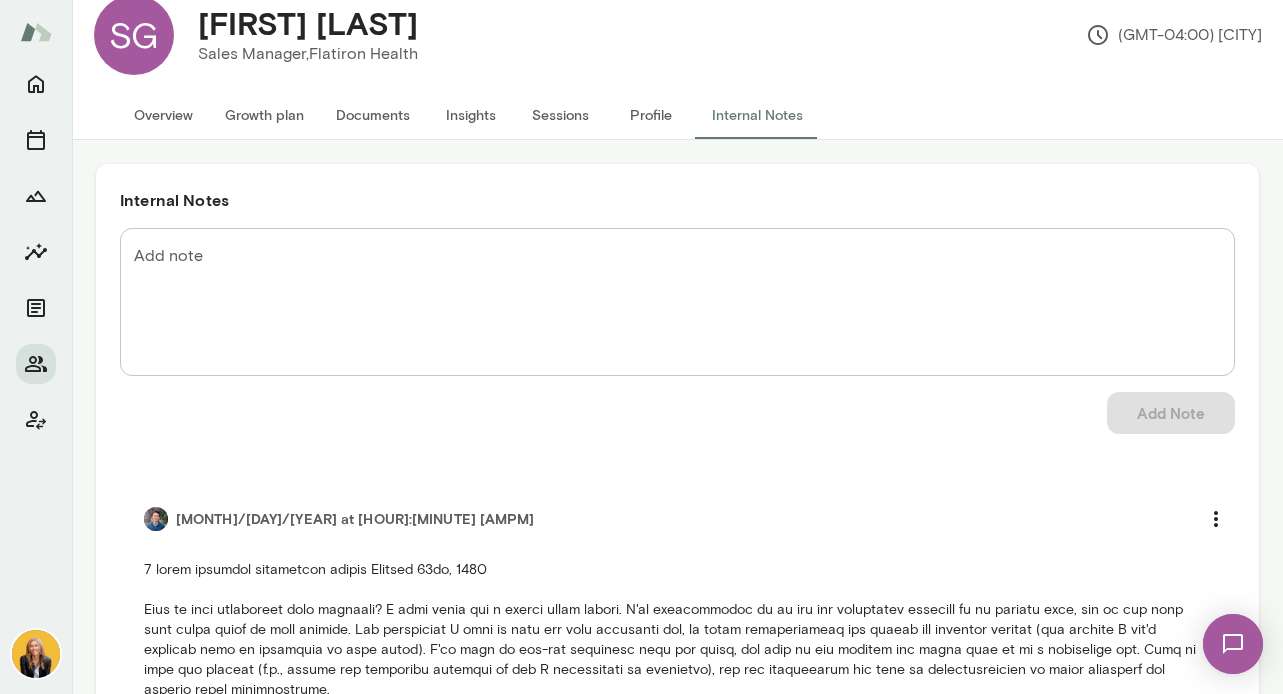 click on "Add note" at bounding box center (677, 302) 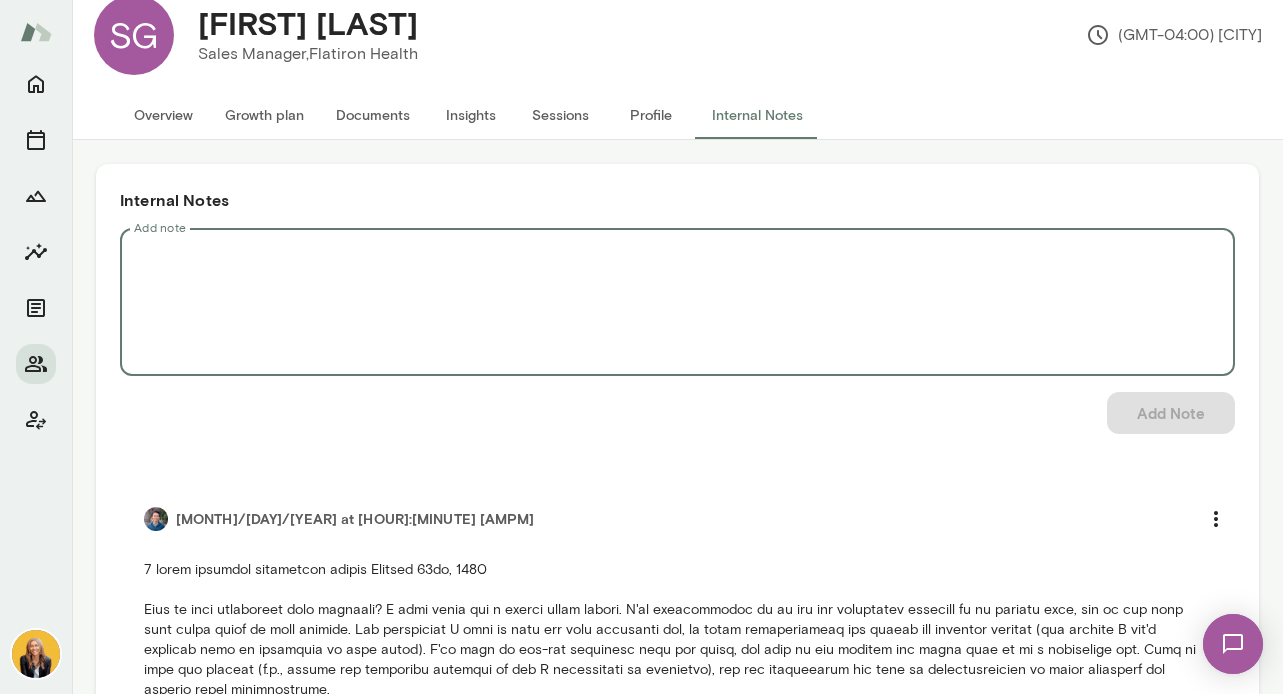 scroll, scrollTop: 0, scrollLeft: 0, axis: both 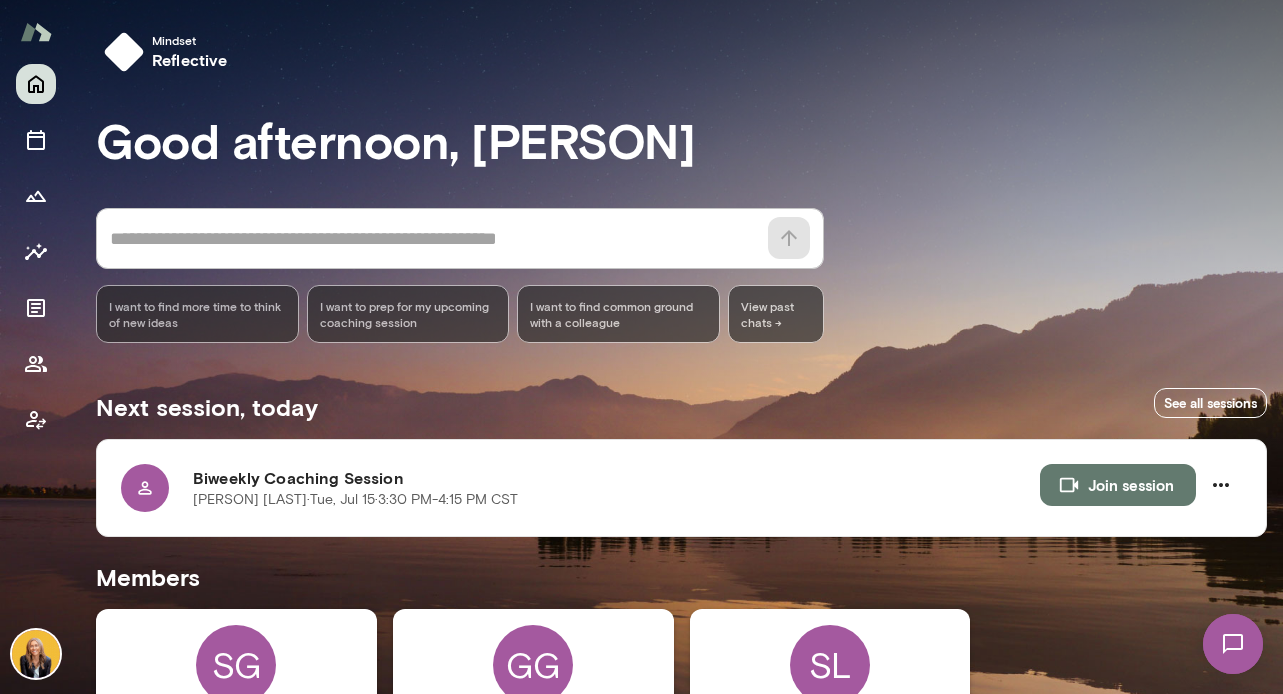 click at bounding box center [36, 32] 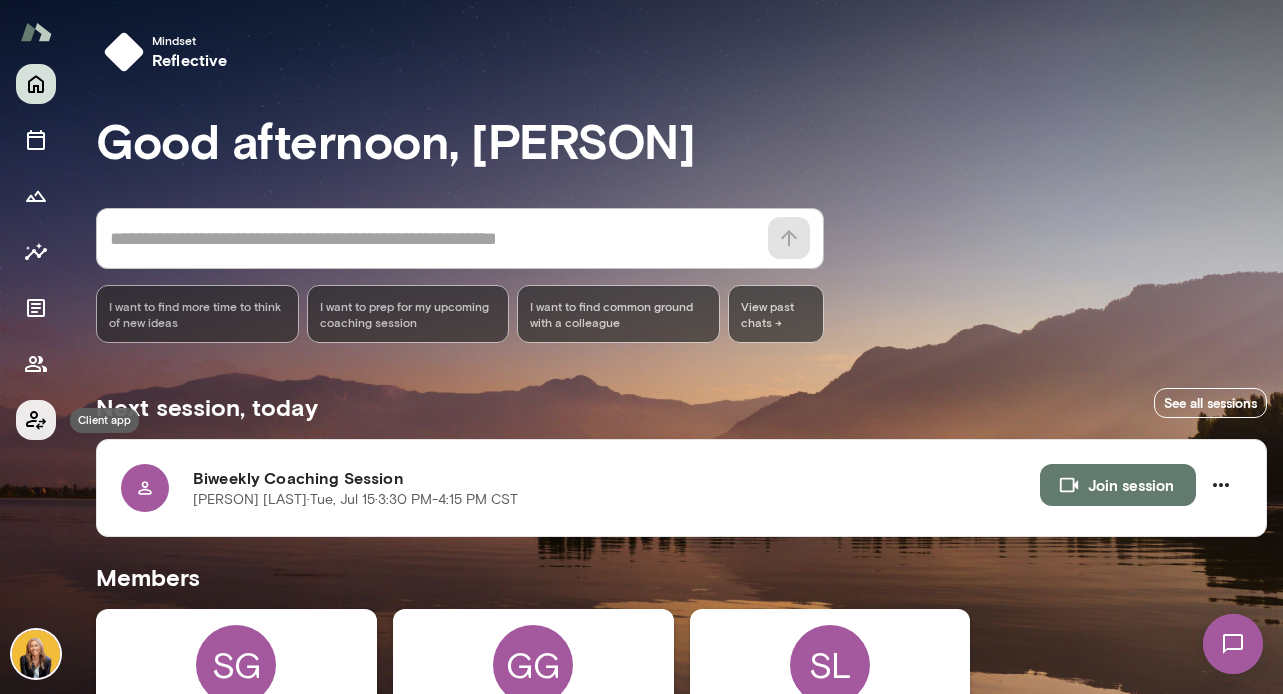click 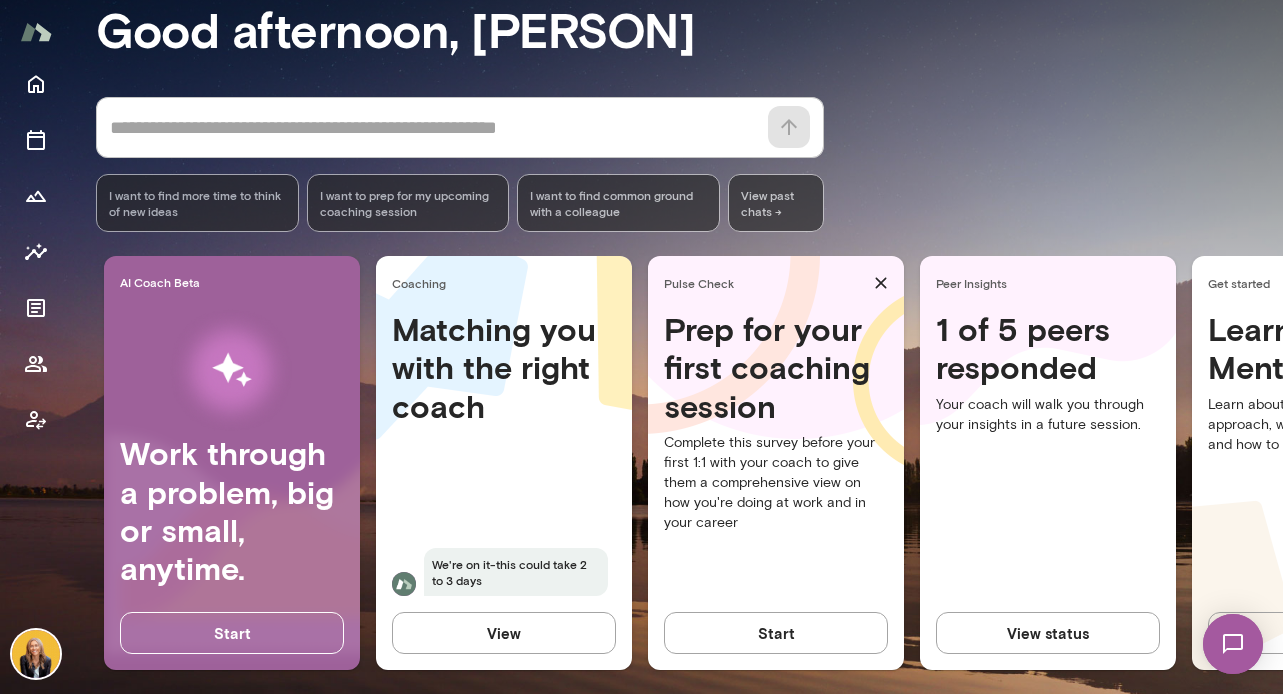 scroll, scrollTop: 214, scrollLeft: 0, axis: vertical 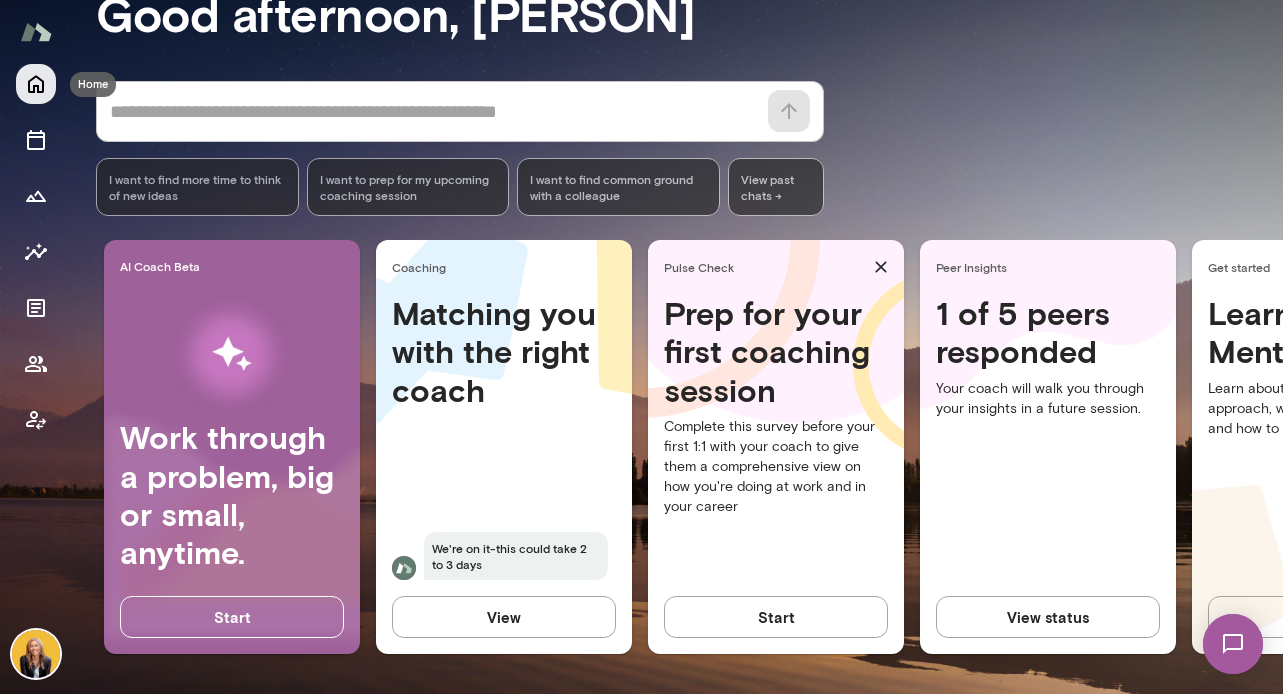 click 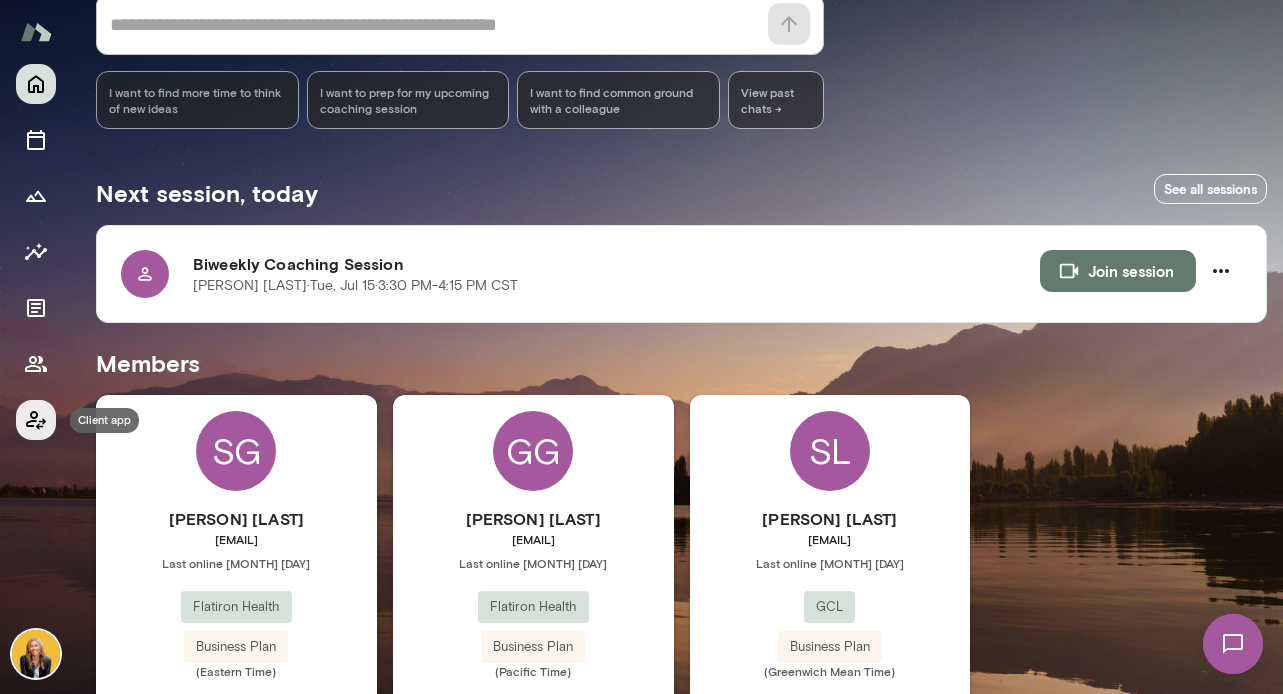 click 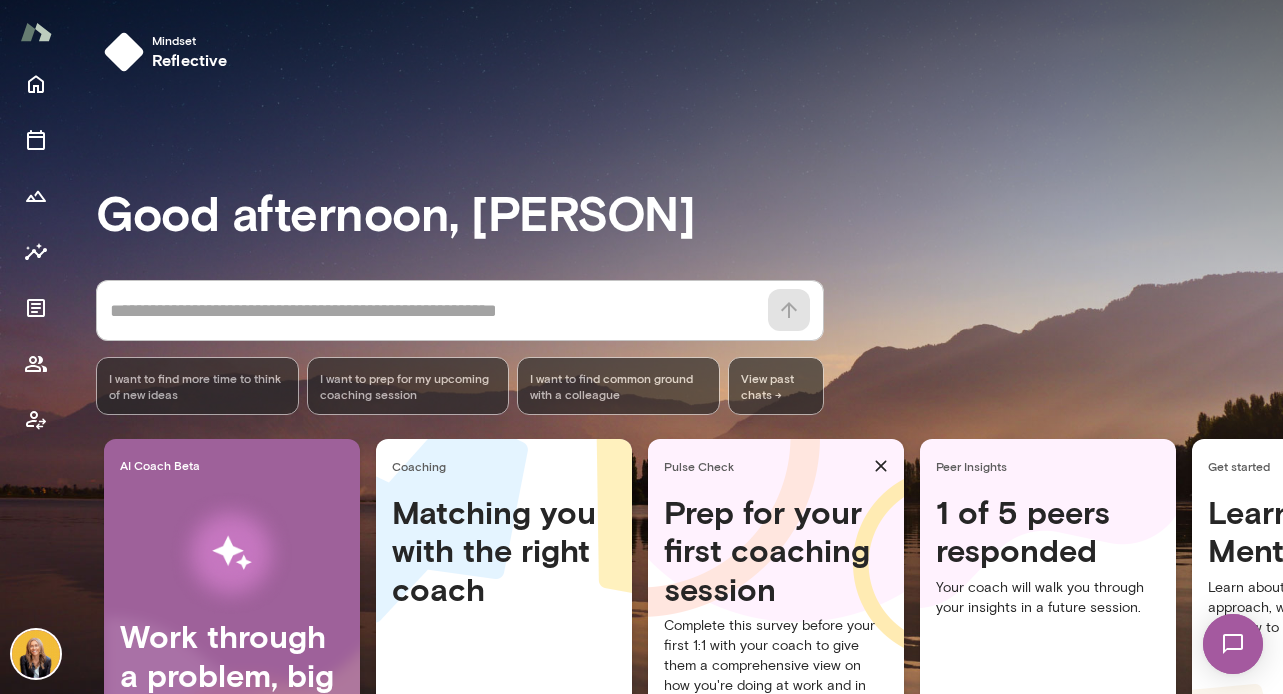 scroll, scrollTop: 214, scrollLeft: 0, axis: vertical 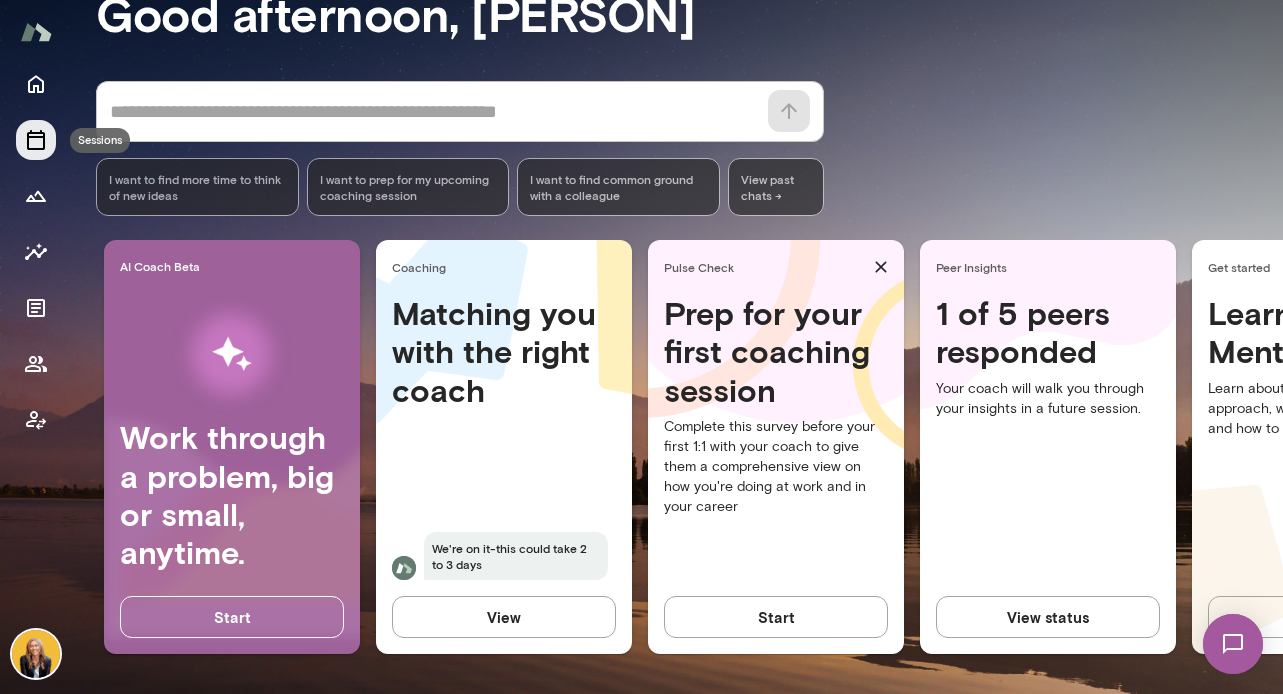 click 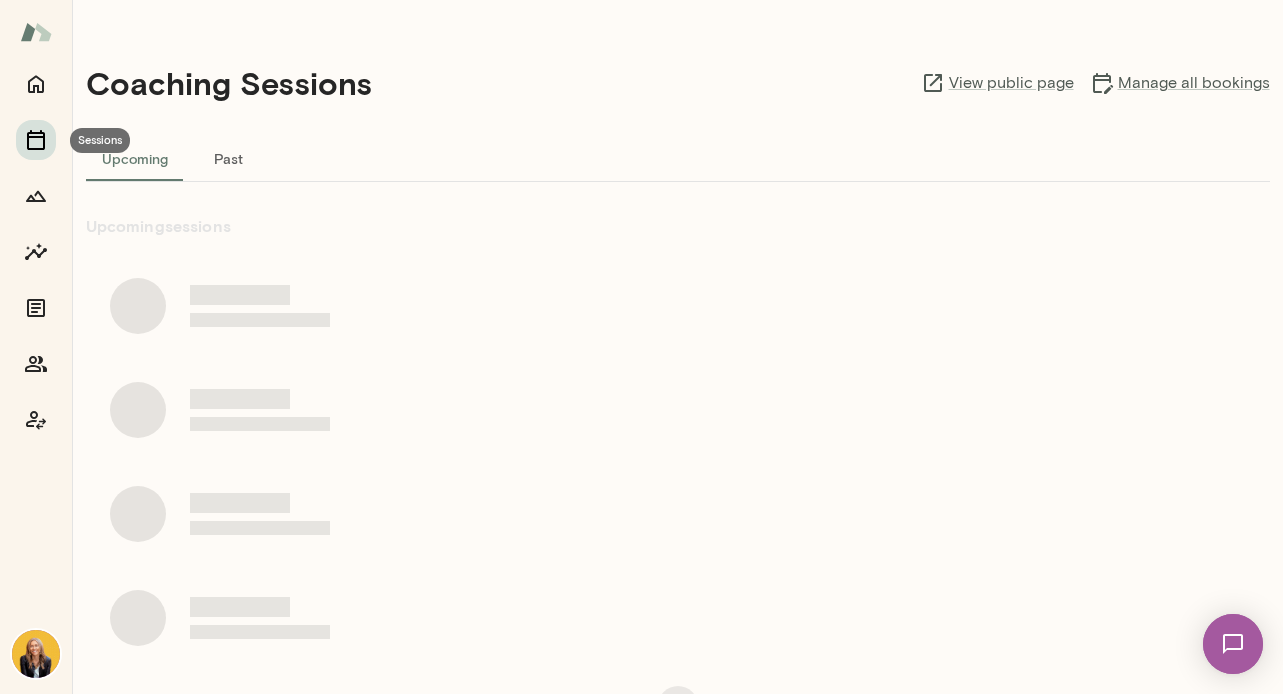 scroll, scrollTop: 0, scrollLeft: 0, axis: both 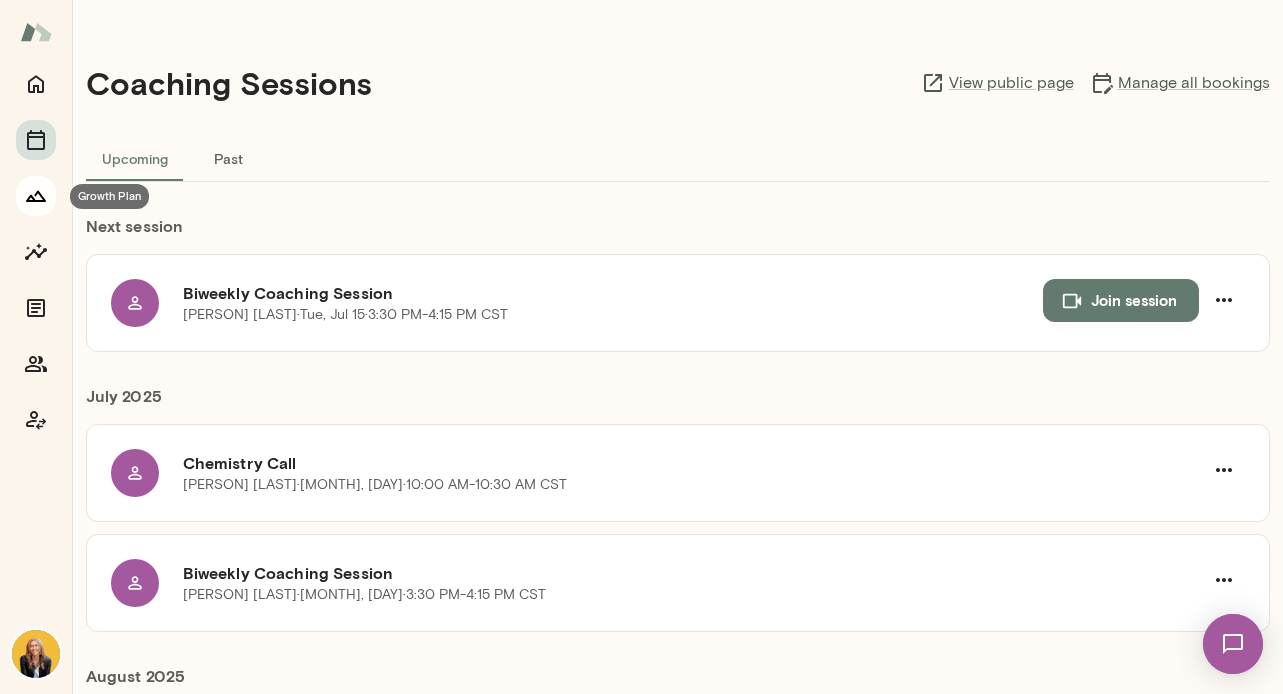 click 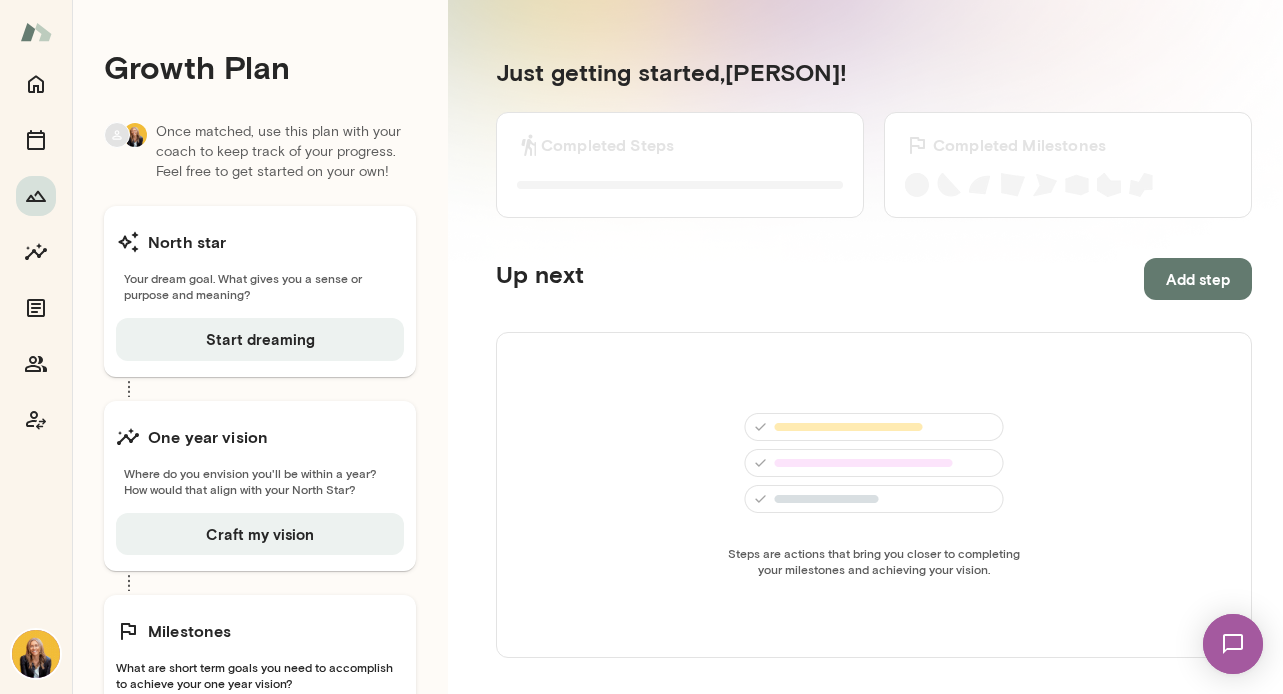 click on "Add step" at bounding box center (1198, 279) 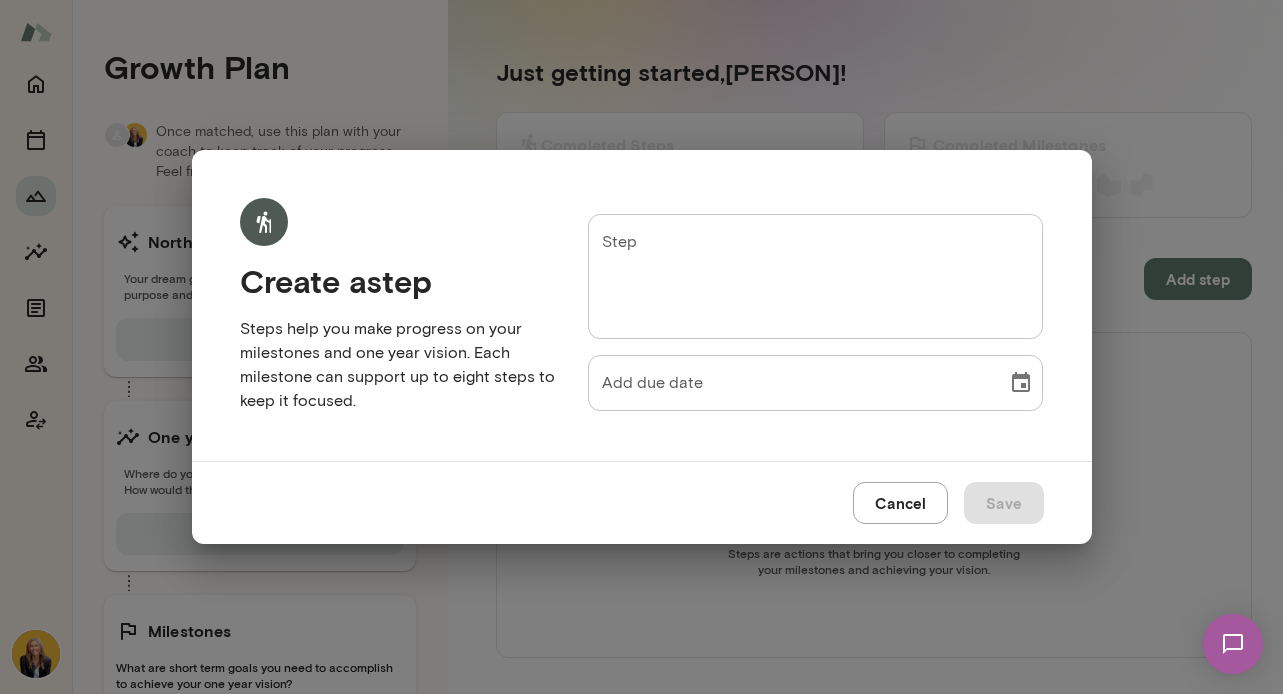 click on "Cancel" at bounding box center (900, 503) 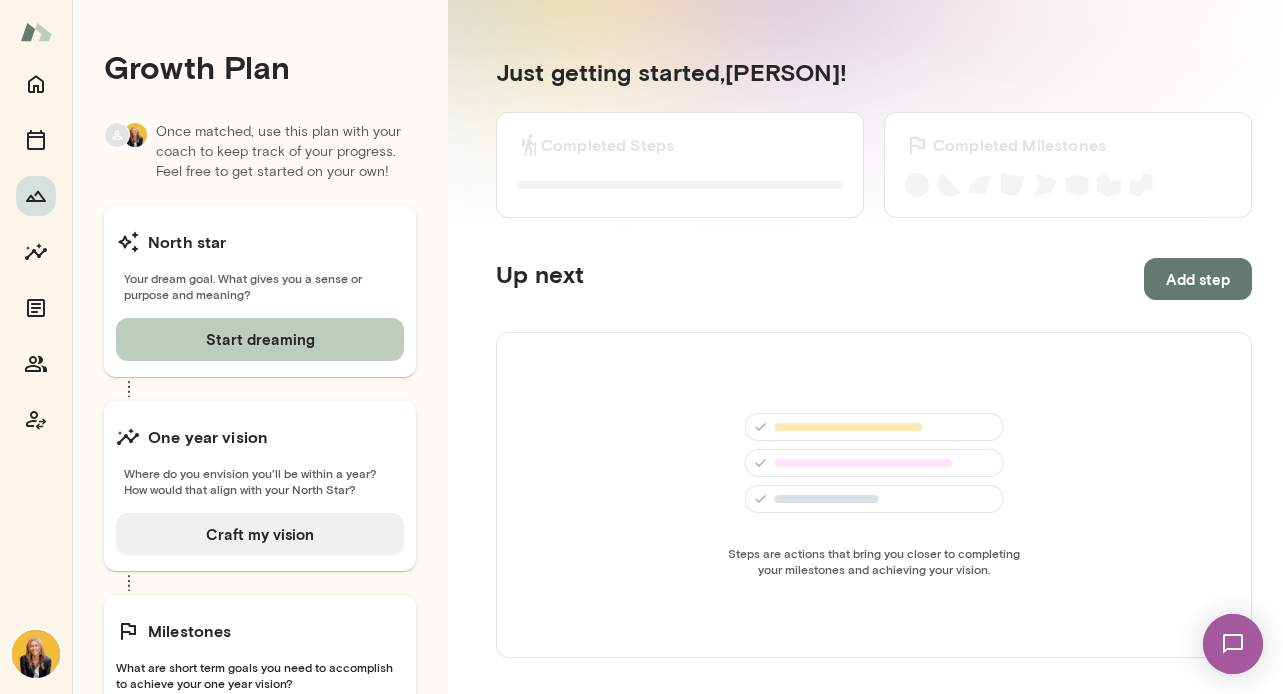 click on "Start dreaming" at bounding box center (260, 339) 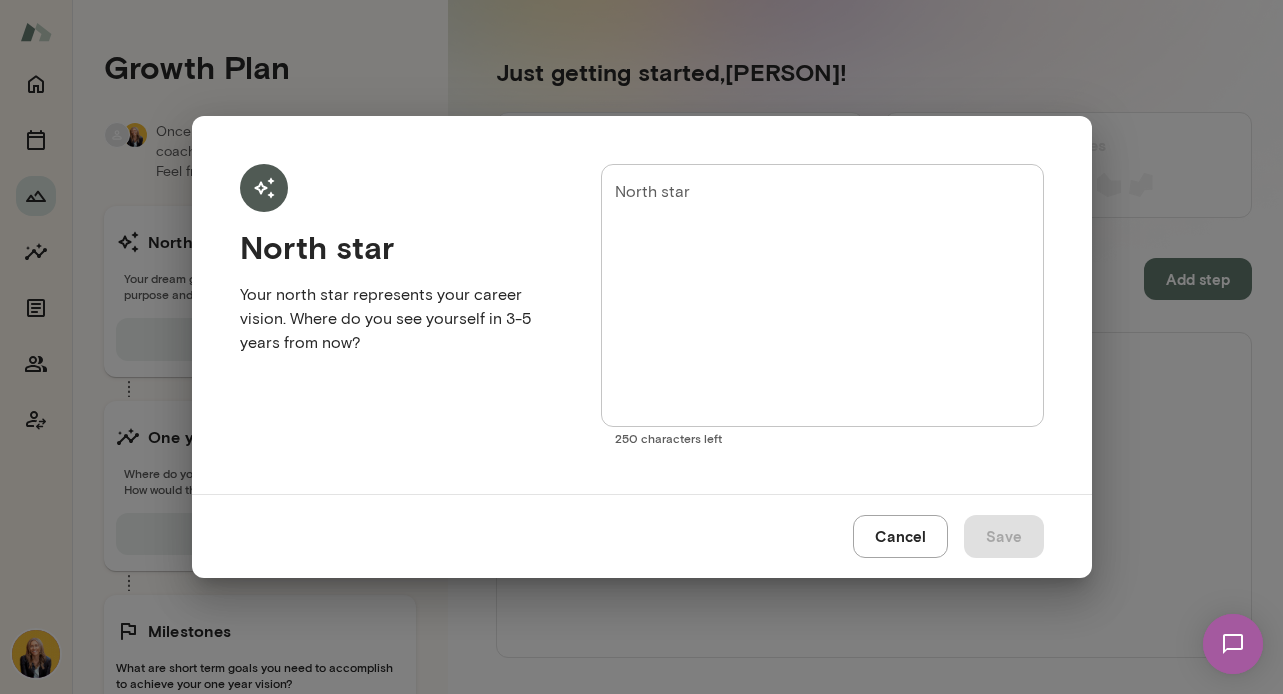click on "Cancel" at bounding box center (900, 536) 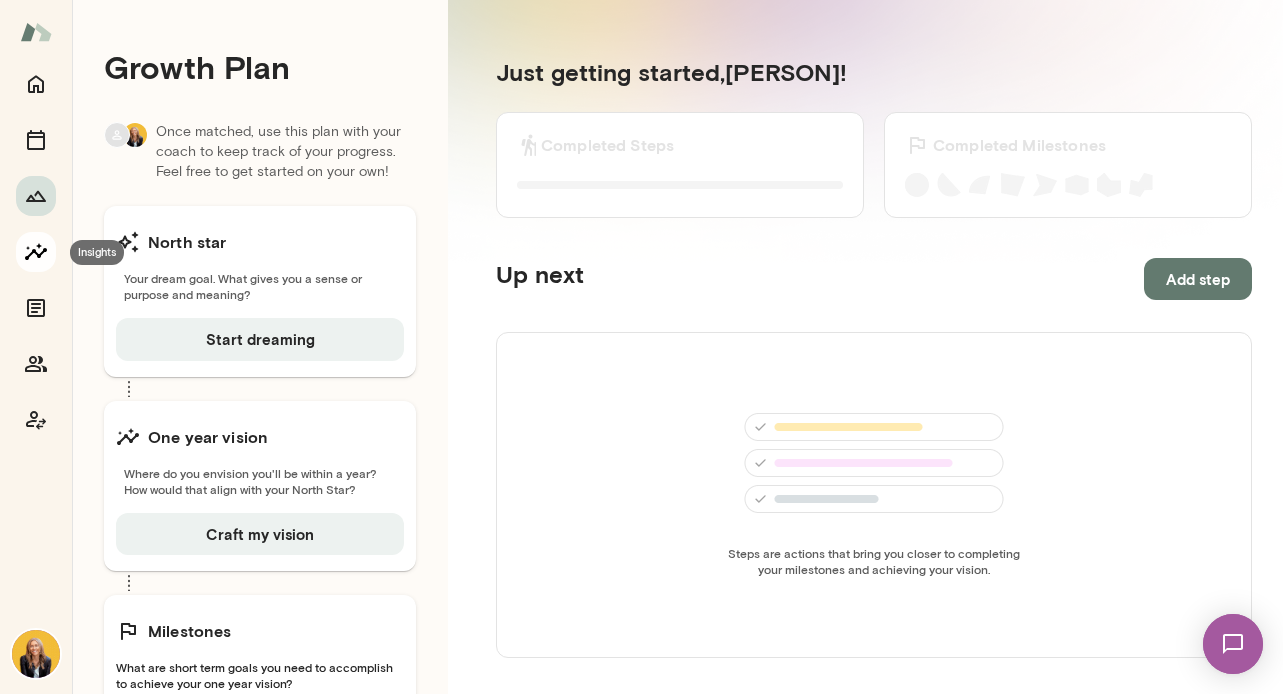 click 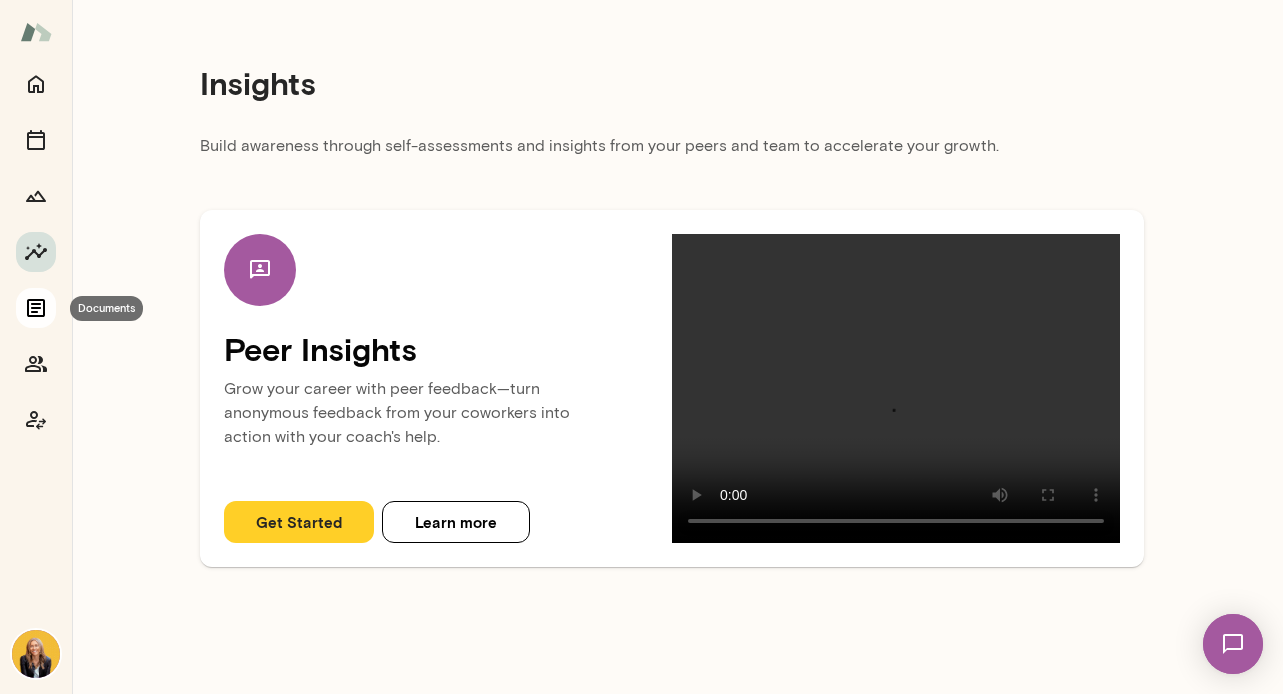 click 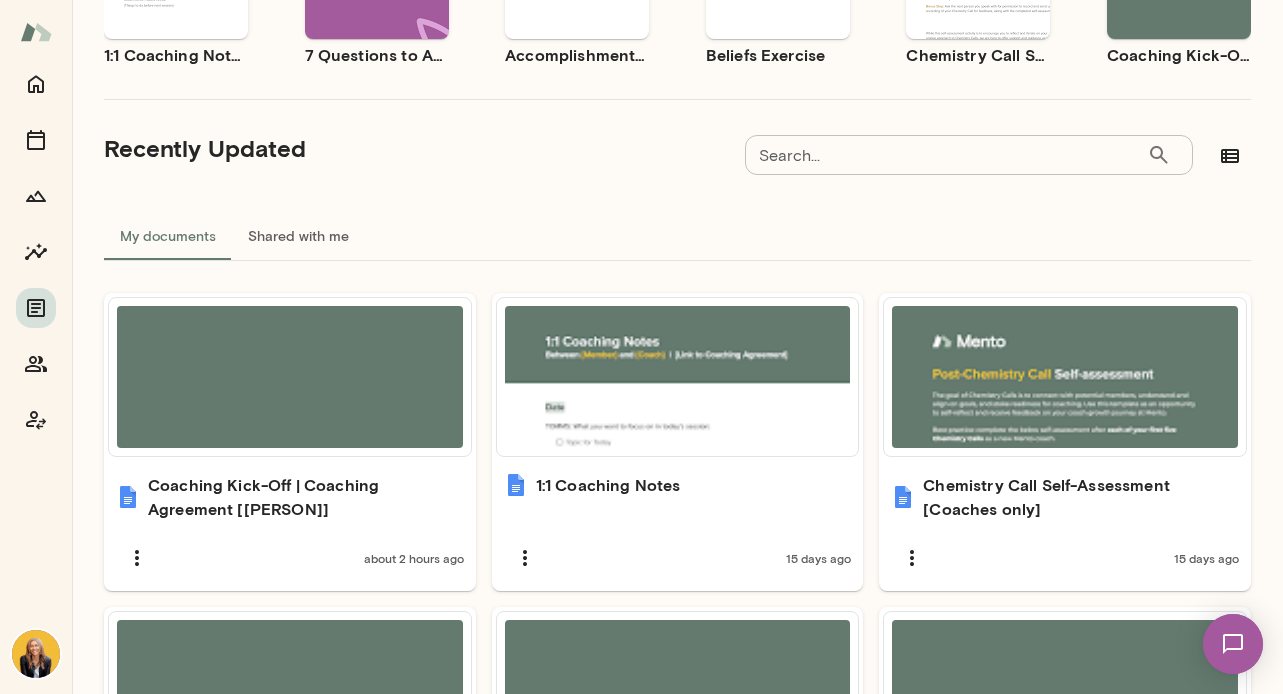 scroll, scrollTop: 338, scrollLeft: 0, axis: vertical 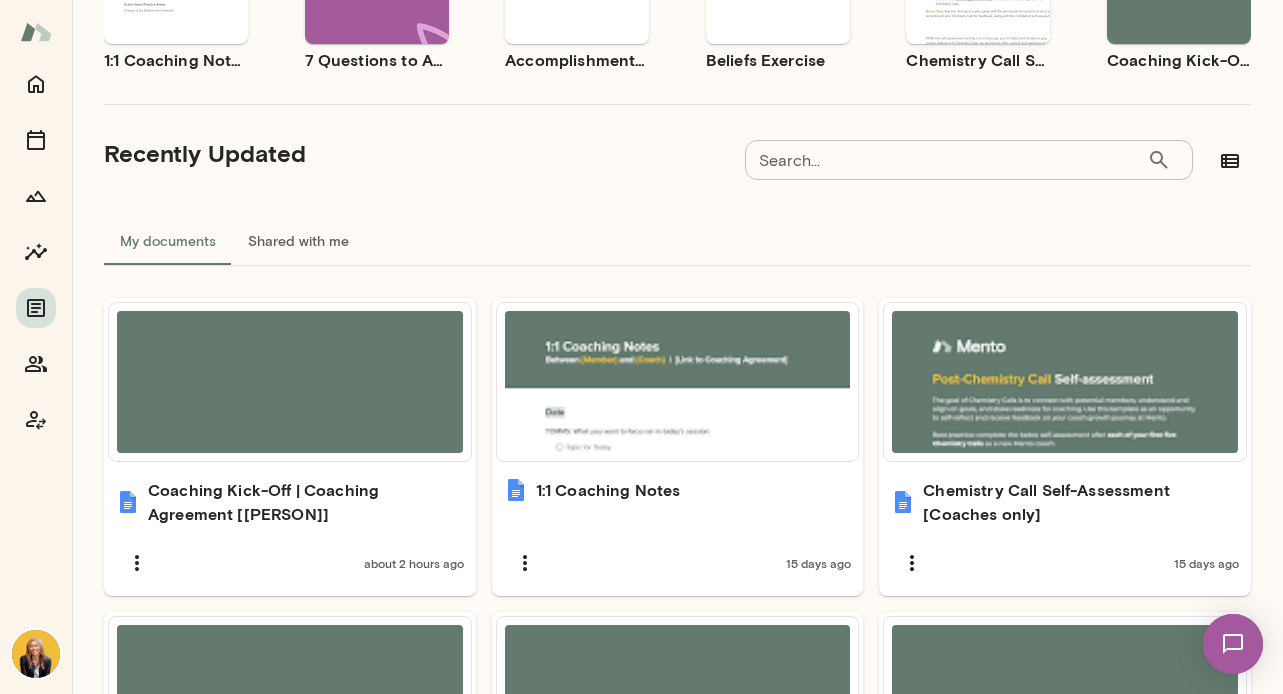 click on "Shared with me" at bounding box center [298, 241] 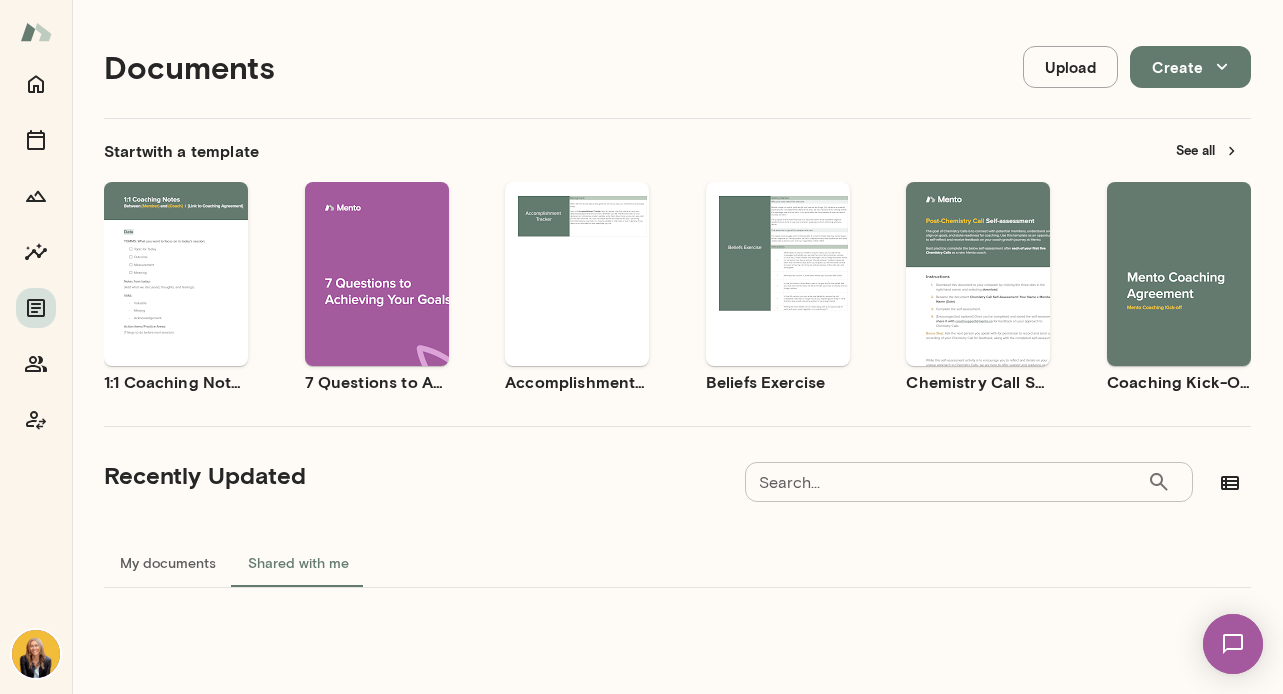 scroll, scrollTop: 336, scrollLeft: 0, axis: vertical 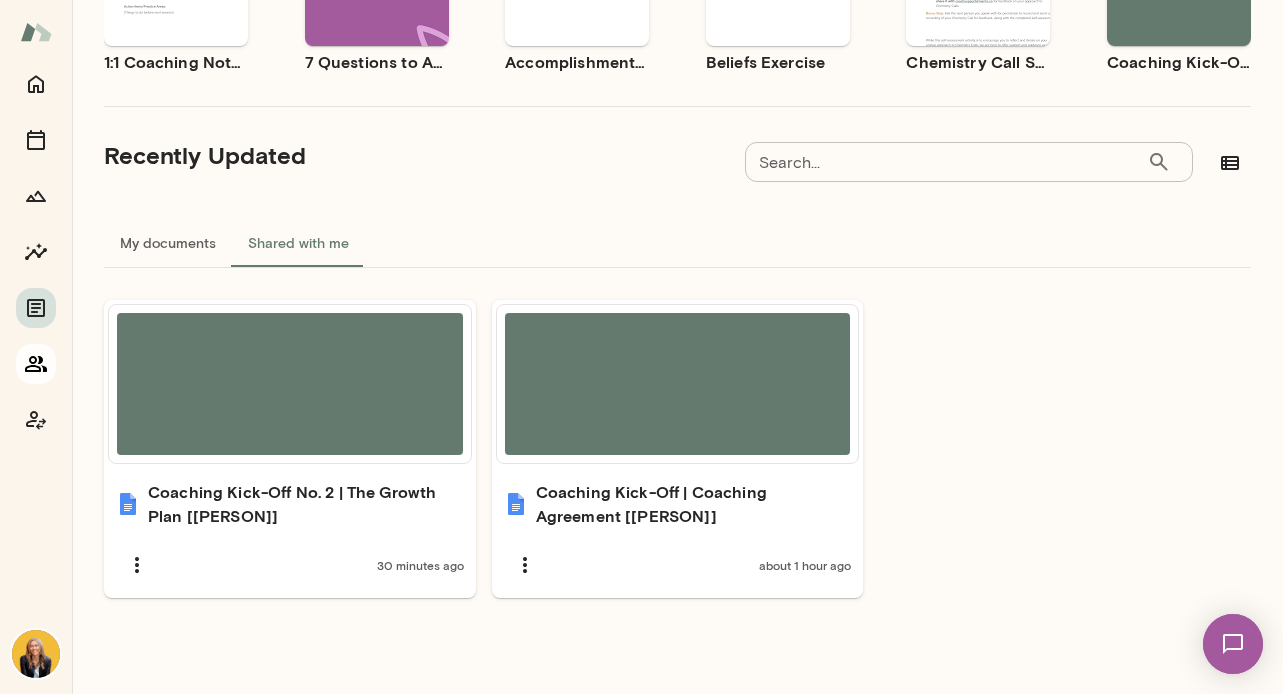 click 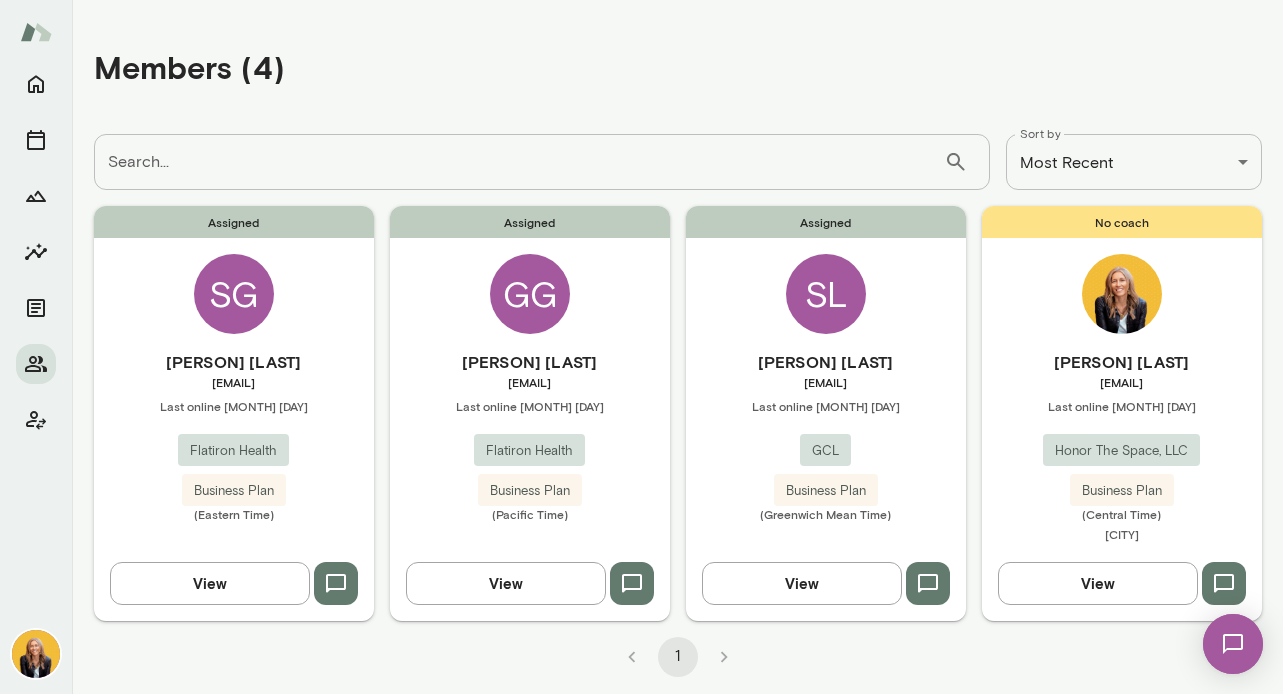 scroll, scrollTop: 0, scrollLeft: 0, axis: both 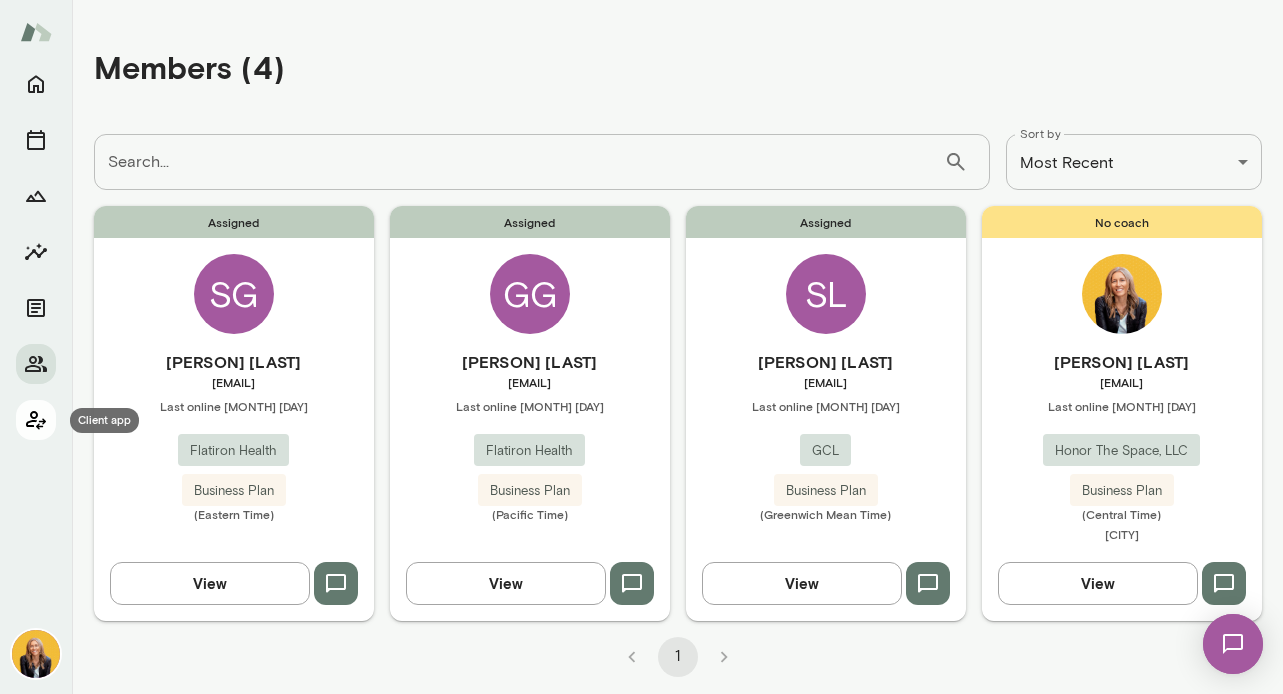 click 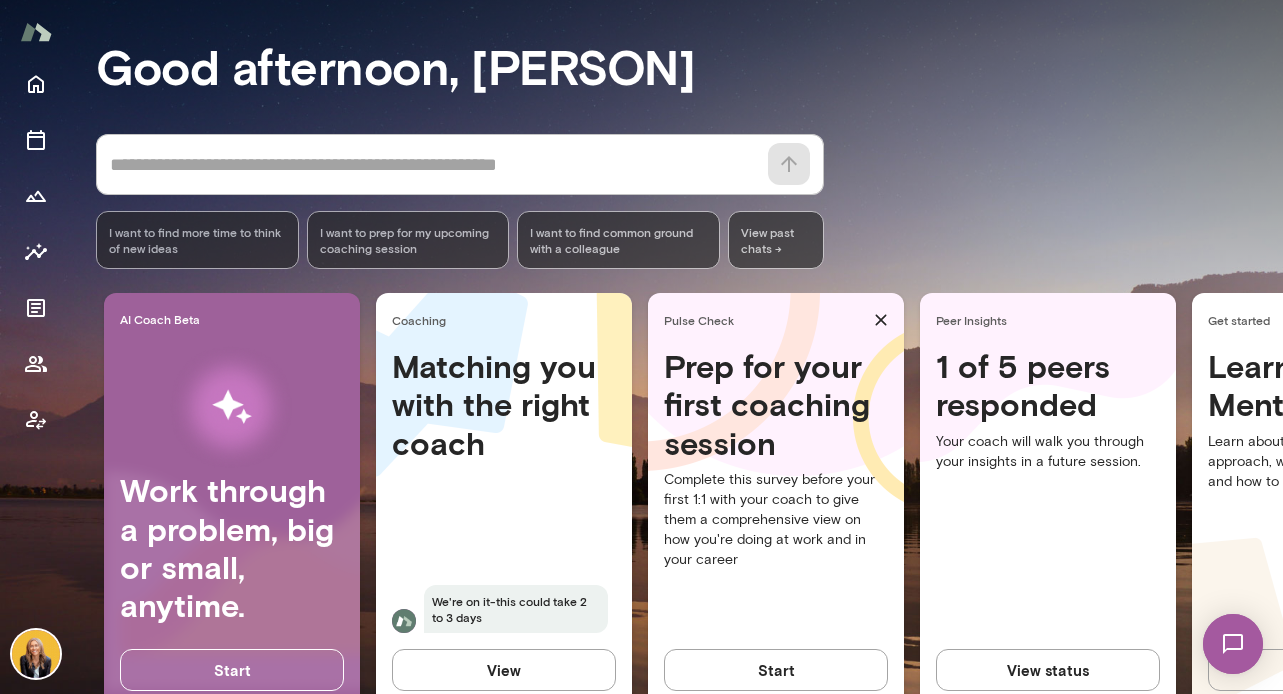 scroll, scrollTop: 199, scrollLeft: 0, axis: vertical 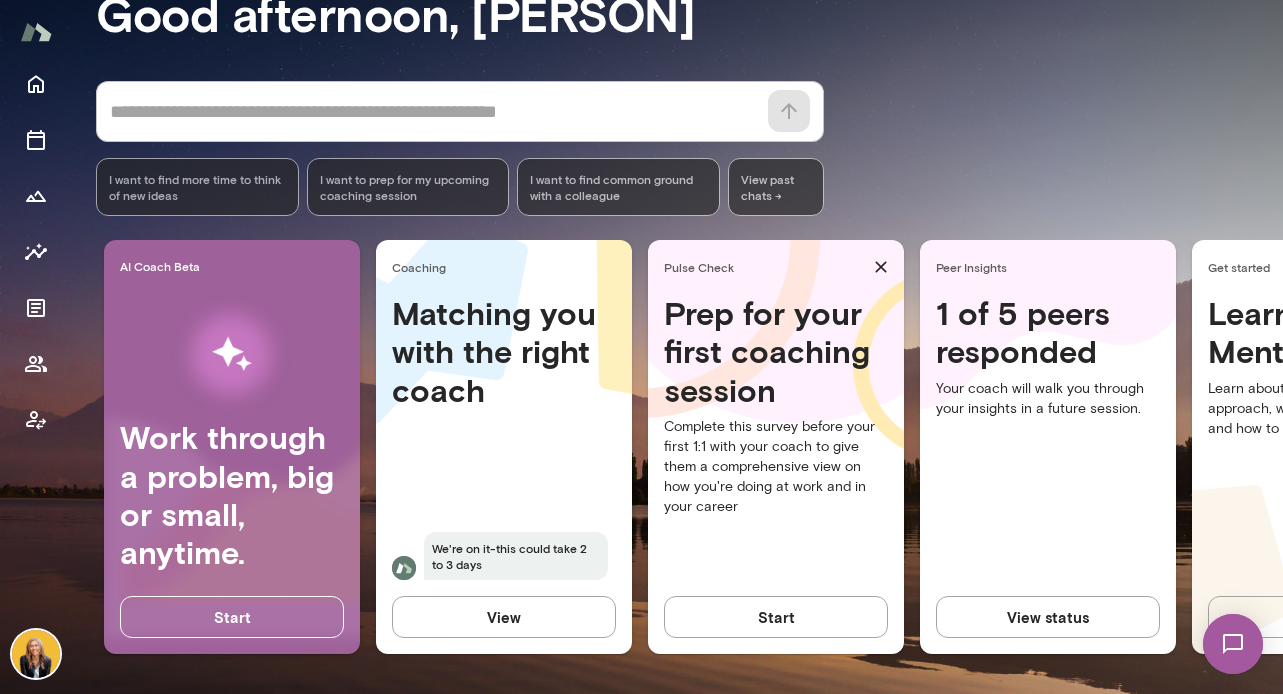 click at bounding box center [1233, 644] 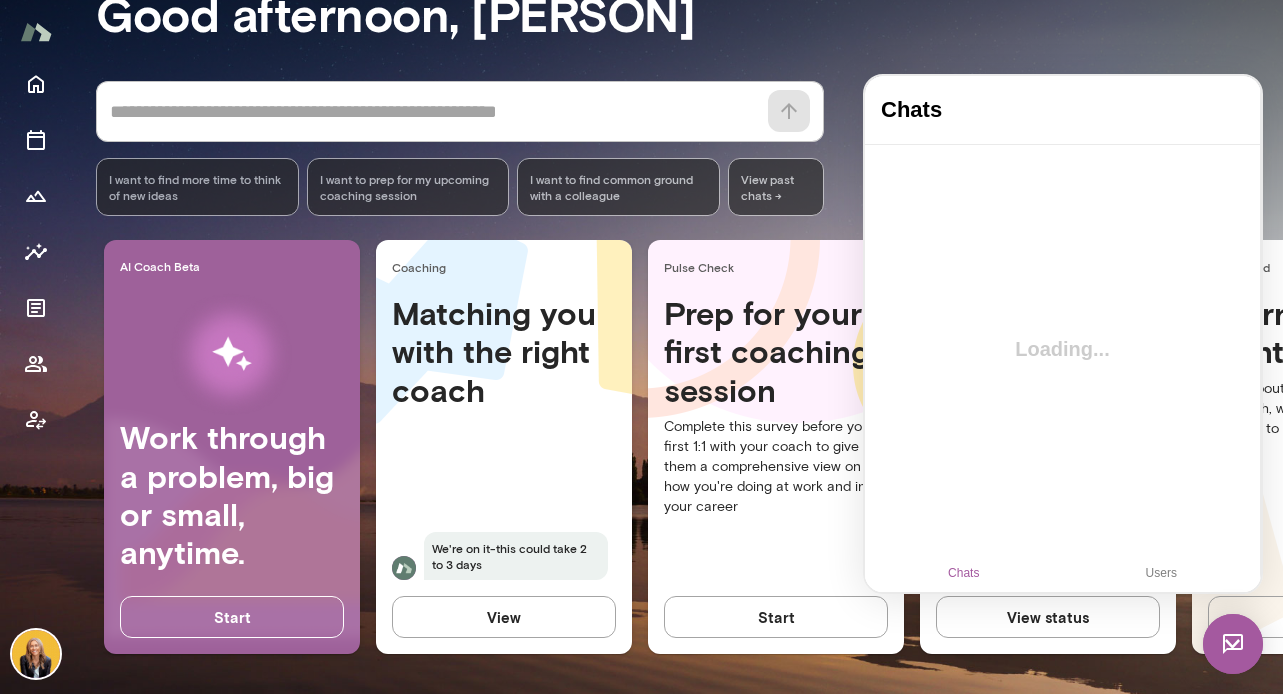 scroll, scrollTop: 0, scrollLeft: 0, axis: both 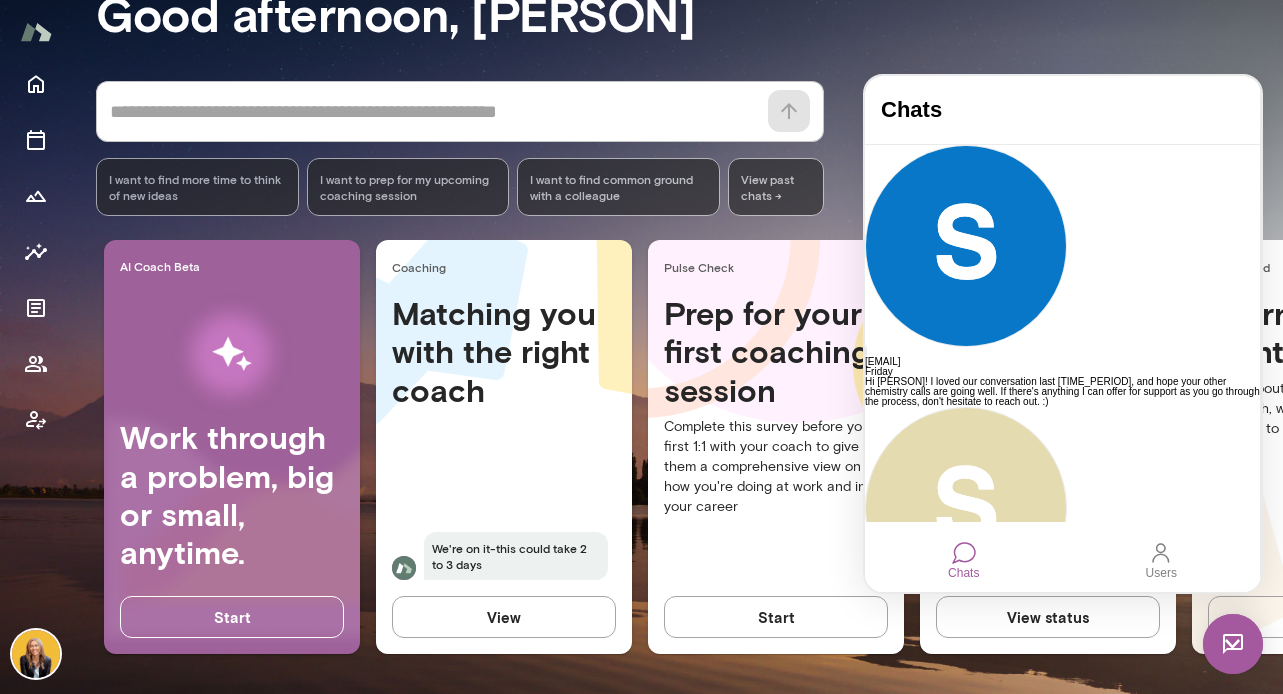 click on "Users" at bounding box center (1161, 572) 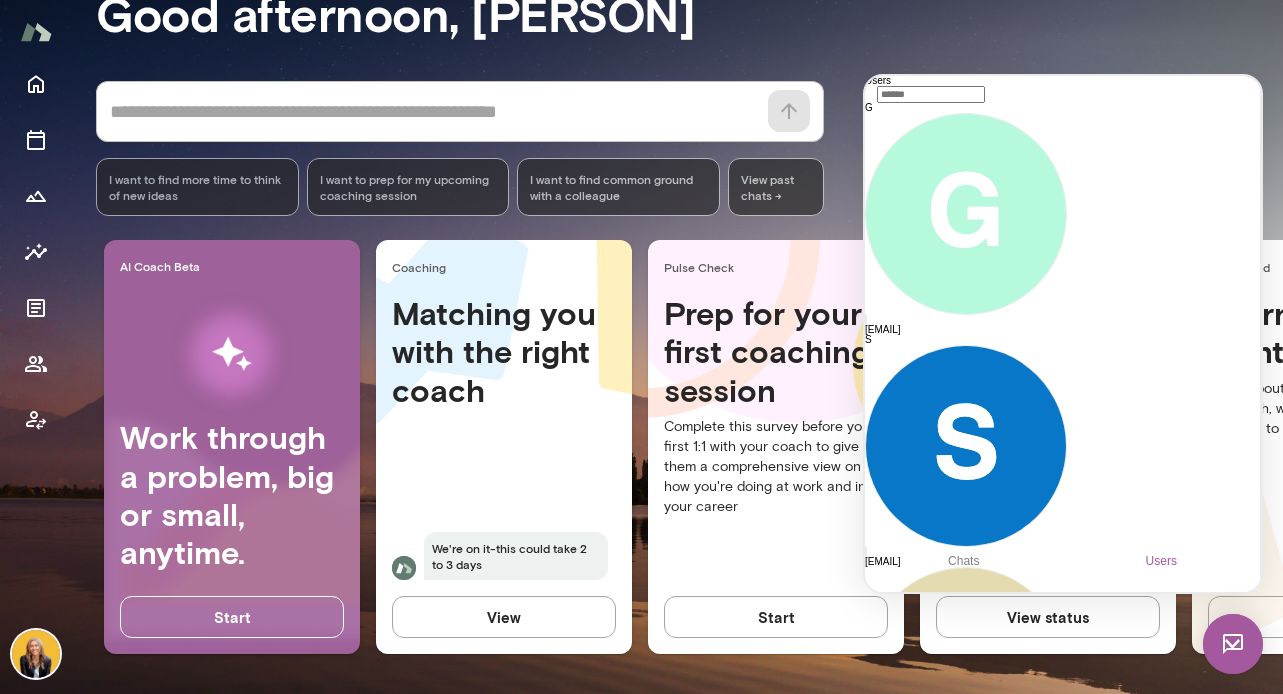click at bounding box center [1233, 644] 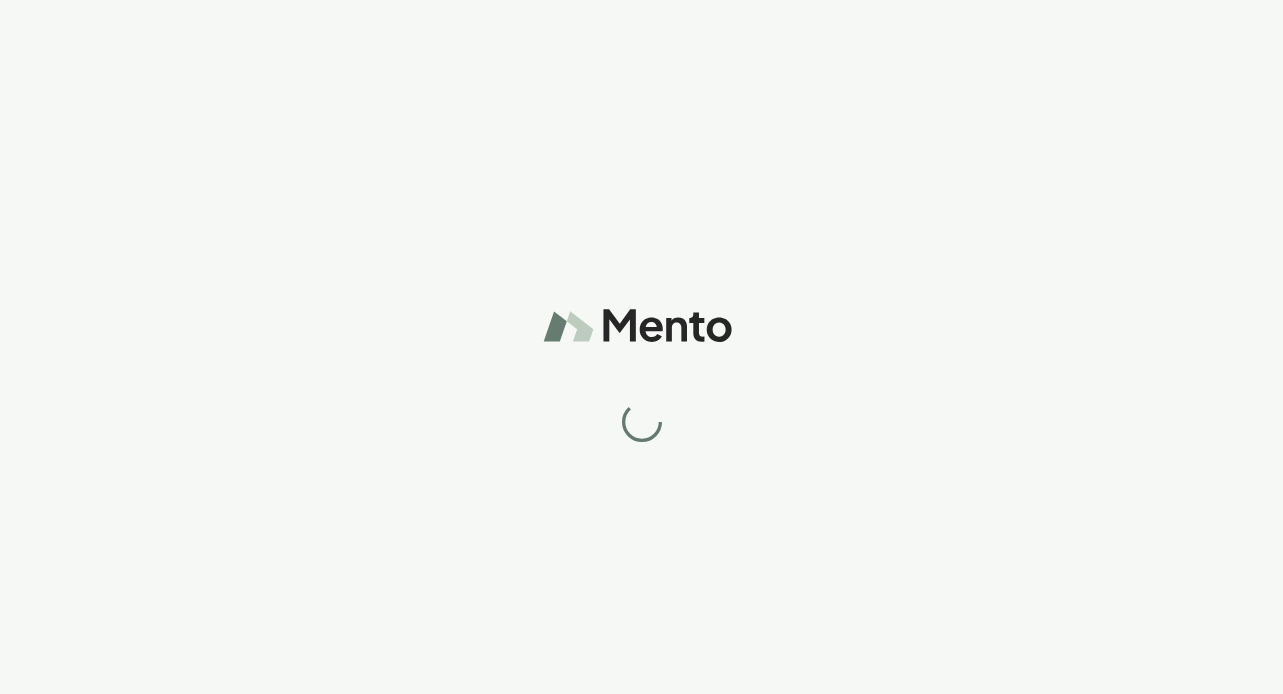 scroll, scrollTop: 0, scrollLeft: 0, axis: both 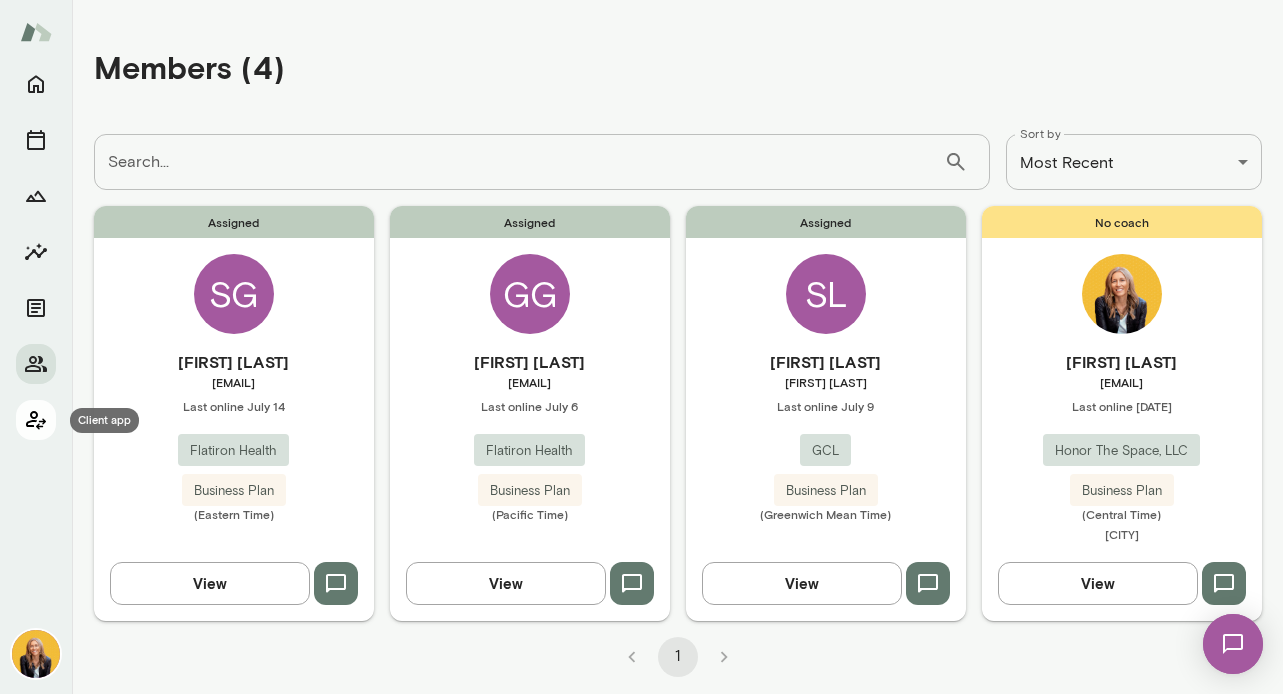 click 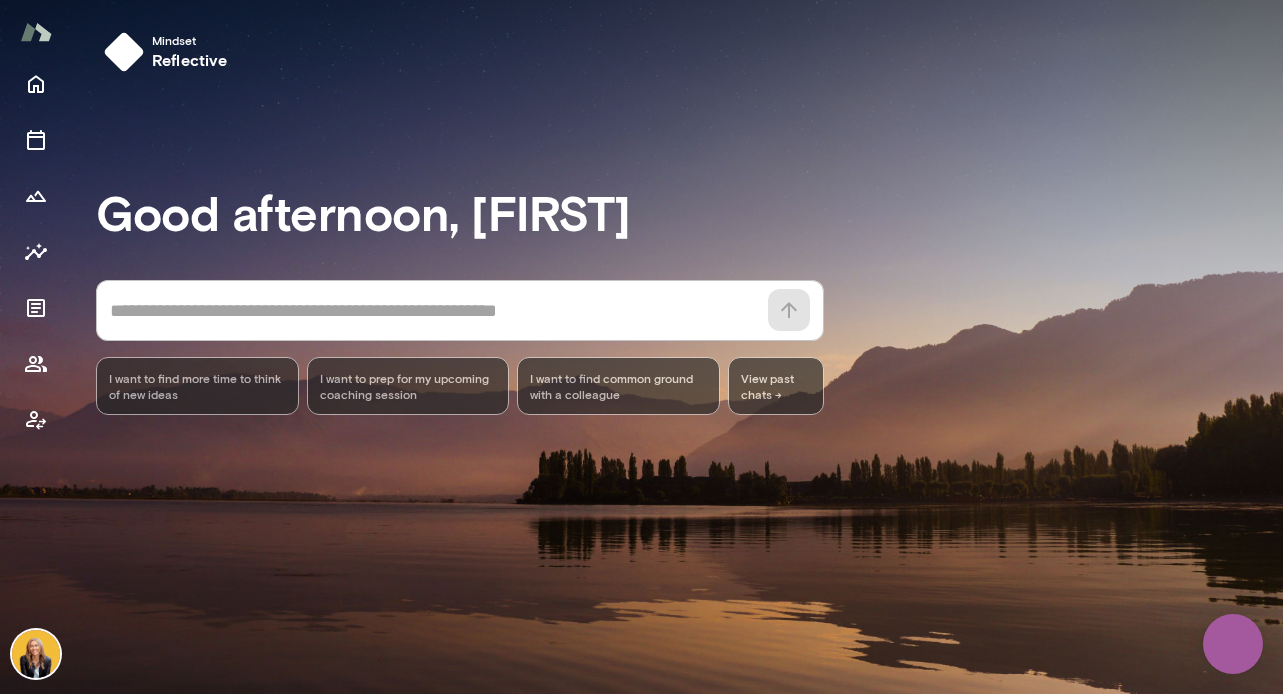 scroll, scrollTop: 0, scrollLeft: 0, axis: both 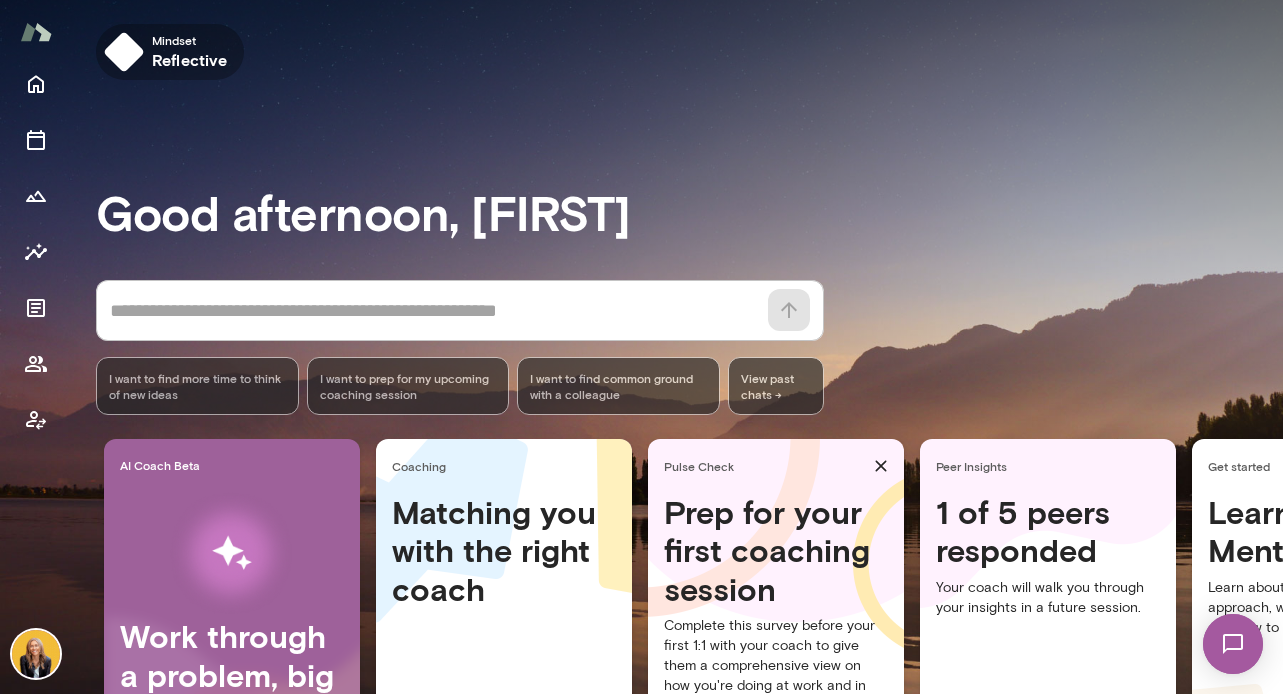 click at bounding box center [124, 52] 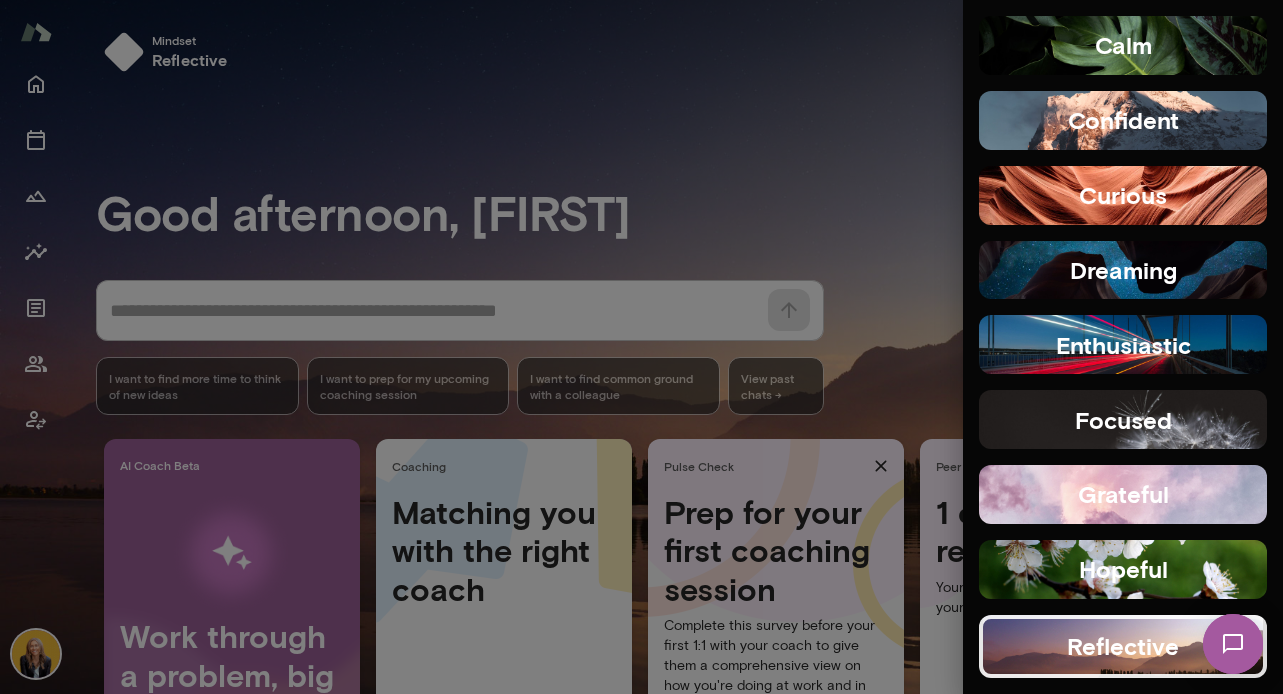 click on "confident" at bounding box center [1123, 120] 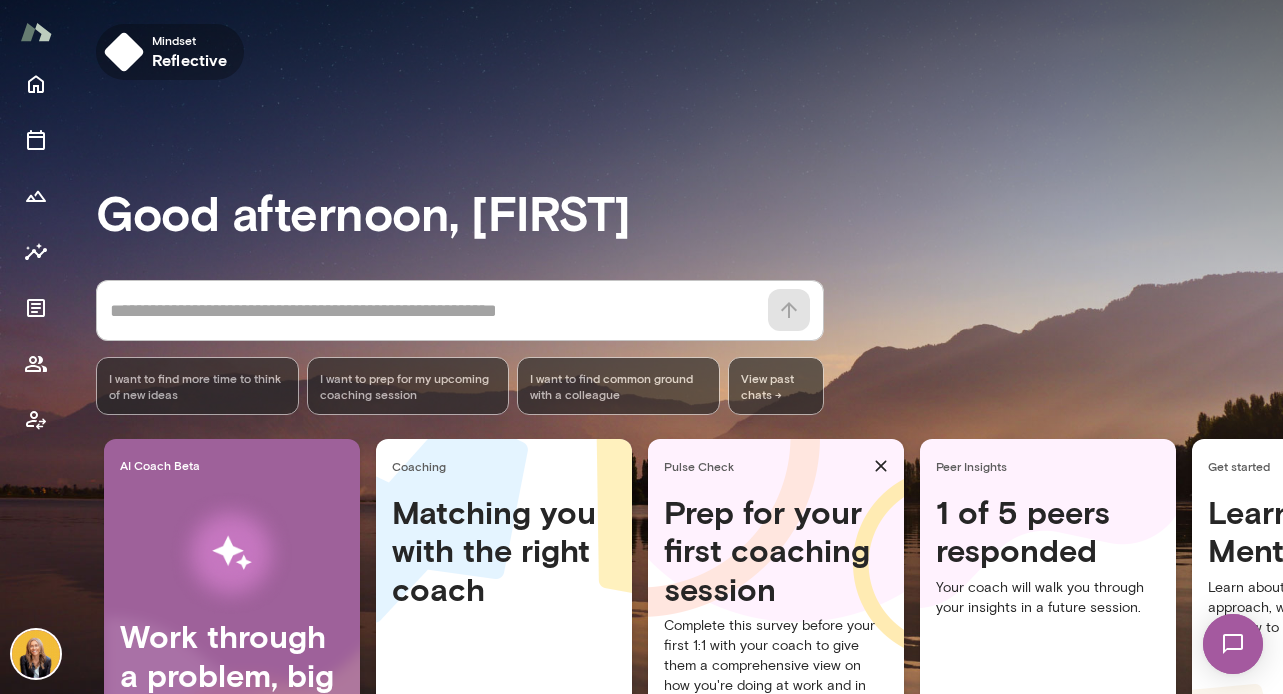 click at bounding box center [124, 52] 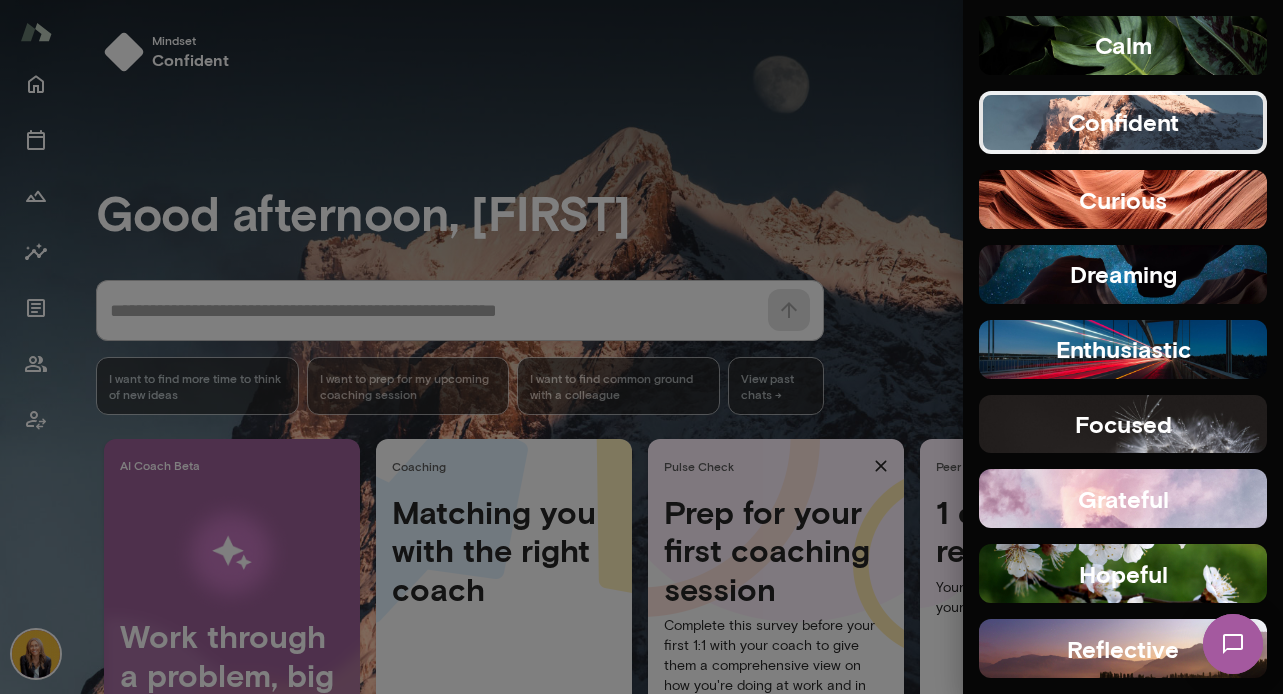 click on "curious" at bounding box center [1123, 199] 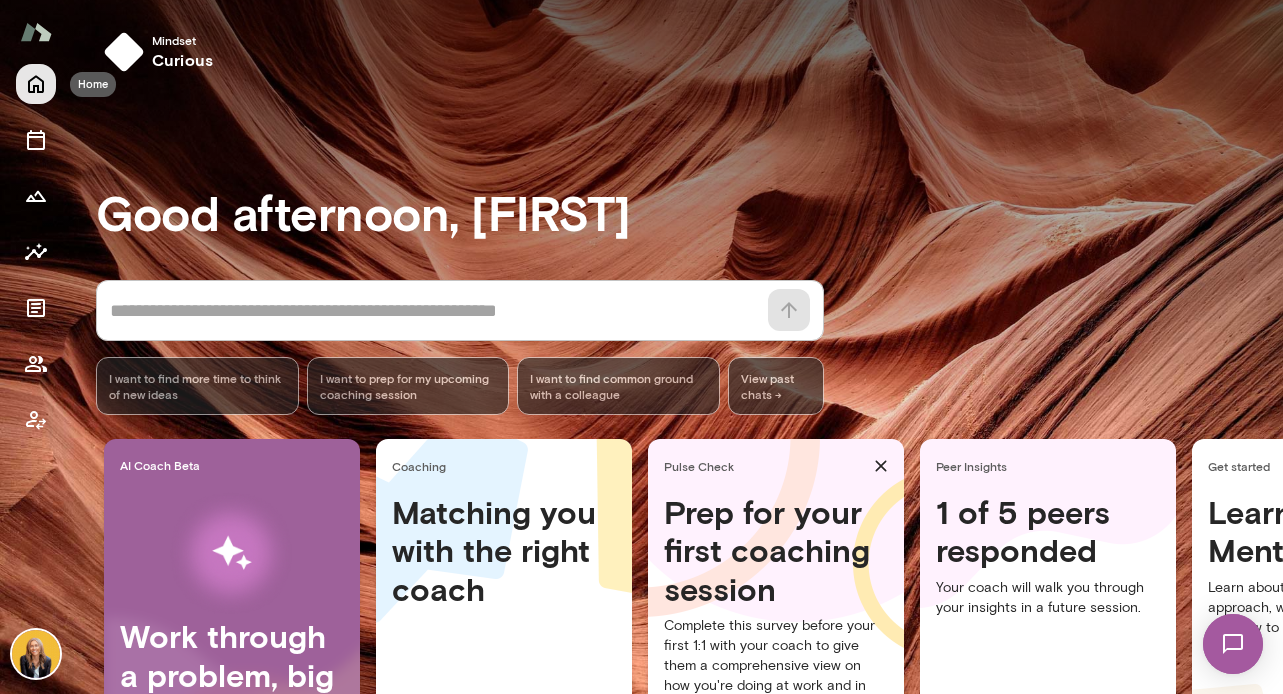 click 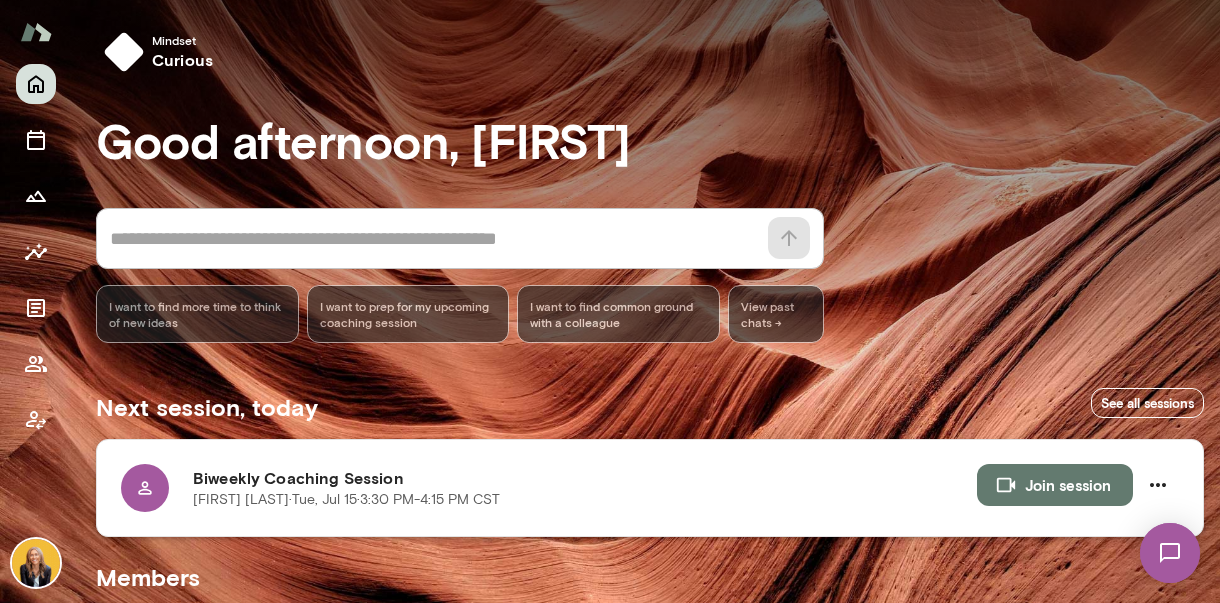 click on "Join session" at bounding box center (1055, 485) 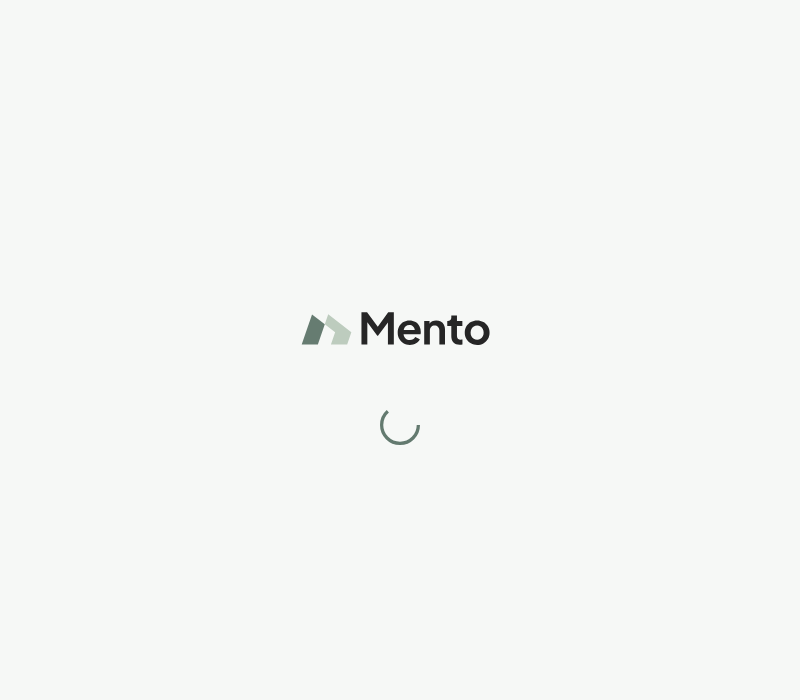 scroll, scrollTop: 0, scrollLeft: 0, axis: both 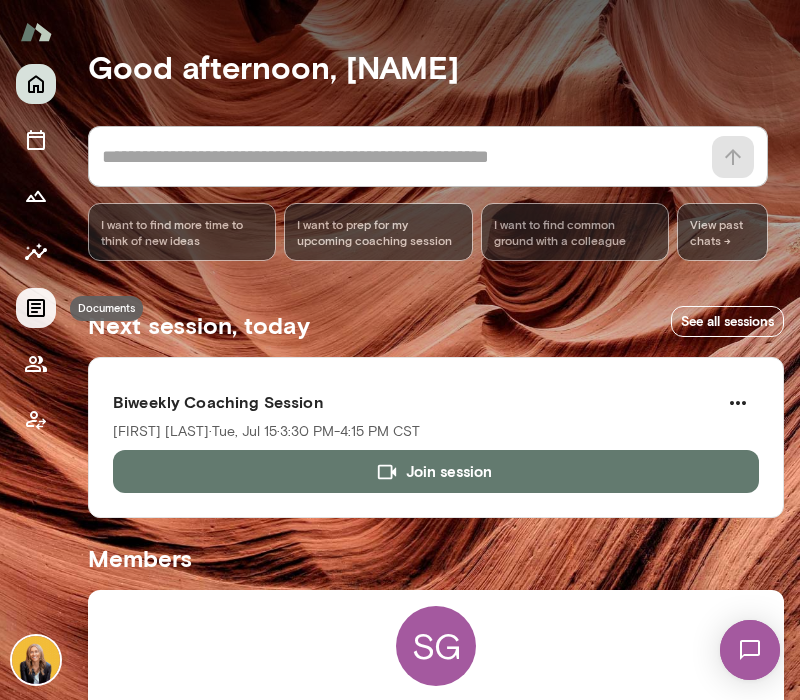 click 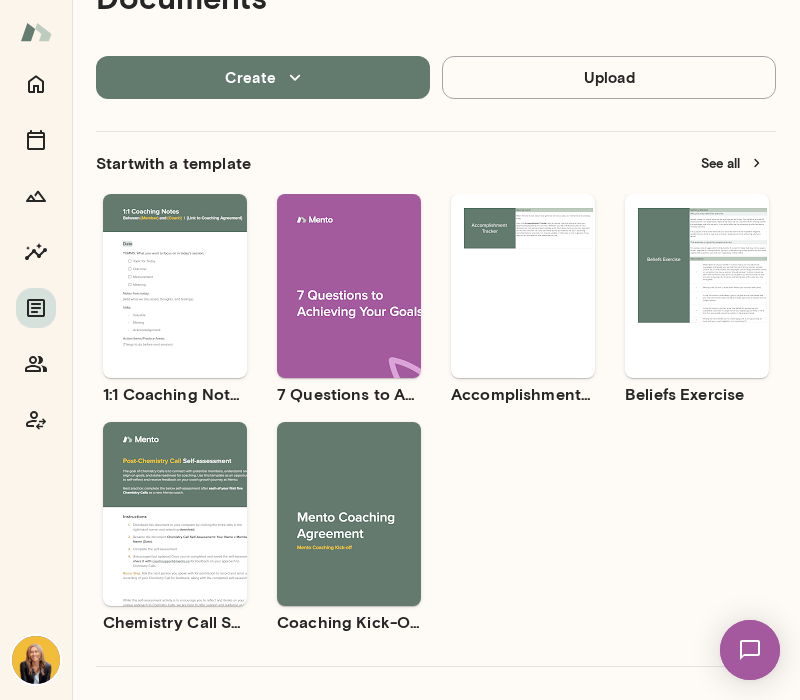 scroll, scrollTop: 45, scrollLeft: 0, axis: vertical 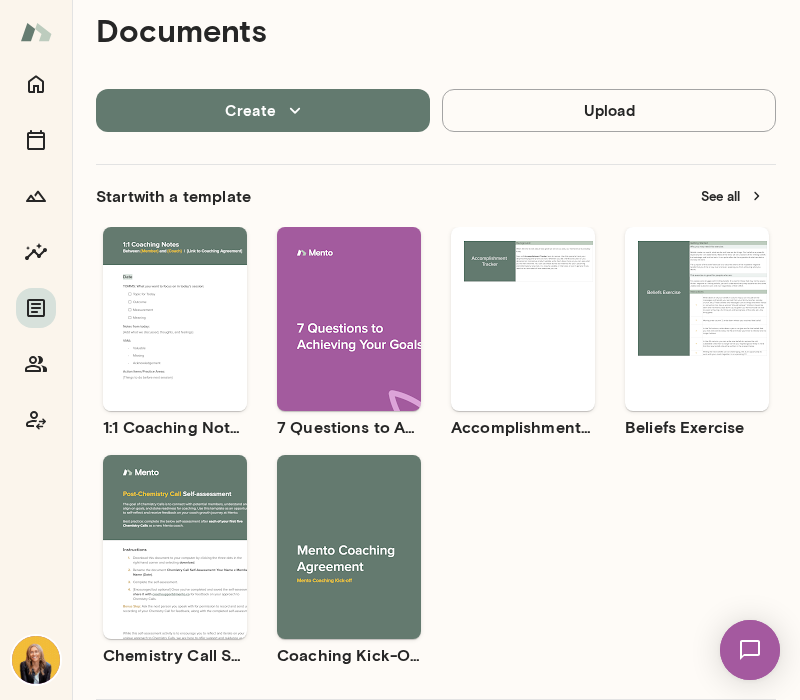 click on "Use template" at bounding box center (187, 302) 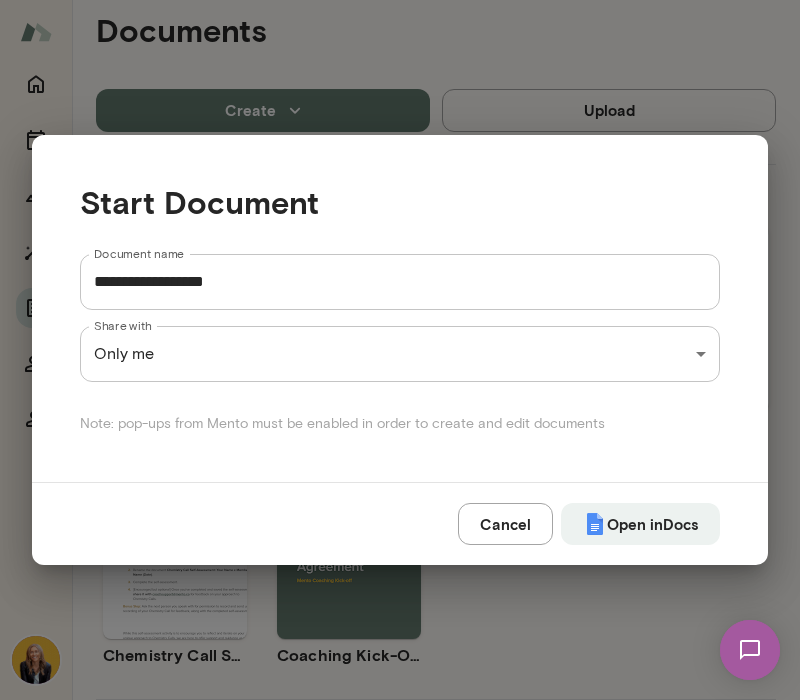 click on "Documents Upload Create Start   with a template See all Use template Preview 1:1 Coaching Notes Use template Preview 7 Questions to Achieving Your Goals Use template Preview Accomplishment Tracker Use template Preview Beliefs Exercise Use template Preview Chemistry Call Self-Assessment [Coaches only] Use template Preview Coaching Kick-Off | Coaching Agreement Recently Updated Search... ​ Search... My documents Shared with me Coaching Kick-Off | Coaching Agreement [[INITIAL] [LAST]] about 2 hours ago 1:1 Coaching Notes 15 days ago Chemistry Call Self-Assessment [Coaches only] 15 days ago Coaching Kick-Off No. 1 | Powerful Questions [Coaches Only] about 2 months ago Coaching Kick-Off No. 2 | The Growth Plan about 2 months ago Coaching Kick-Off No. 2 | The Growth Plan about 2 months ago Coaching Kick-Off | Coaching Agreement 2 months ago Coaching Kick-Off | Coaching Agreement 2 months ago Home Sessions Members Start Document Note: pop-ups from Mento must be enabled in order to create and edit documents Document name" at bounding box center [400, 0] 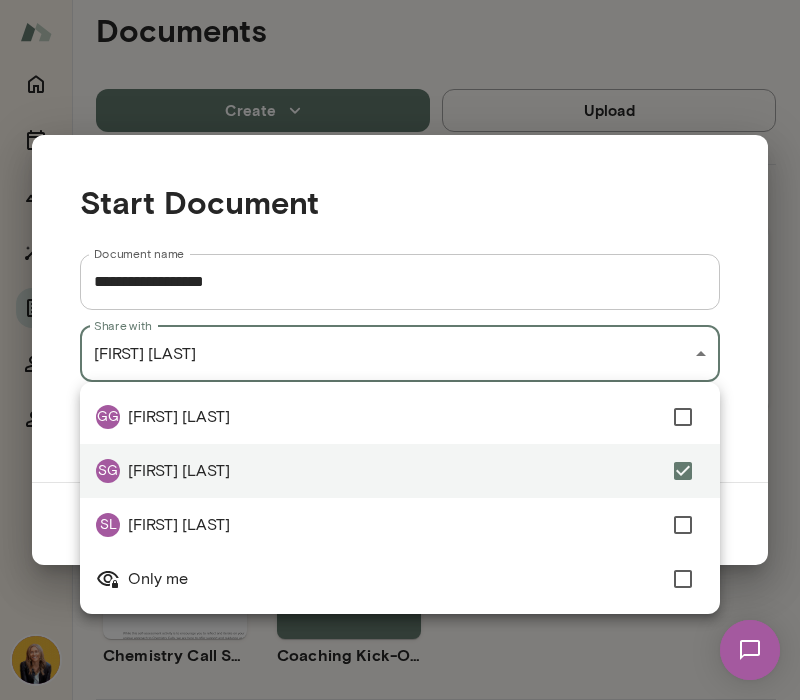 type on "**********" 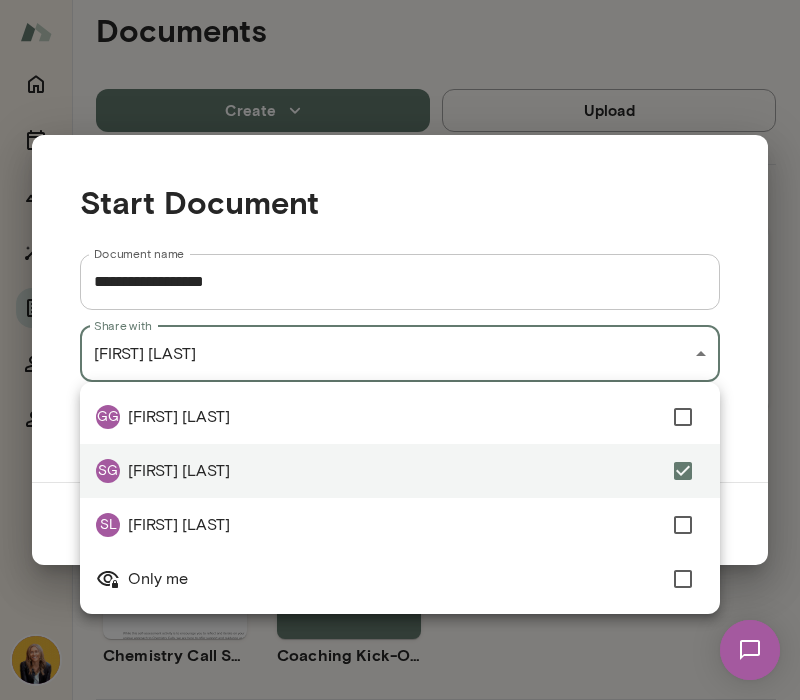 click at bounding box center (400, 350) 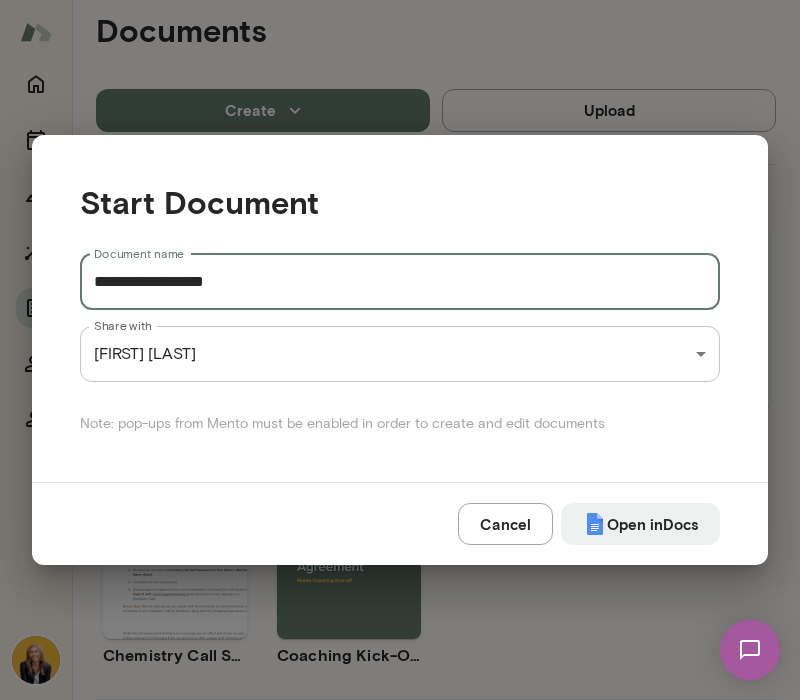 click on "**********" at bounding box center (400, 282) 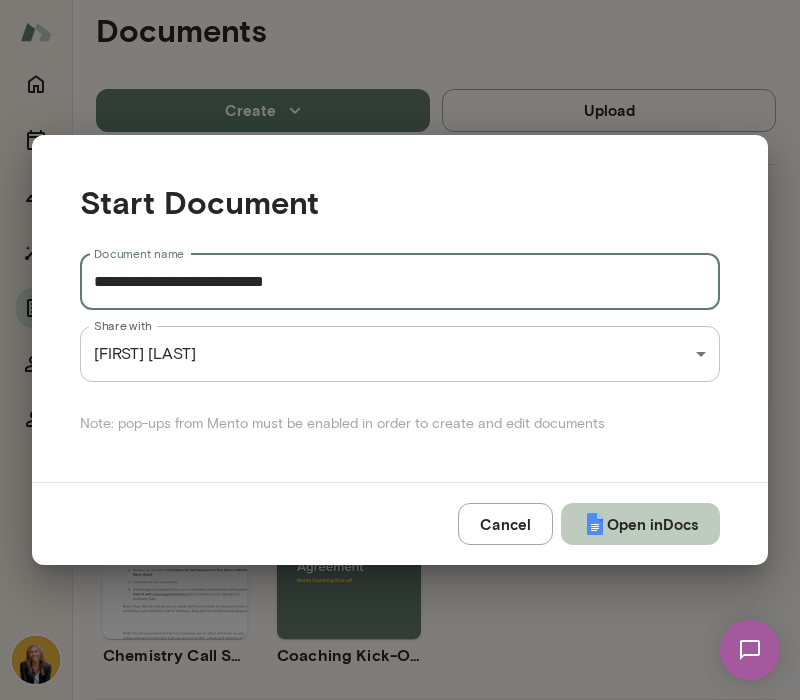 click on "Open in  Docs" at bounding box center [640, 524] 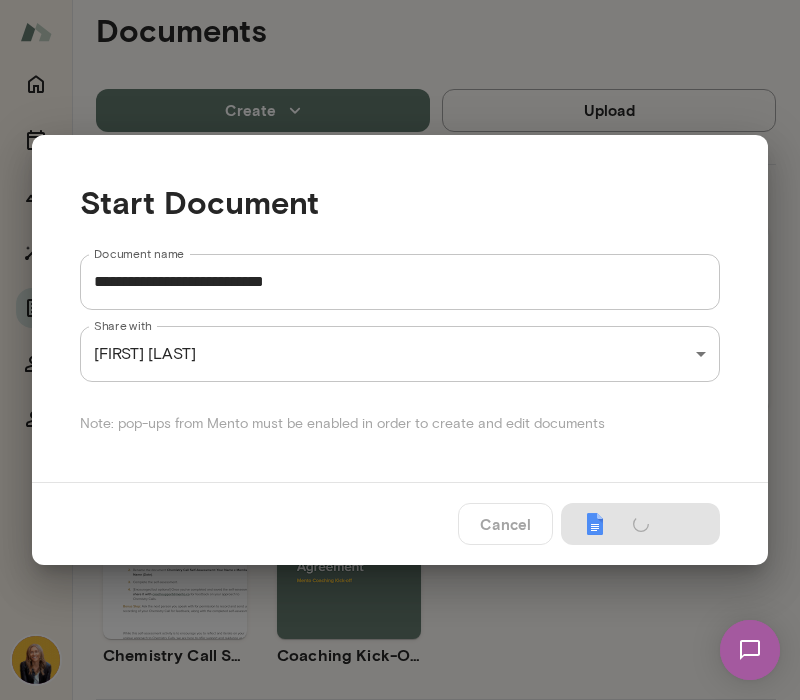 type on "**********" 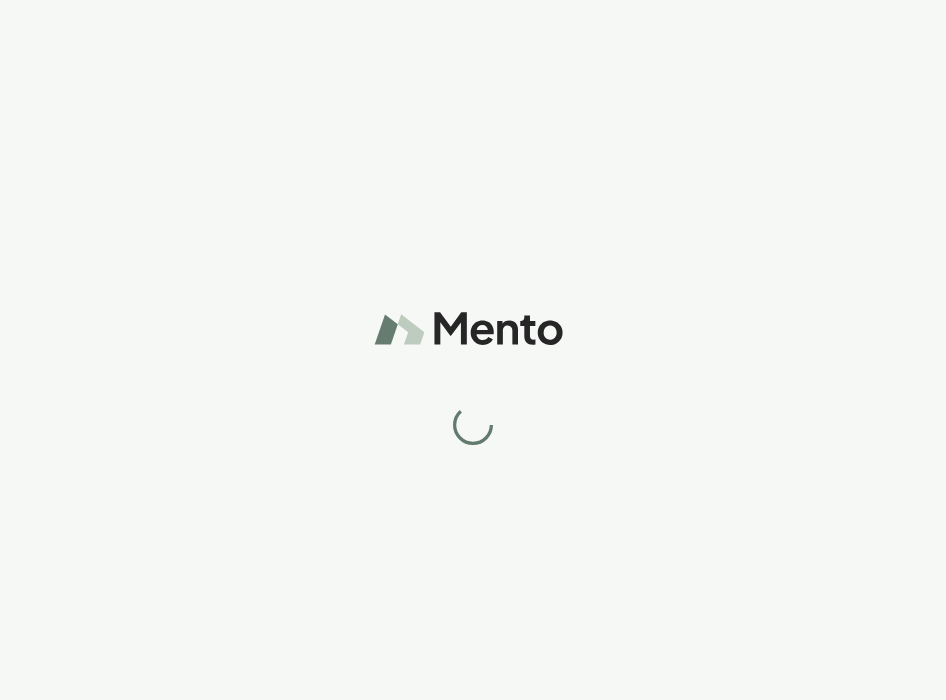 scroll, scrollTop: 0, scrollLeft: 0, axis: both 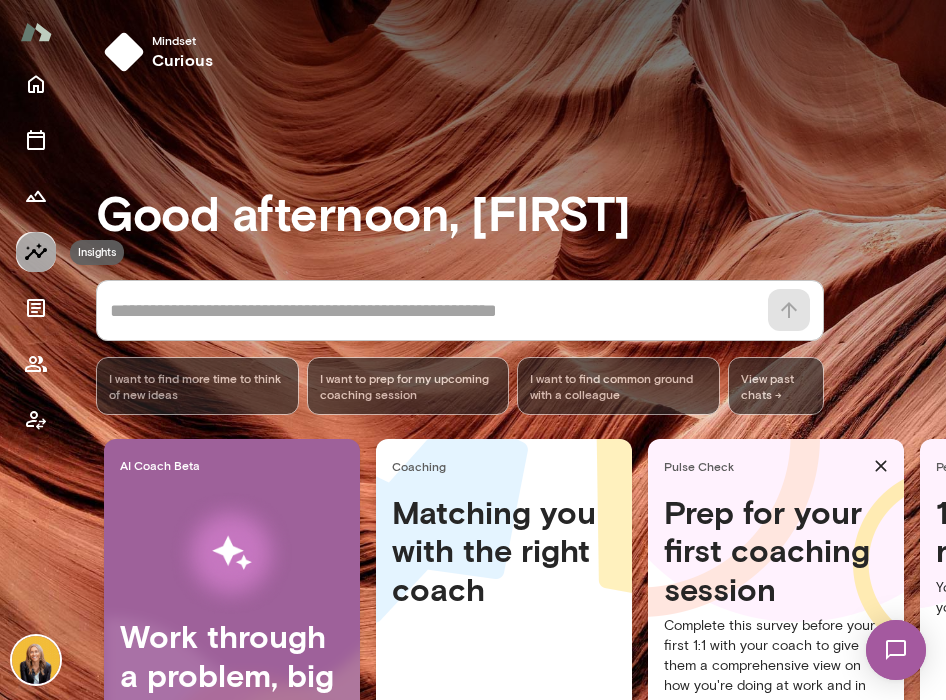 click 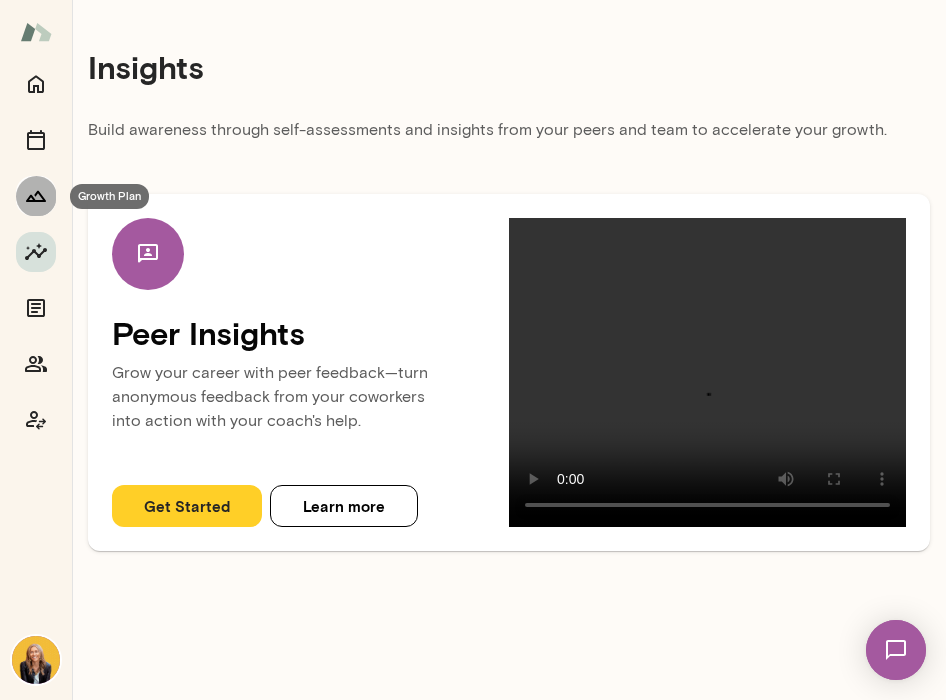 click 